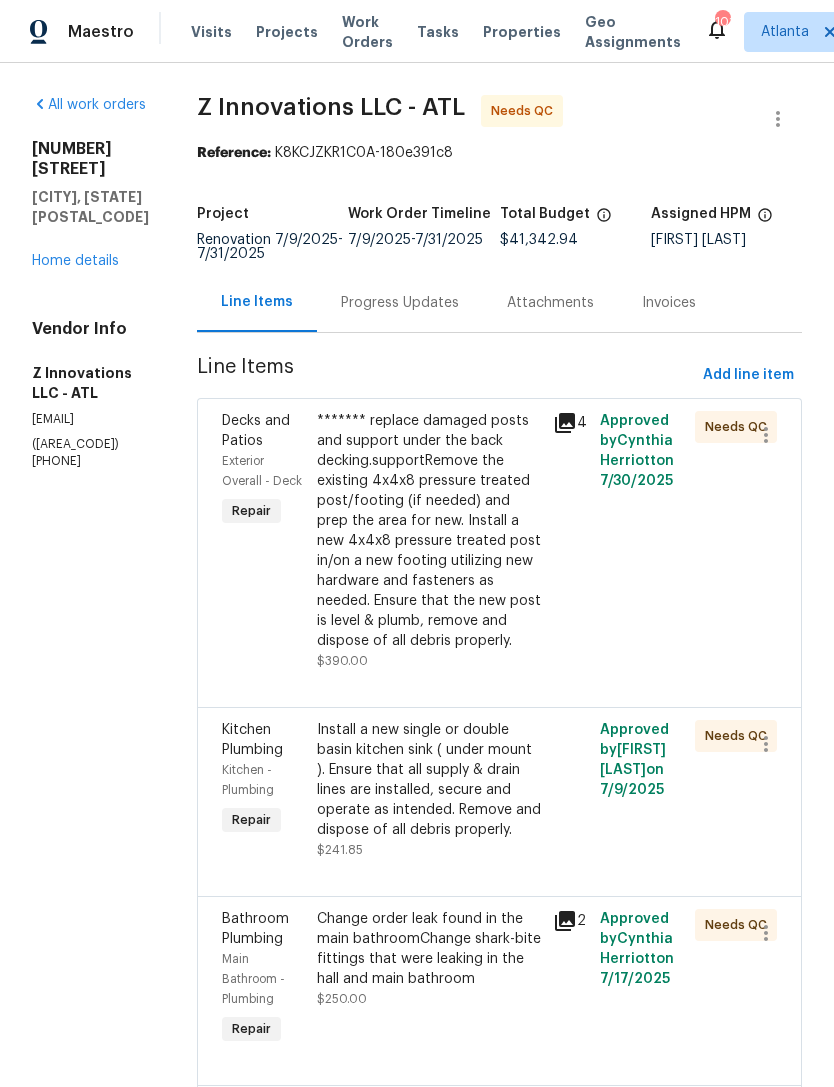 scroll, scrollTop: 0, scrollLeft: 0, axis: both 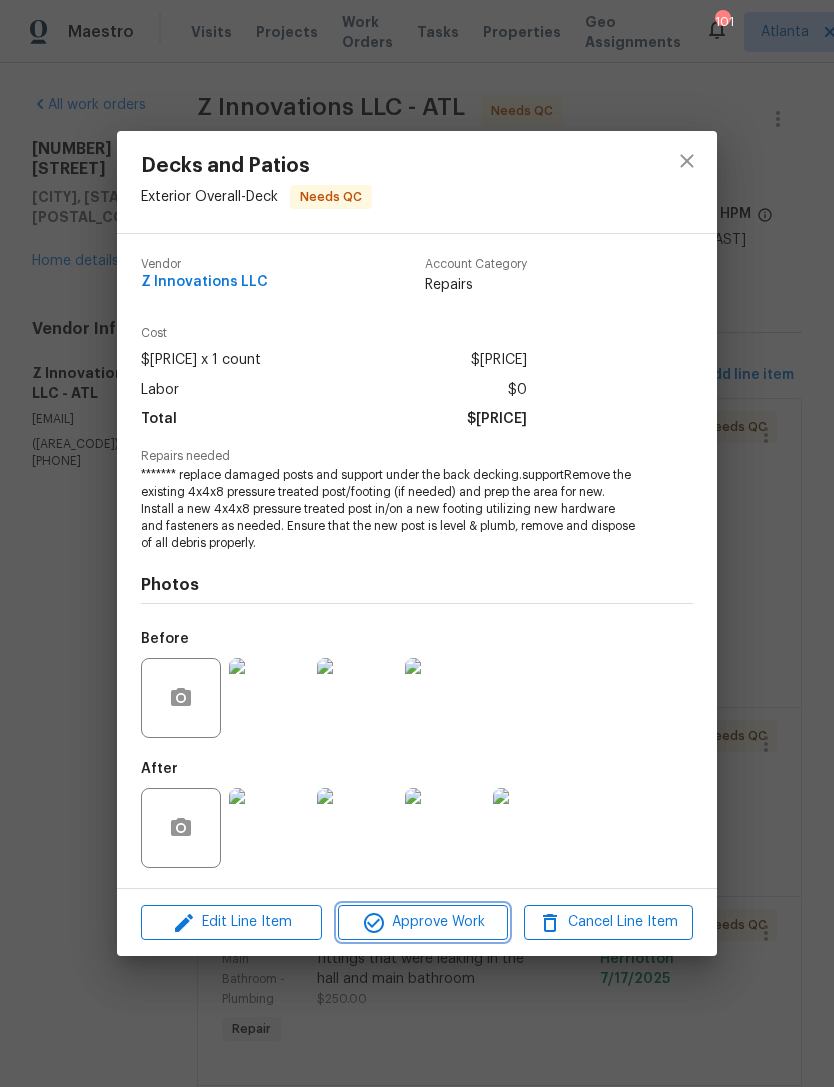 click on "Approve Work" at bounding box center [422, 922] 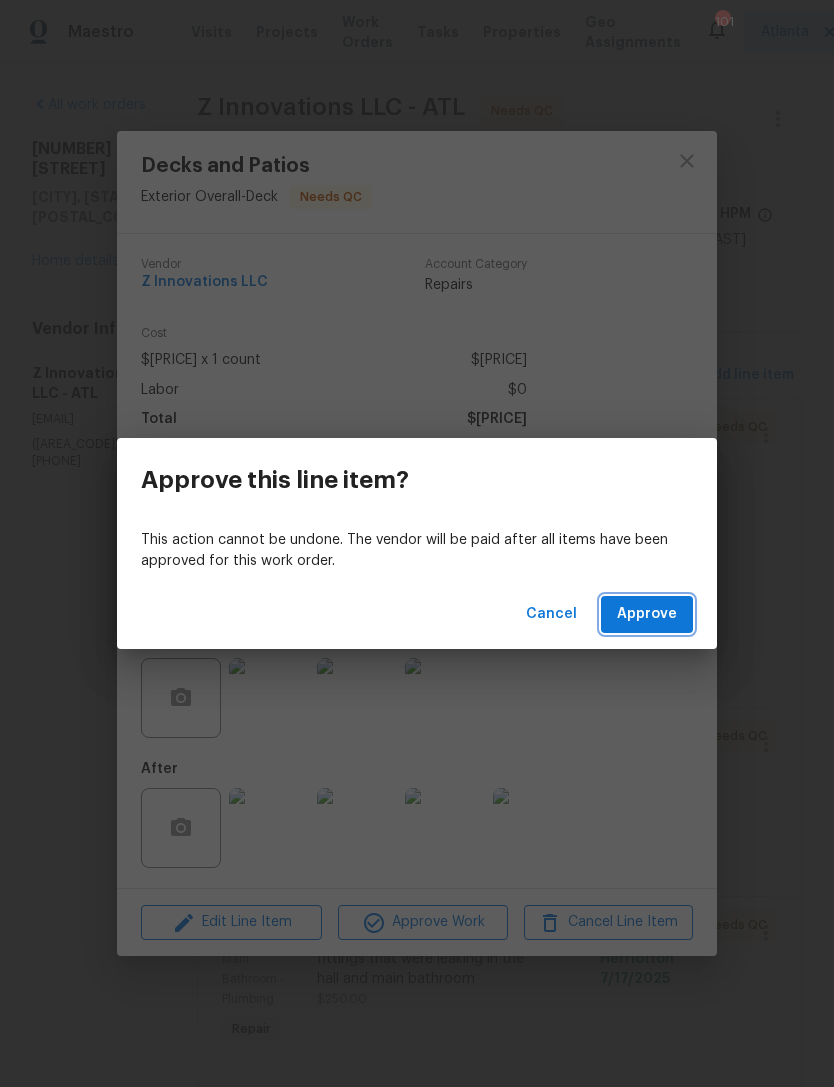 click on "Approve" at bounding box center (647, 614) 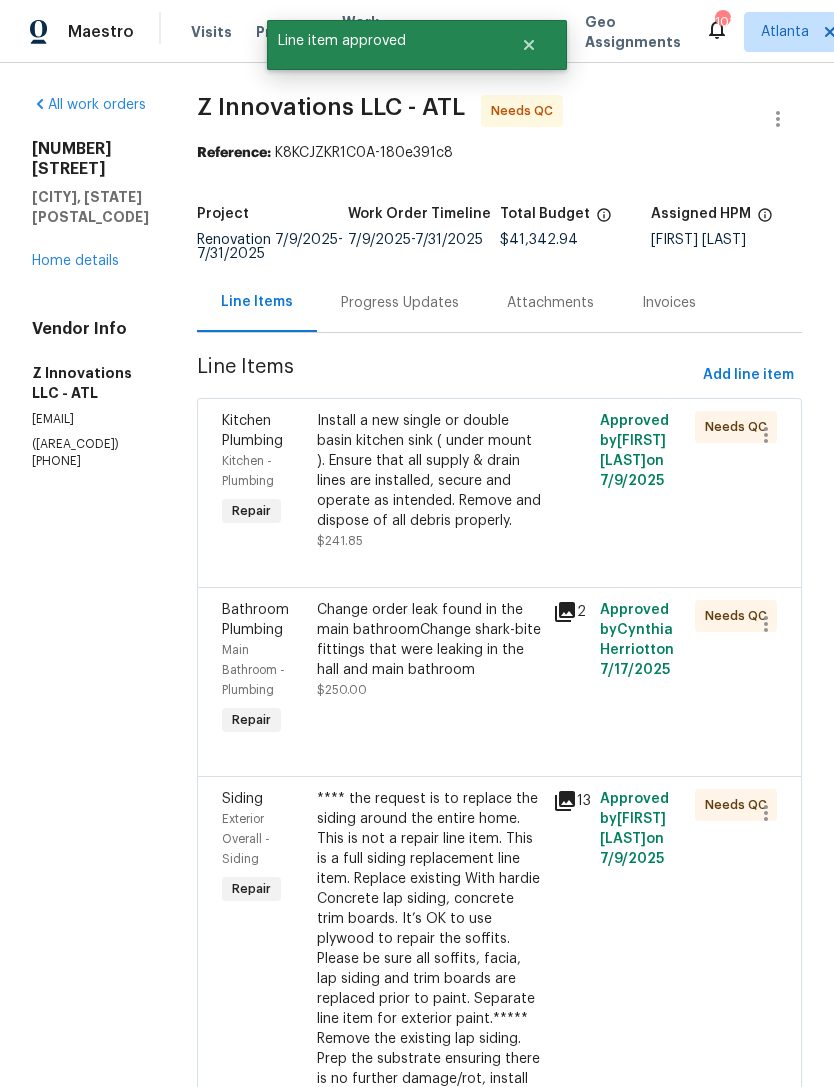 click on "Install a new single or double basin kitchen sink ( under mount ). Ensure that all supply & drain lines are installed, secure and operate as intended. Remove and dispose of all debris properly." at bounding box center (429, 471) 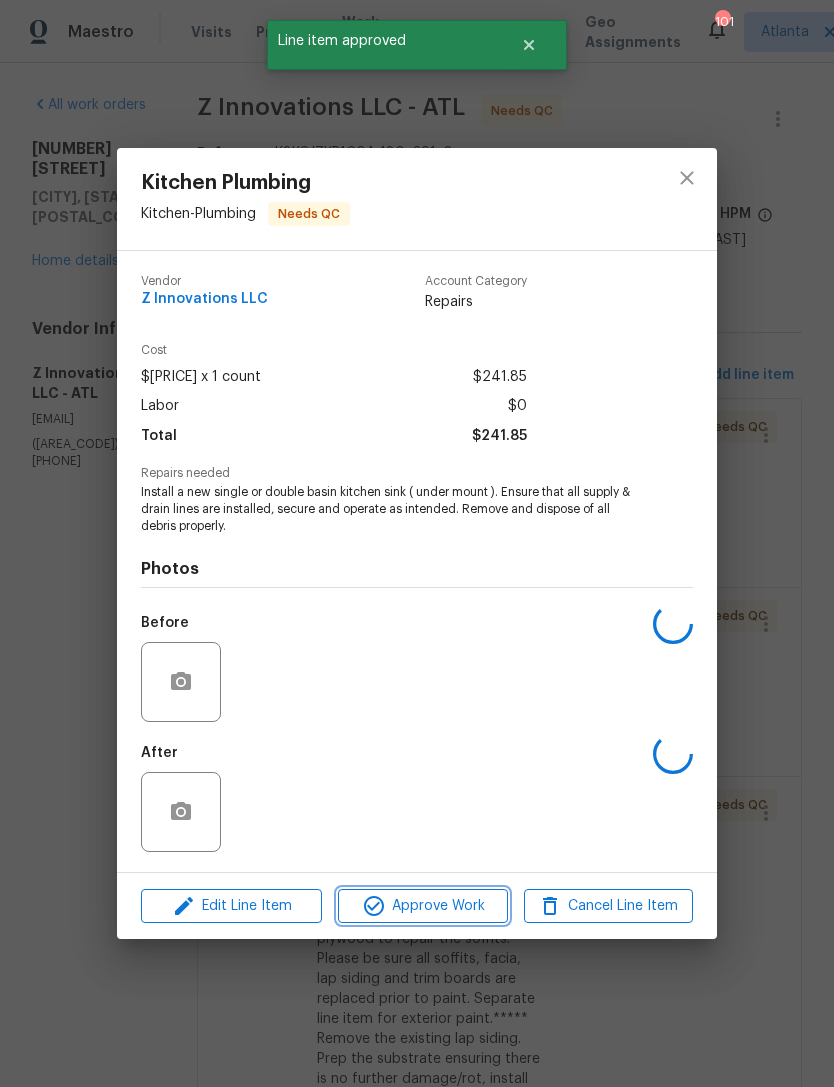 click on "Approve Work" at bounding box center [422, 906] 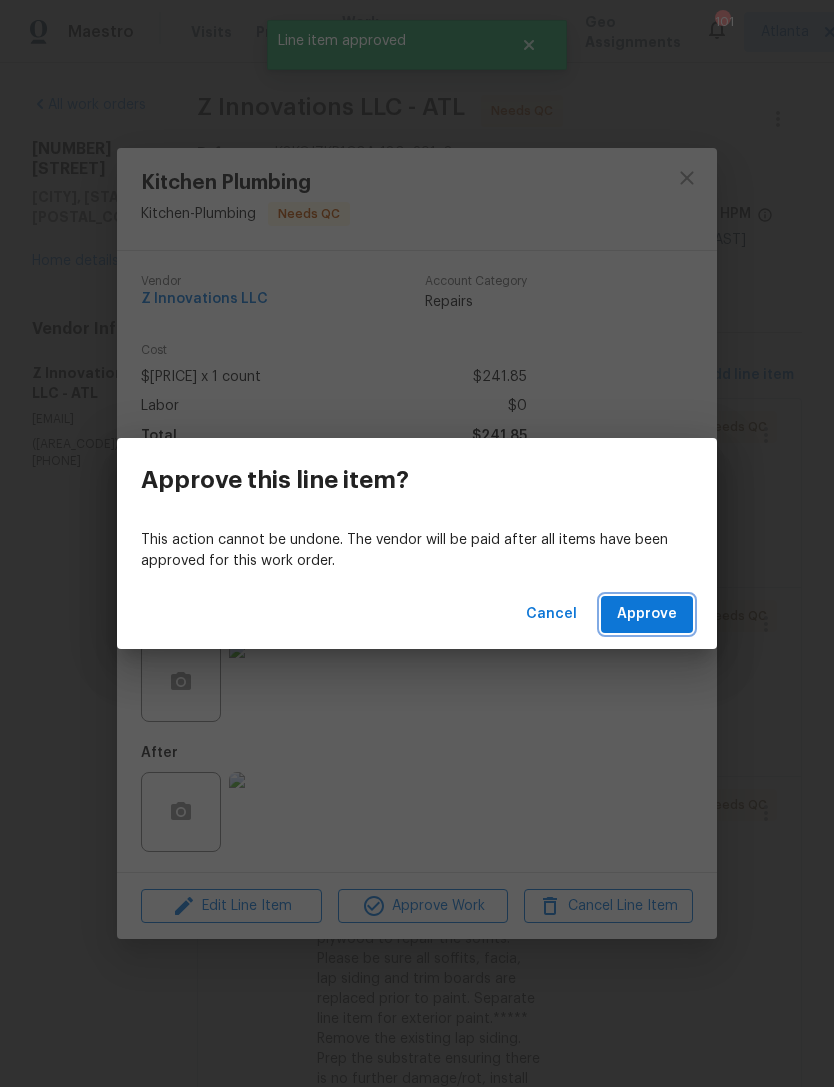 click on "Approve" at bounding box center (647, 614) 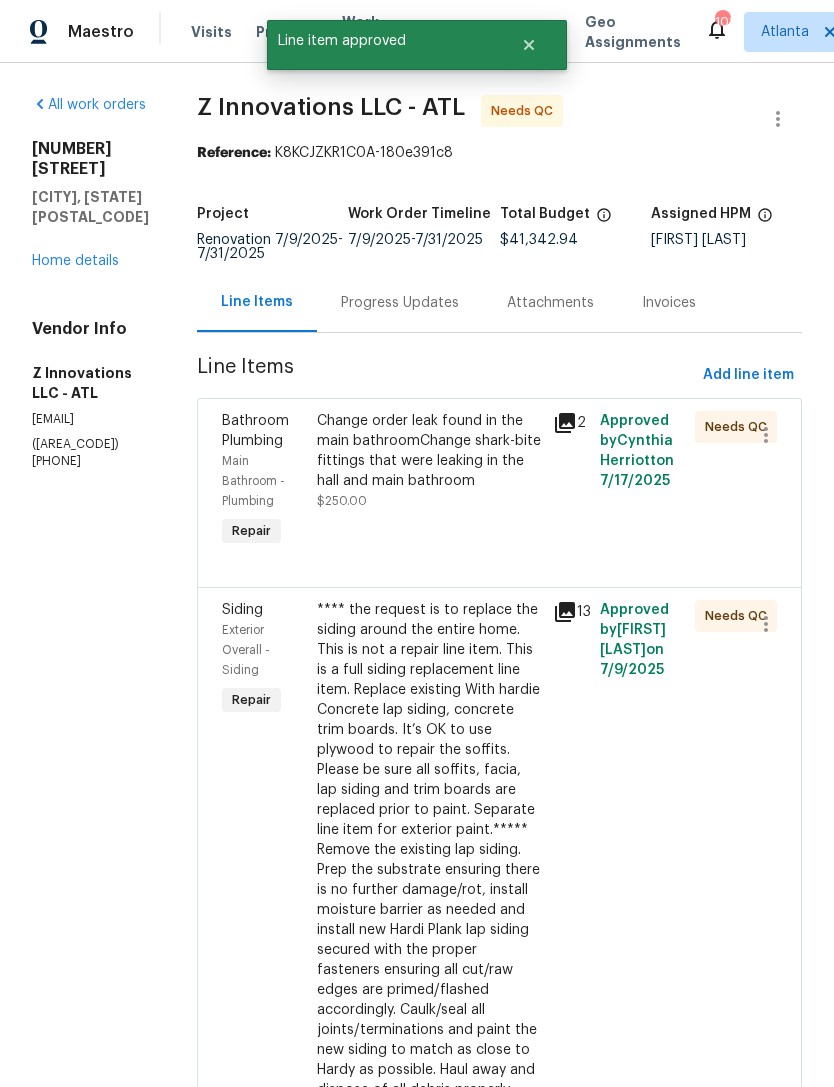 click on "Change order leak found in the main bathroomChange shark-bite fittings that were leaking in the hall and main bathroom $[AMOUNT]" at bounding box center (429, 481) 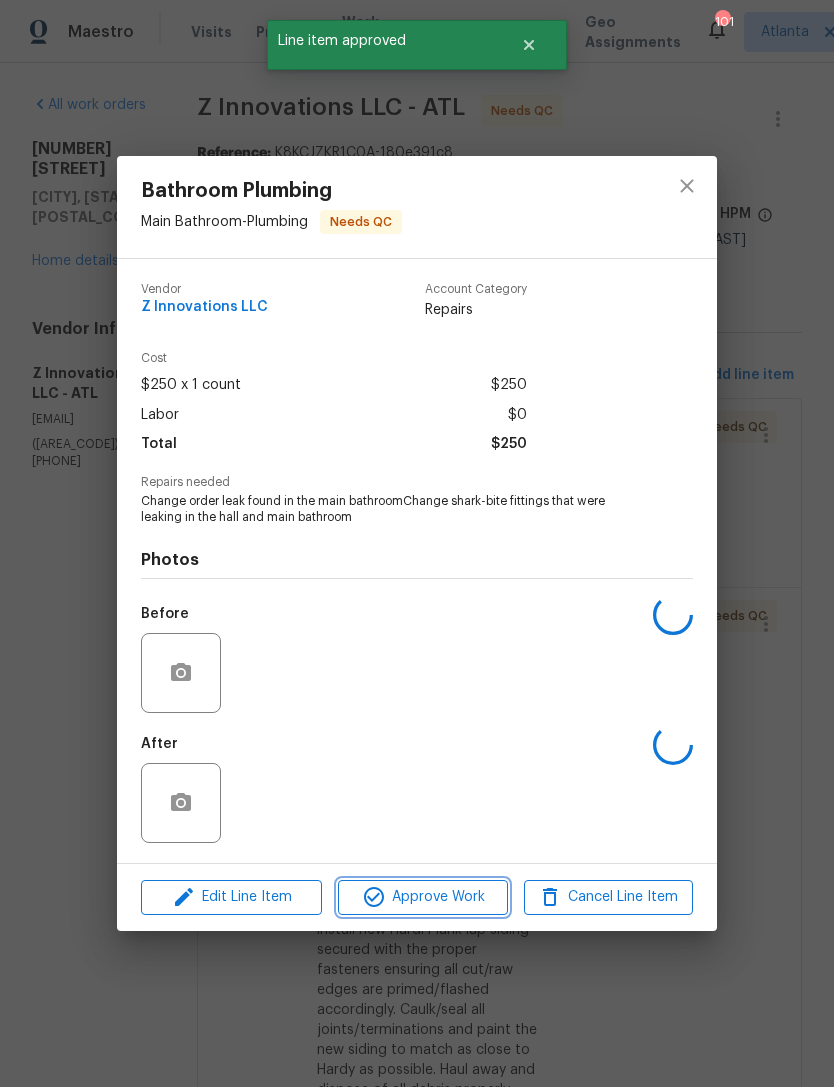click on "Approve Work" at bounding box center (422, 897) 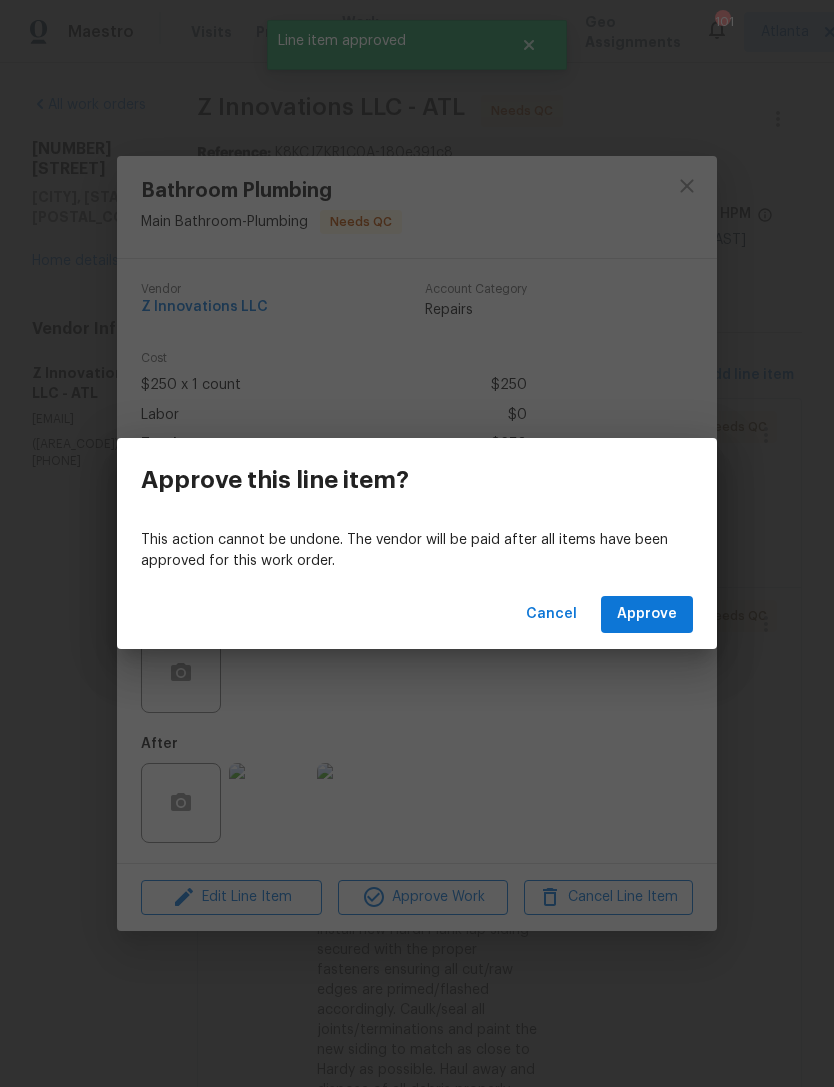 click on "Cancel Approve" at bounding box center (417, 614) 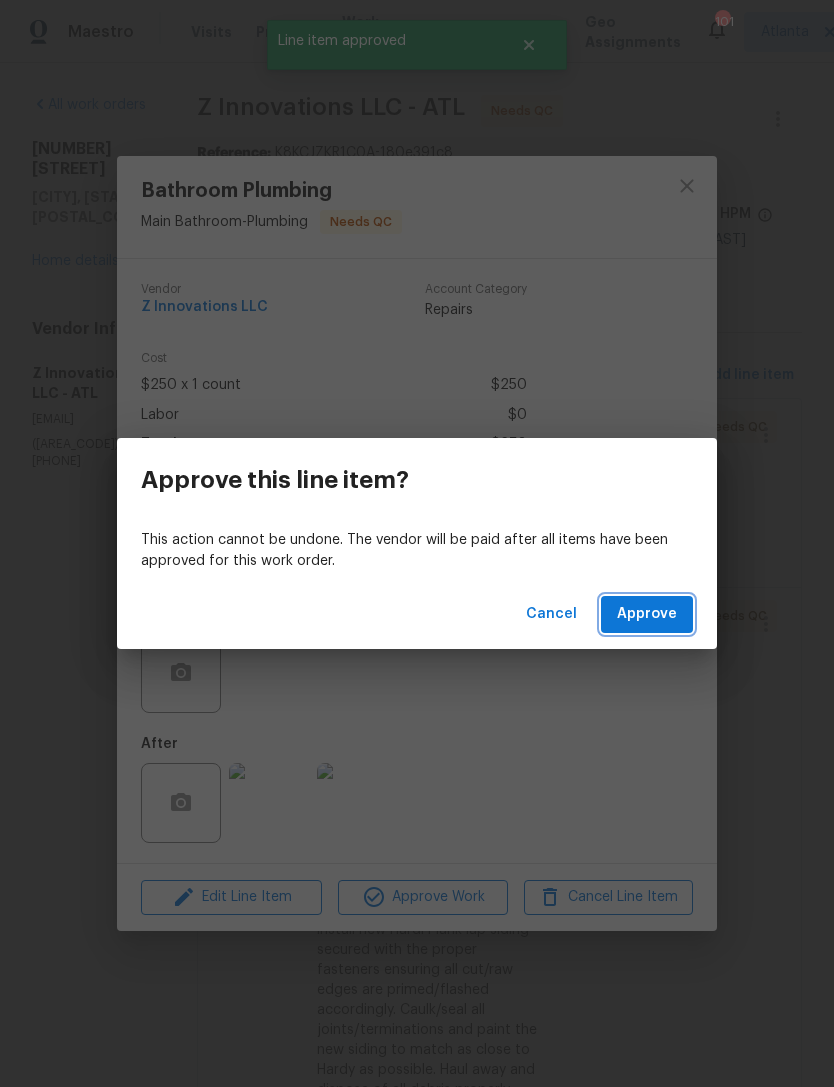 click on "Approve" at bounding box center [647, 614] 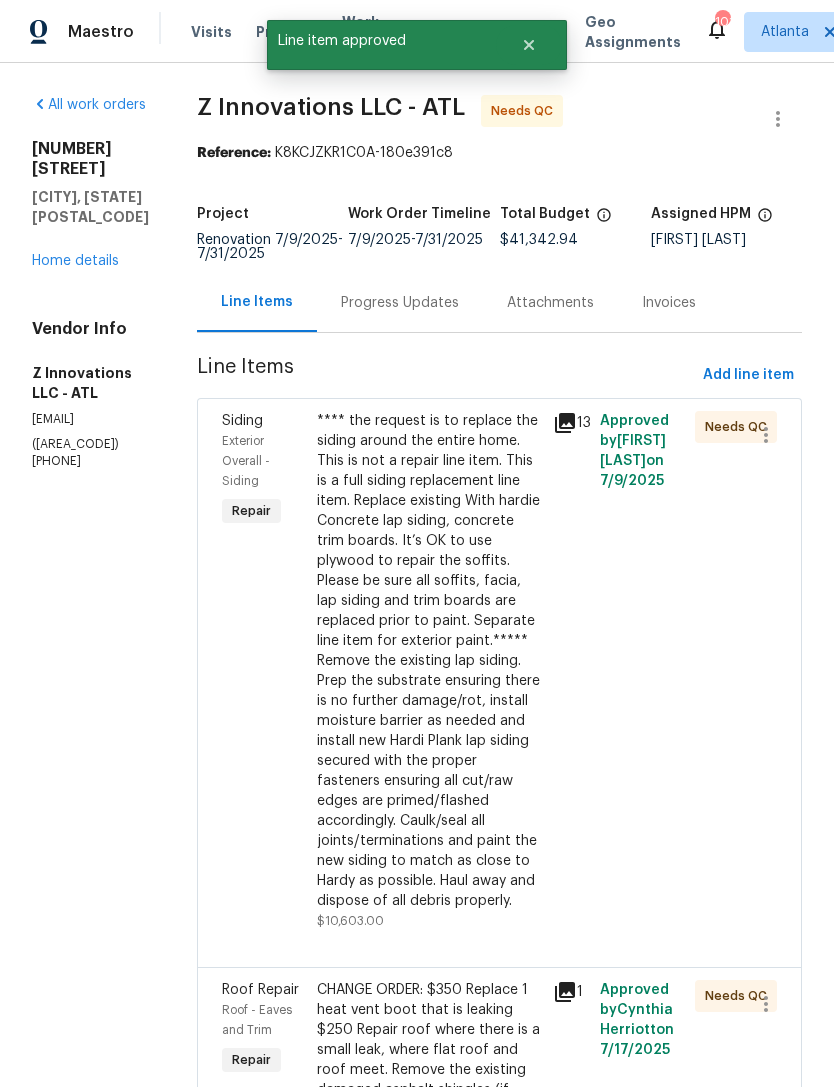 click on "**** the request is to replace the siding around the entire home. This is not a repair line item. This is a full siding replacement line item. Replace existing With hardie Concrete lap siding, concrete trim boards. It’s OK to use plywood to repair the soffits. Please be sure all soffits, facia,  lap siding and trim boards are replaced prior to paint. Separate line item for exterior paint.***** Remove the existing lap siding. Prep the substrate ensuring there is no further damage/rot, install moisture barrier as needed and install new Hardi Plank lap siding secured with the proper fasteners ensuring all cut/raw edges are primed/flashed accordingly. Caulk/seal all joints/terminations and paint the new siding to match as close to Hardy as possible. Haul away and dispose of all debris properly." at bounding box center (429, 661) 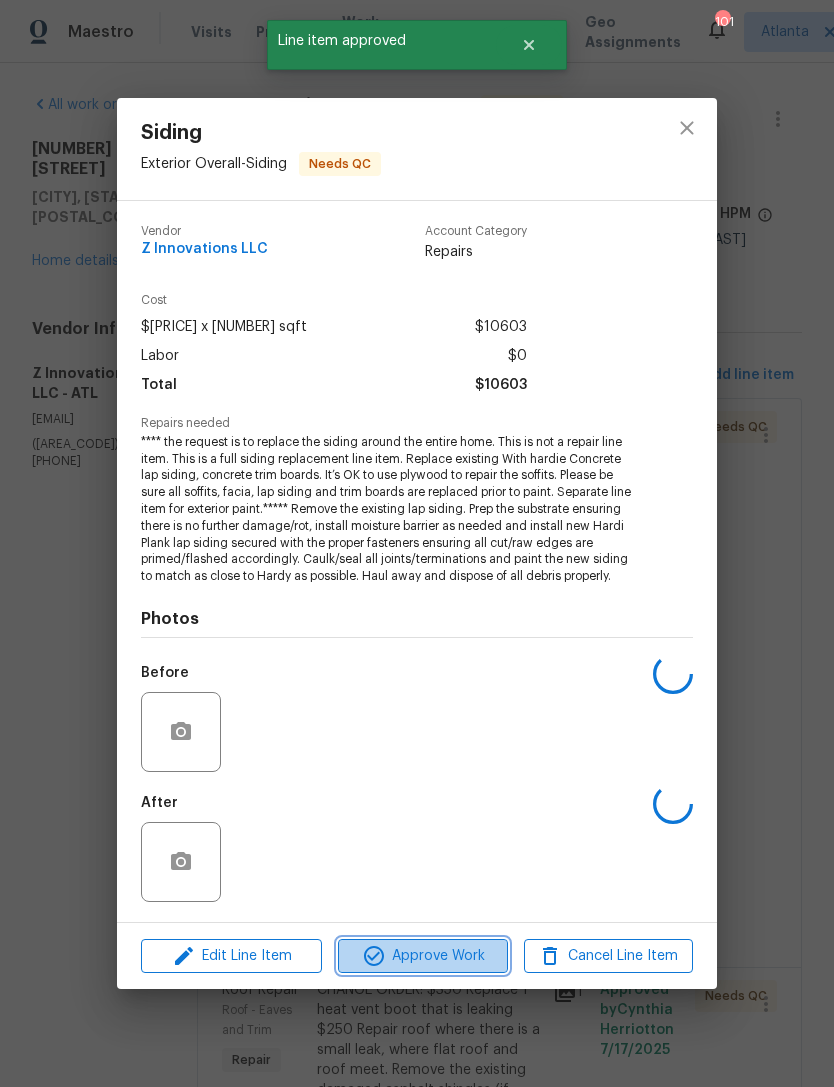 click on "Approve Work" at bounding box center (422, 956) 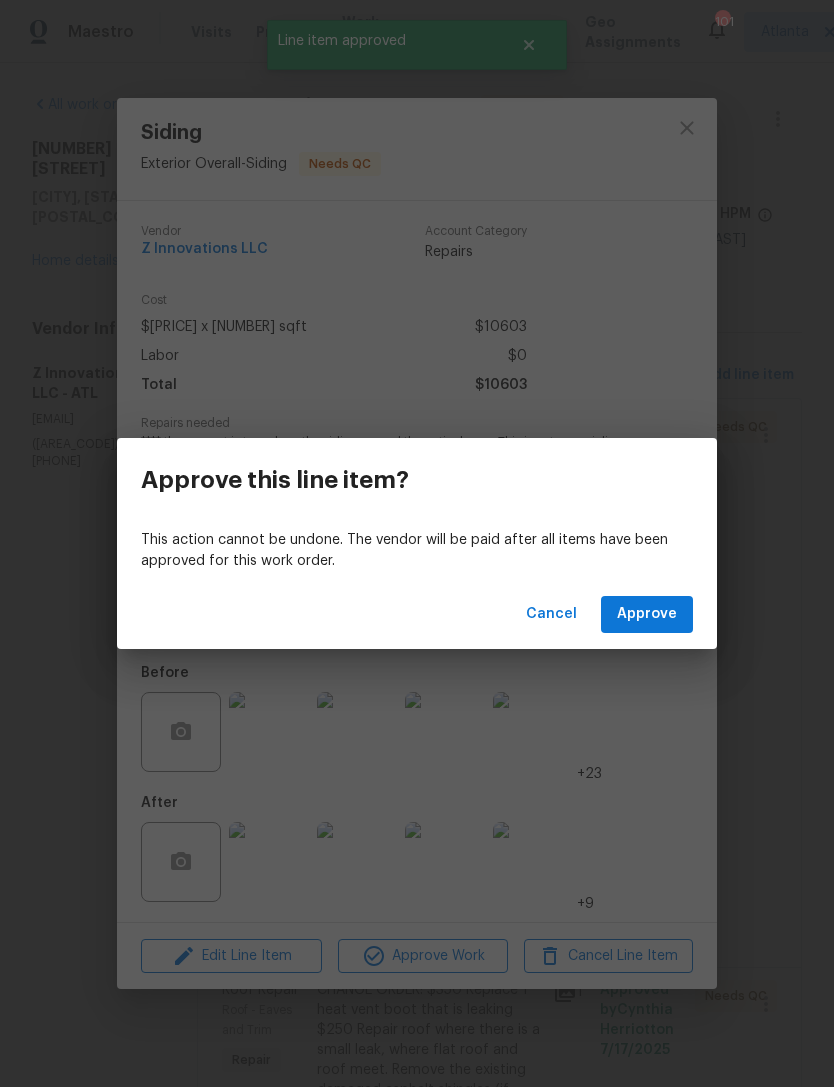 click on "Cancel Approve" at bounding box center [417, 614] 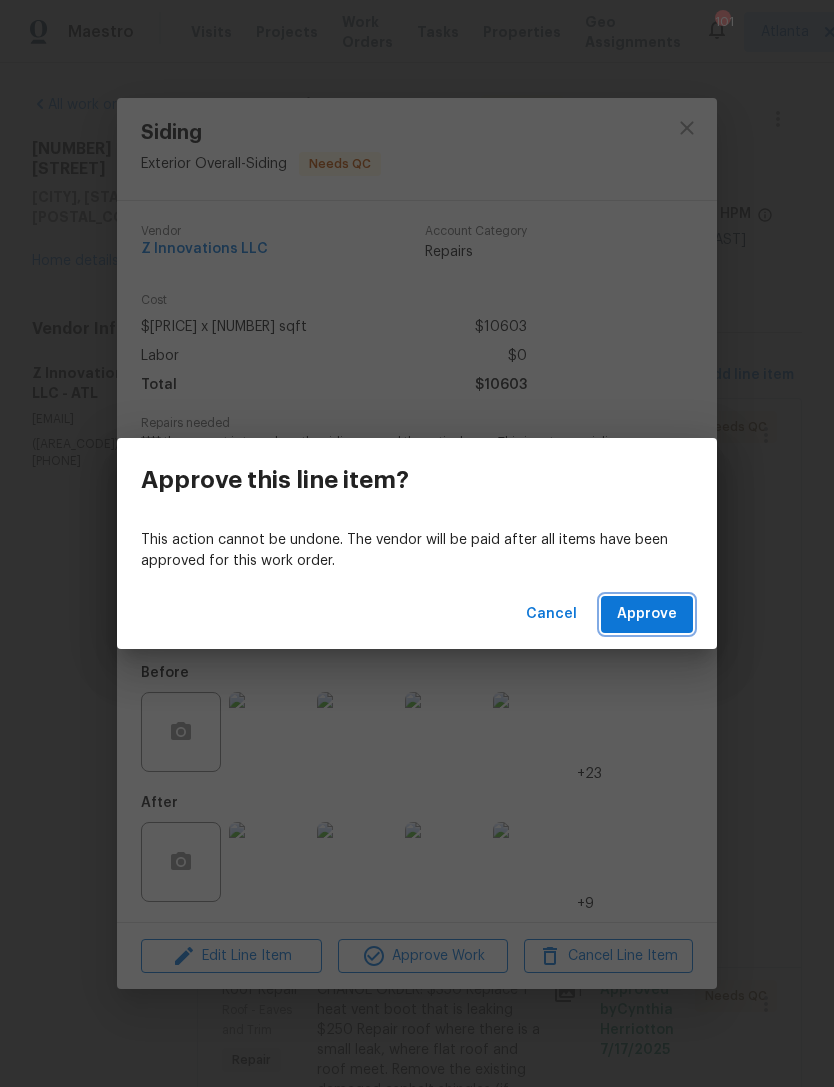 click on "Approve" at bounding box center (647, 614) 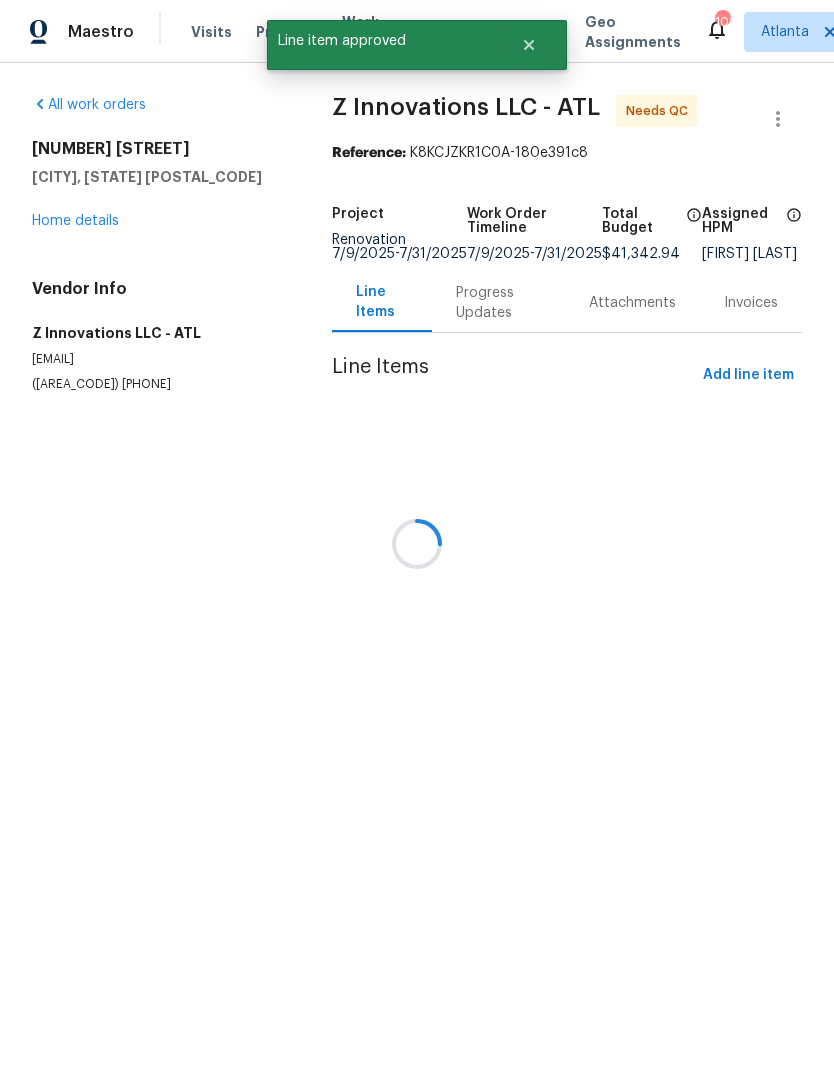 click at bounding box center (417, 543) 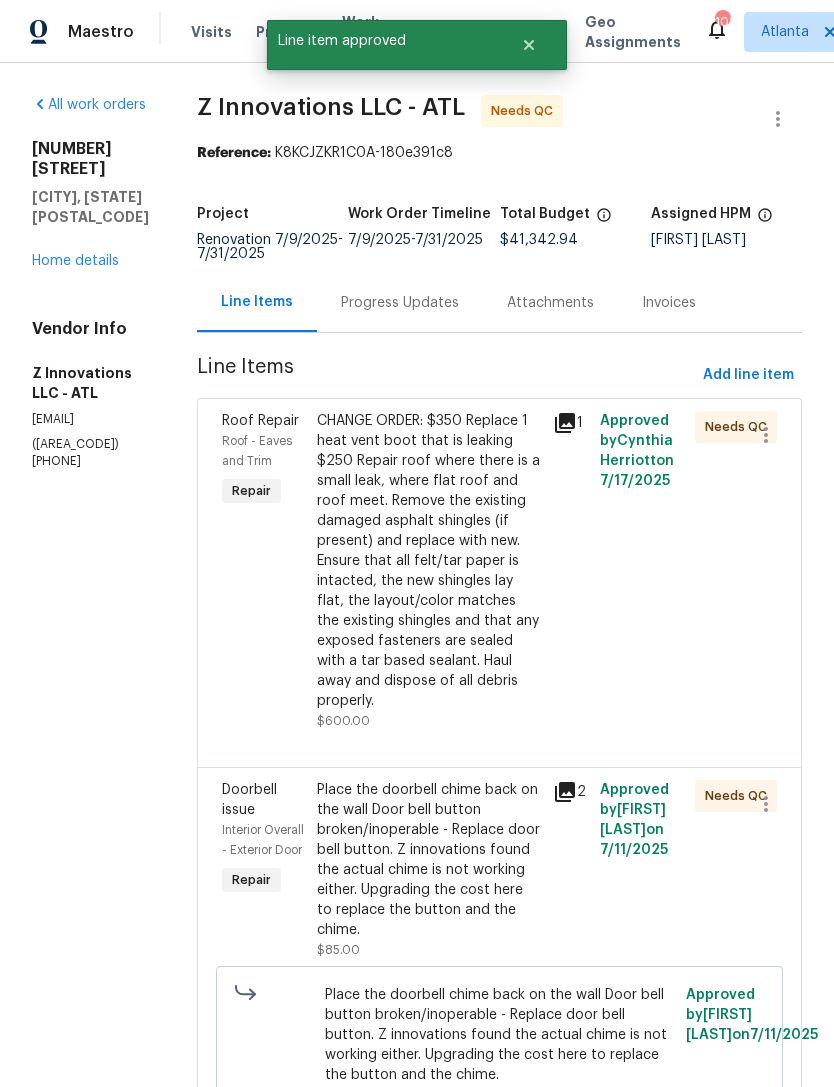 click on "CHANGE ORDER: $350 Replace 1 heat vent boot that is leaking $250 Repair roof where there is a small leak, where flat roof and roof meet.  Remove the existing damaged asphalt shingles (if present) and replace with new. Ensure that all felt/tar paper is intacted, the new shingles lay flat, the layout/color matches the existing shingles and that any exposed fasteners are sealed with a tar based sealant. Haul away and dispose of all debris properly." at bounding box center [429, 561] 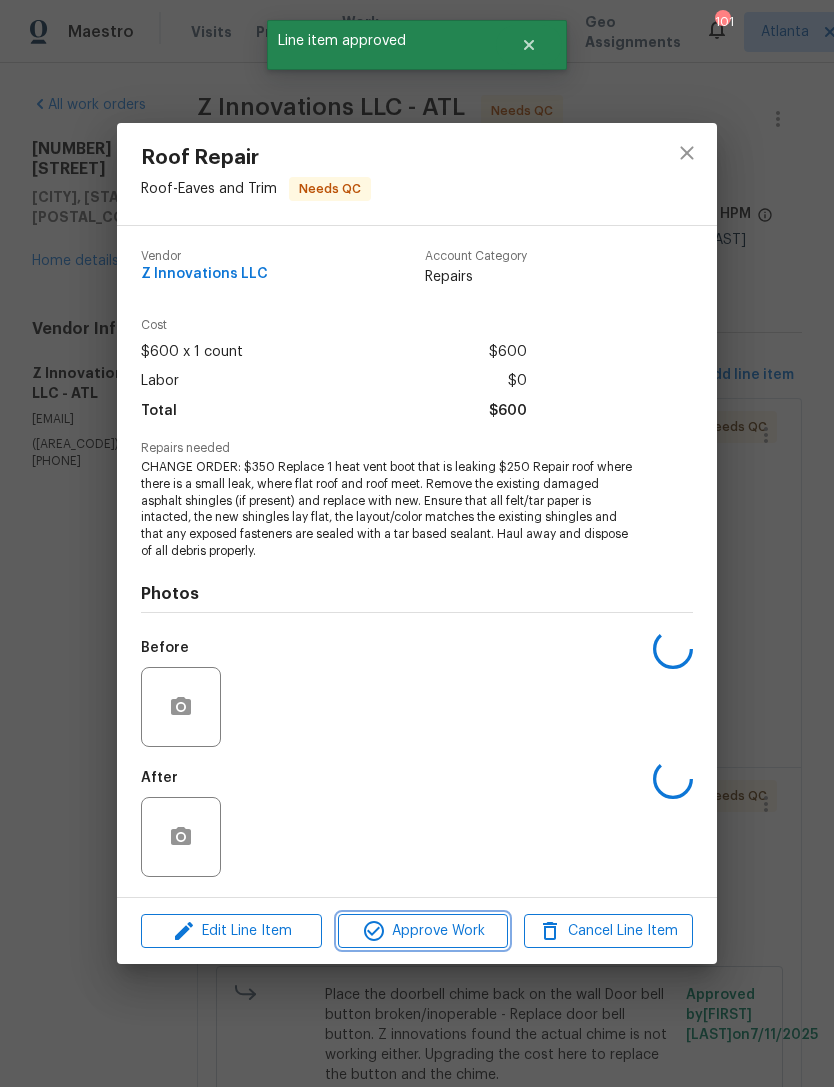 click on "Approve Work" at bounding box center [422, 931] 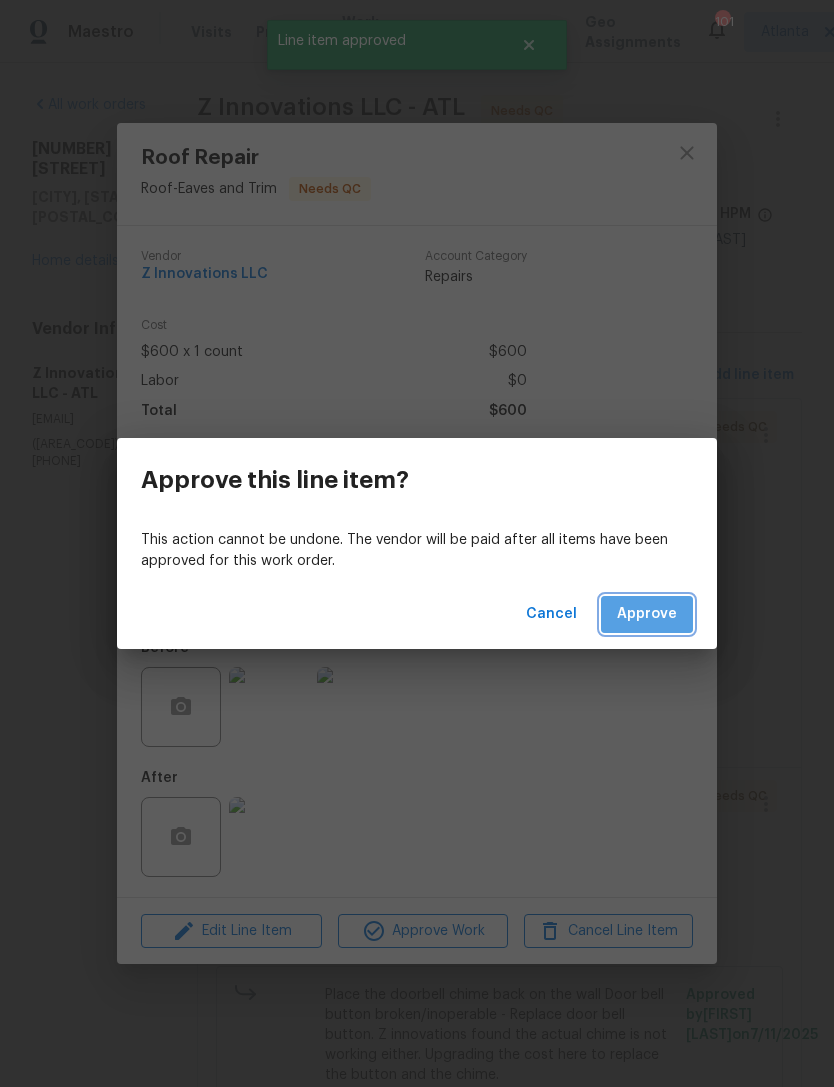 click on "Approve" at bounding box center [647, 614] 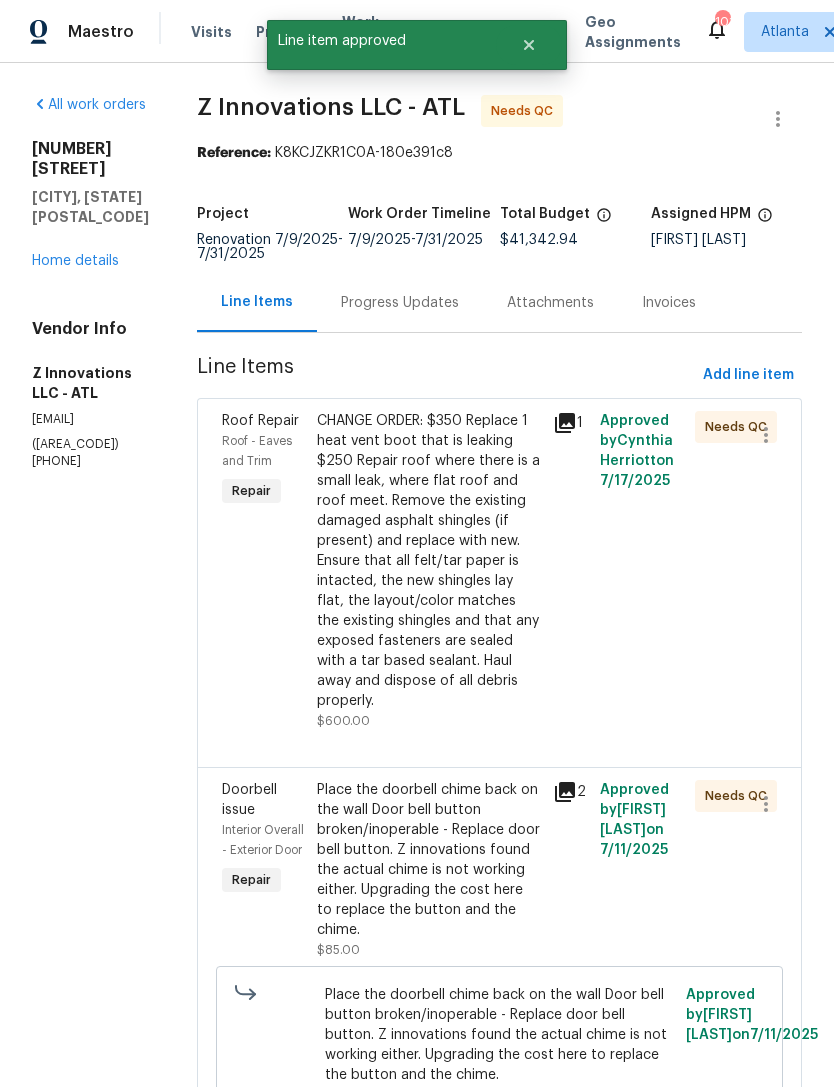 click on "CHANGE ORDER: $350 Replace 1 heat vent boot that is leaking $250 Repair roof where there is a small leak, where flat roof and roof meet.  Remove the existing damaged asphalt shingles (if present) and replace with new. Ensure that all felt/tar paper is intacted, the new shingles lay flat, the layout/color matches the existing shingles and that any exposed fasteners are sealed with a tar based sealant. Haul away and dispose of all debris properly." at bounding box center [429, 561] 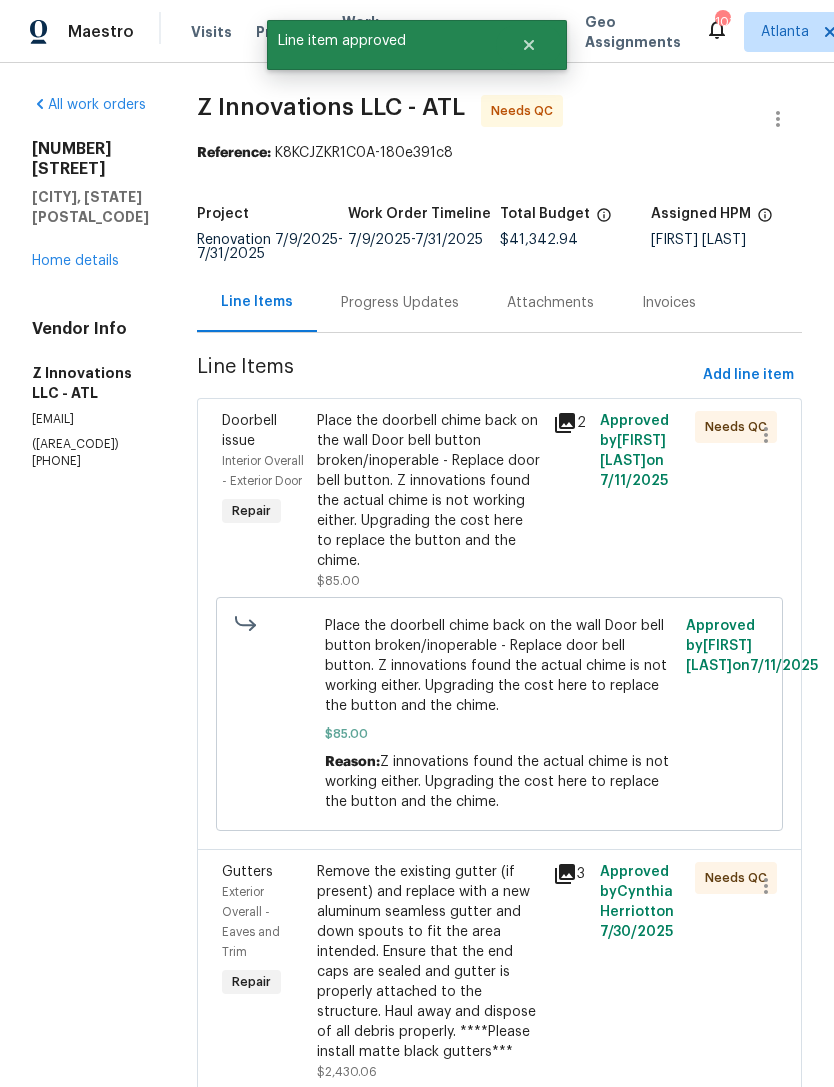 click on "Place the doorbell chime back on the wall Door bell button broken/inoperable - Replace door bell button. Z innovations found the actual chime  is not working either. Upgrading the cost here to replace the button and the chime." at bounding box center (429, 491) 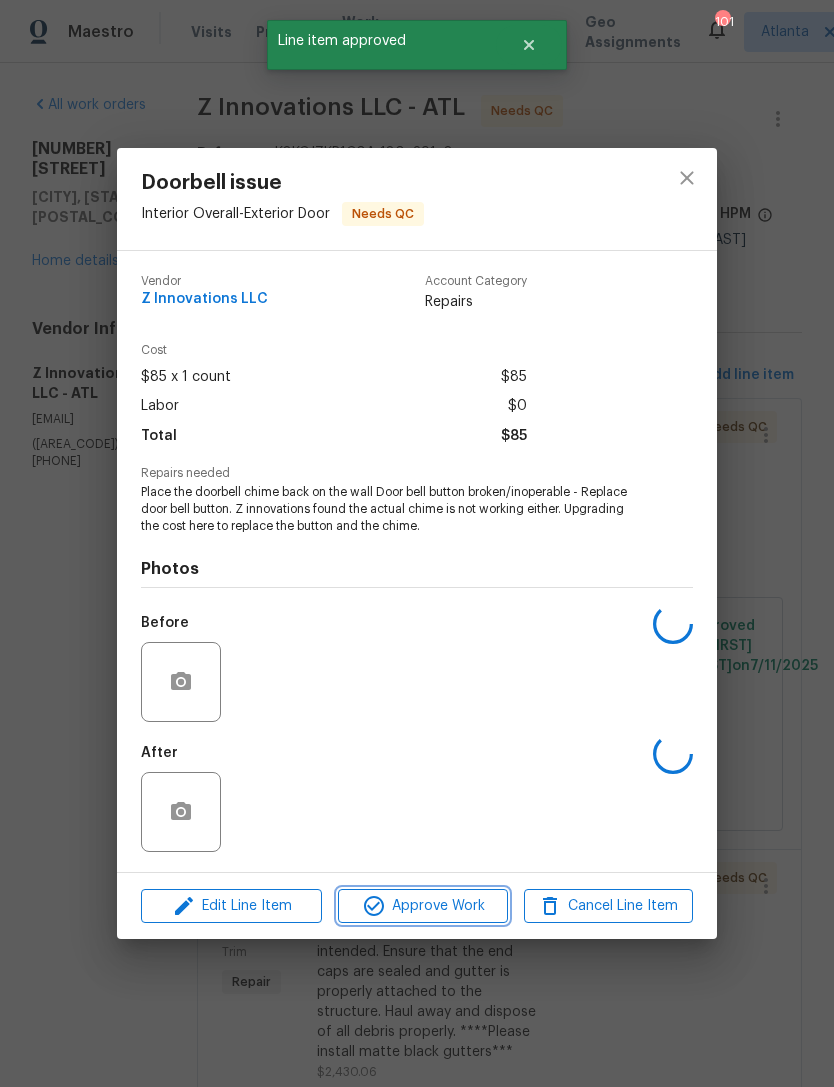 click on "Approve Work" at bounding box center (422, 906) 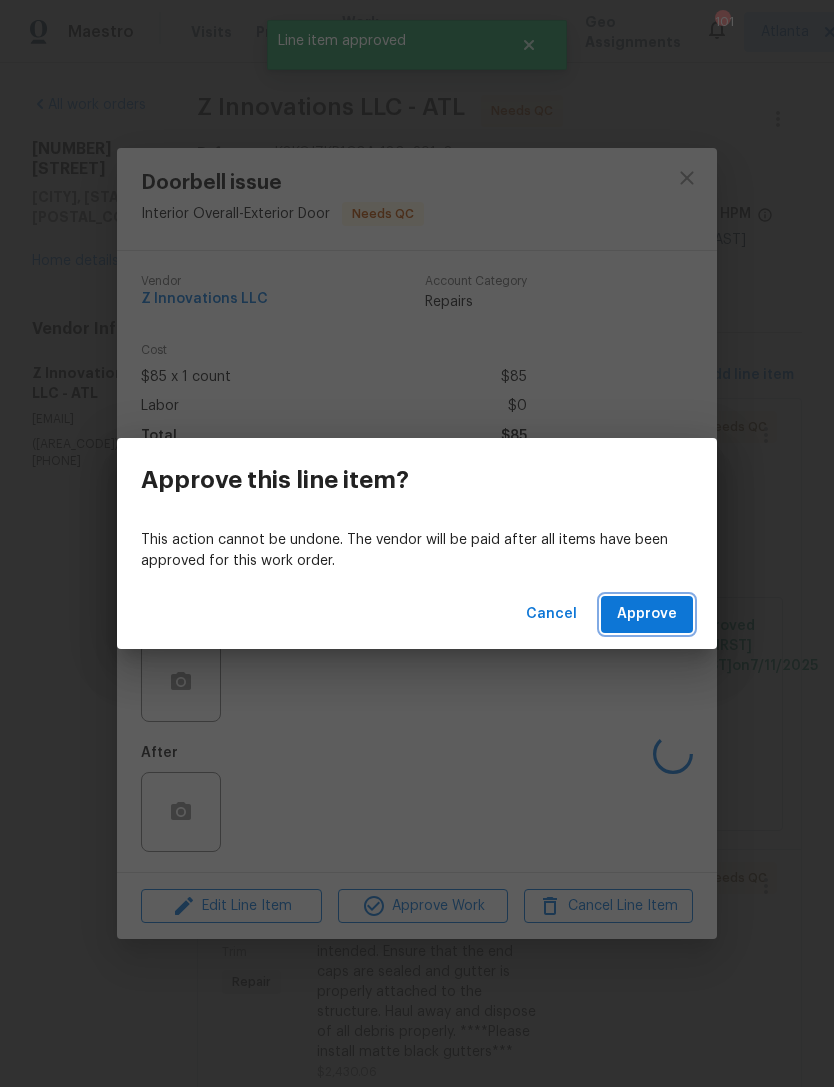 click on "Approve" at bounding box center (647, 614) 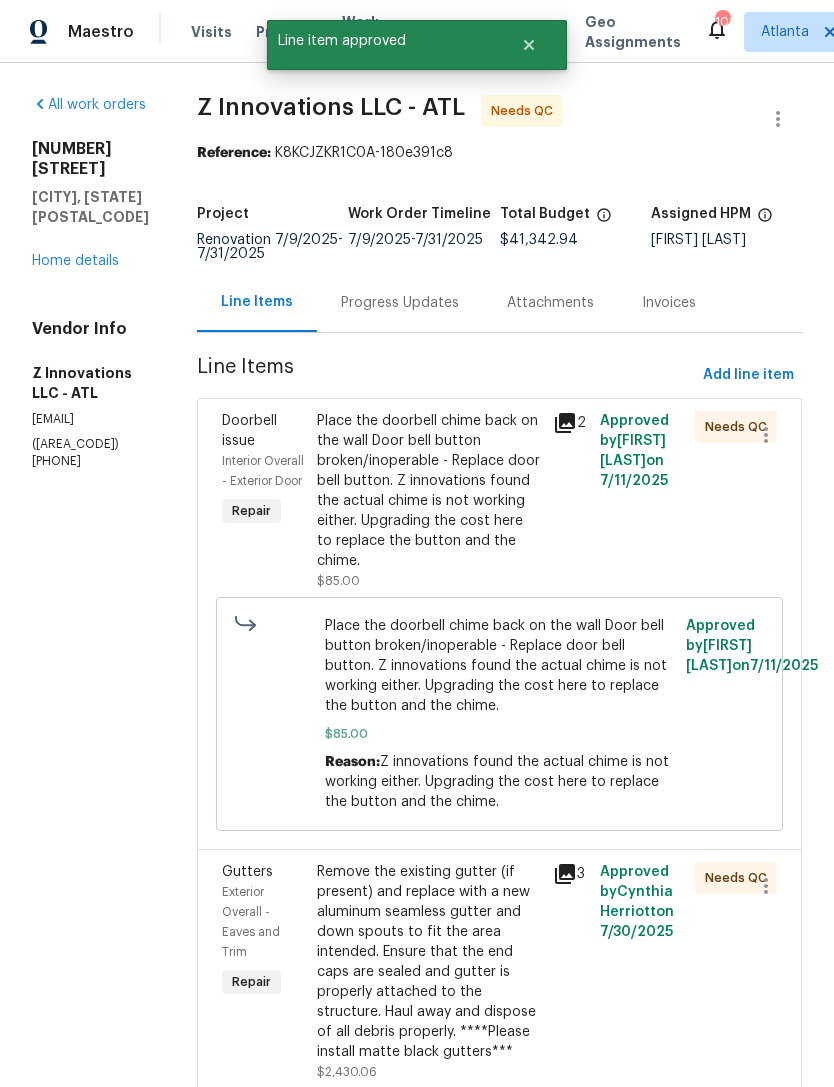 click on "Place the doorbell chime back on the wall Door bell button broken/inoperable - Replace door bell button. Z innovations found the actual chime  is not working either. Upgrading the cost here to replace the button and the chime." at bounding box center (429, 491) 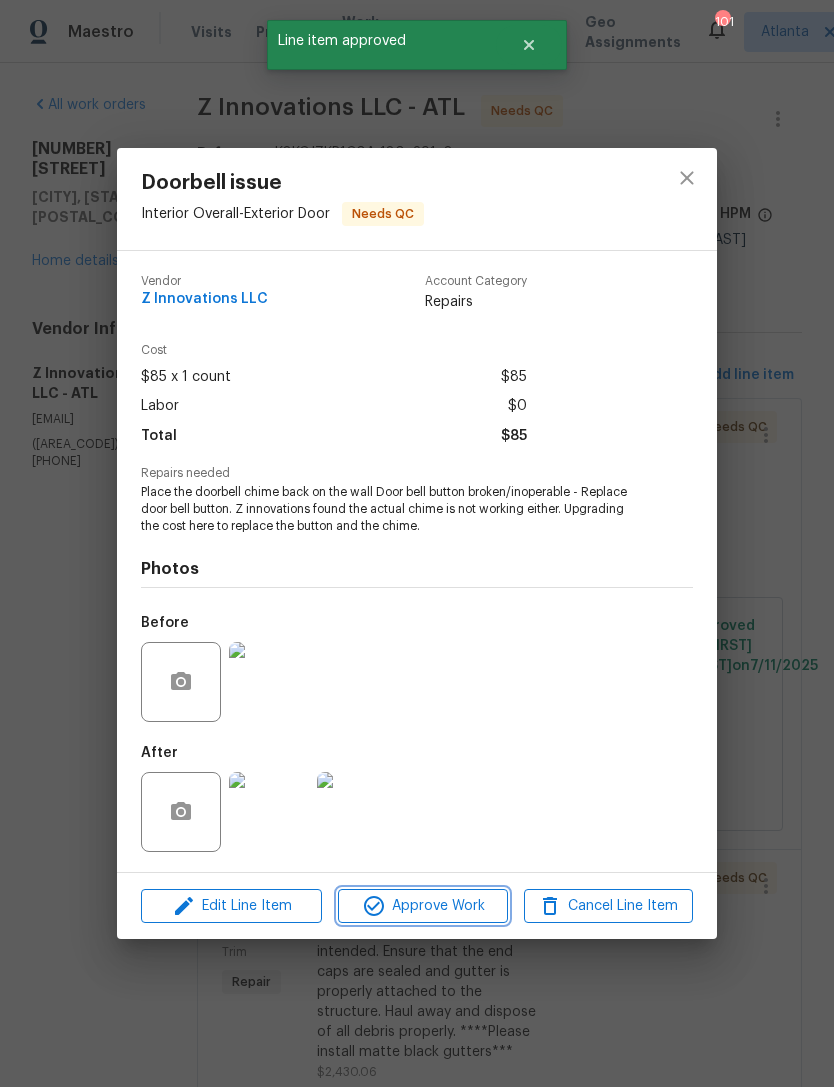 click on "Approve Work" at bounding box center [422, 906] 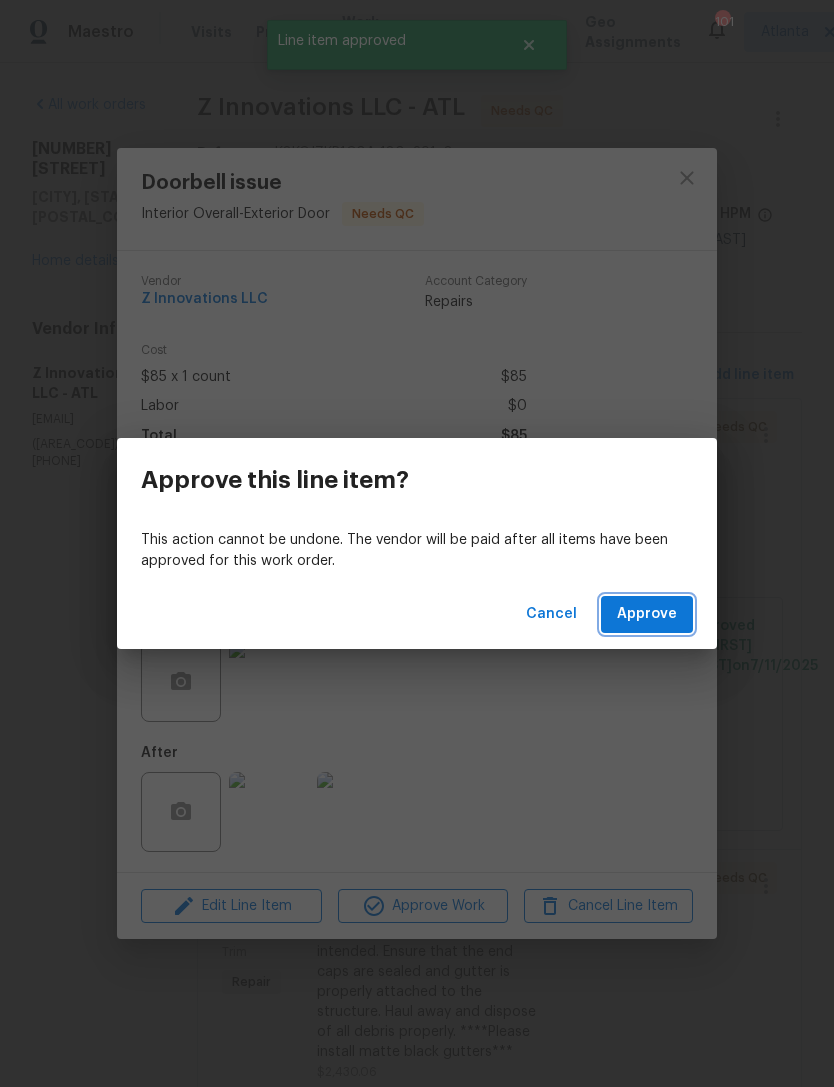 click on "Approve" at bounding box center [647, 614] 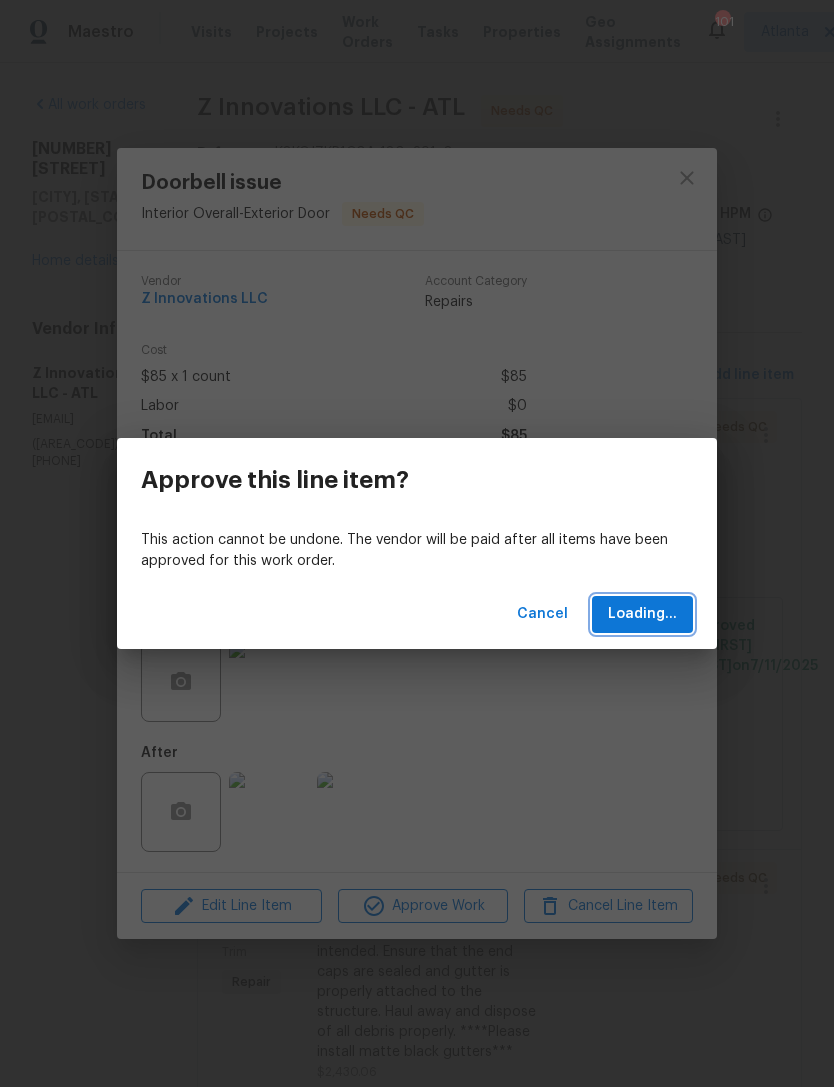 click on "Loading..." at bounding box center (642, 614) 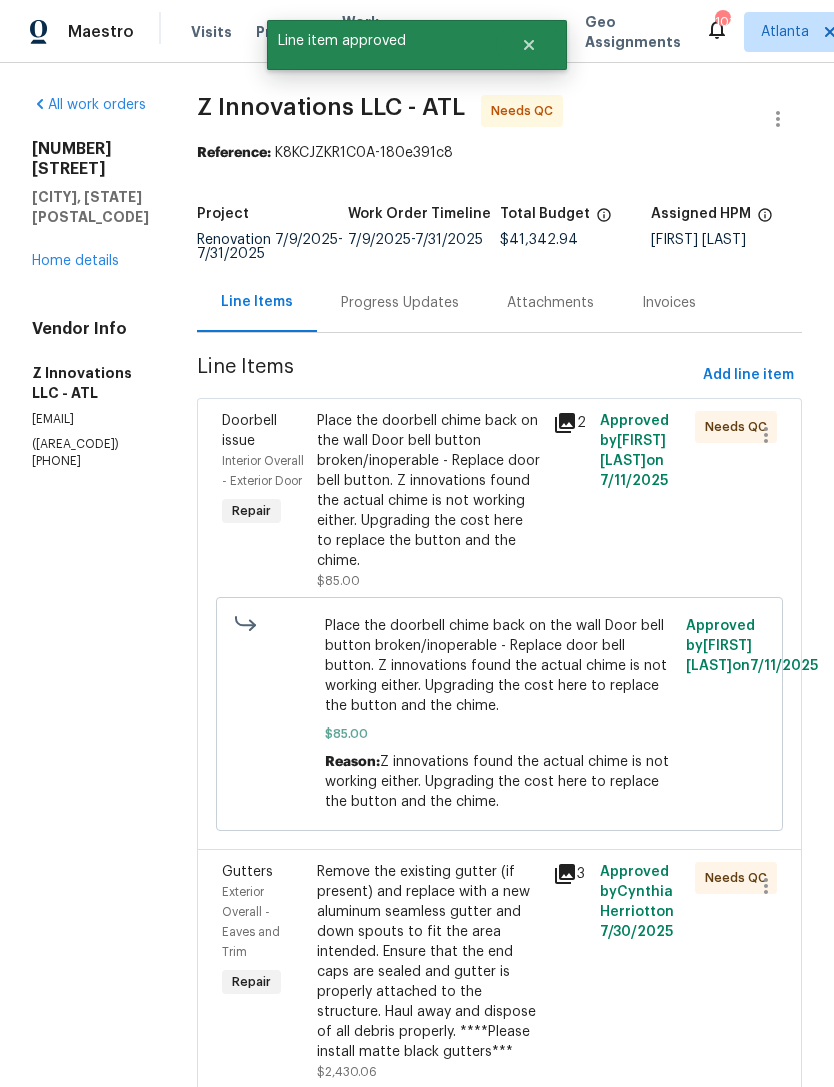 click on "Place the doorbell chime back on the wall Door bell button broken/inoperable - Replace door bell button. Z innovations found the actual chime  is not working either. Upgrading the cost here to replace the button and the chime." at bounding box center (429, 491) 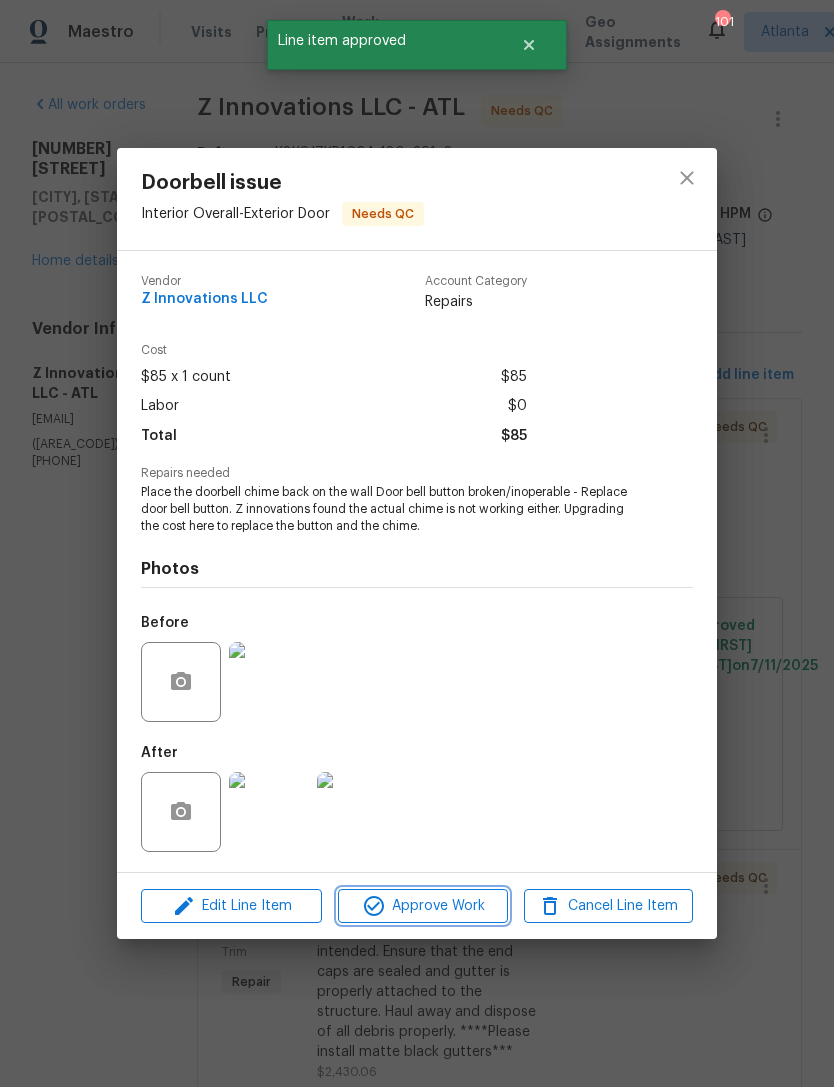 click on "Approve Work" at bounding box center (422, 906) 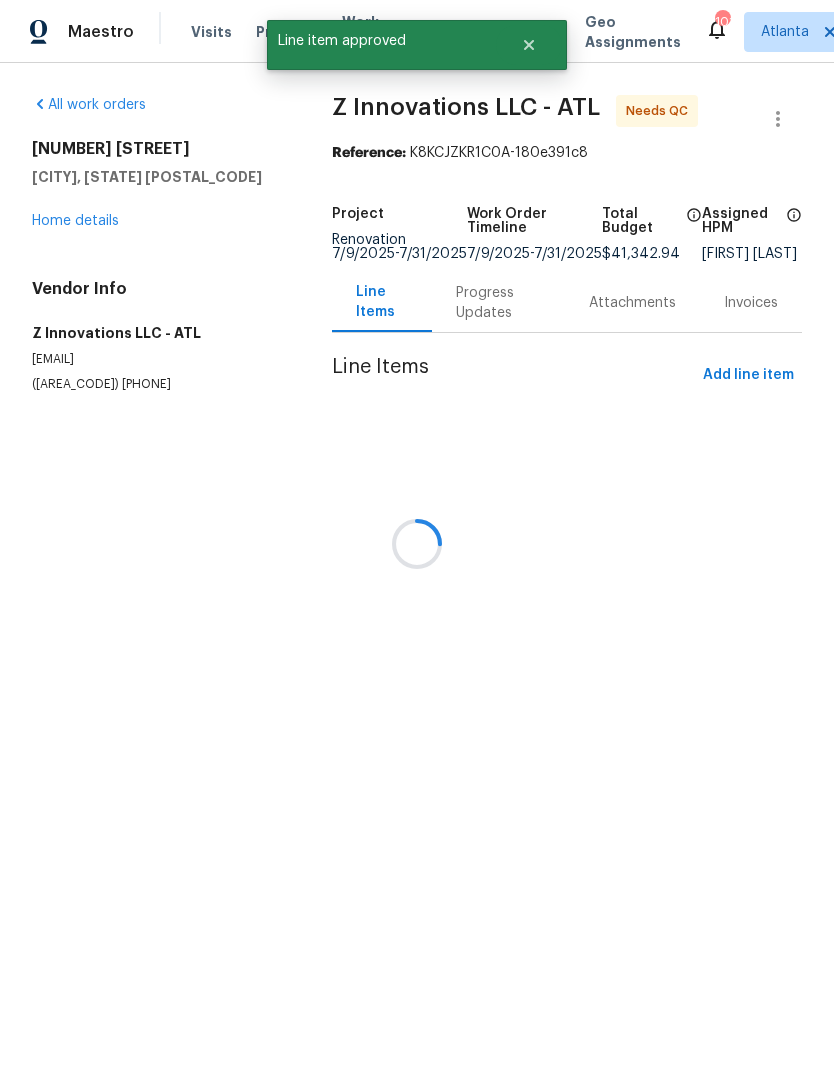 click at bounding box center [417, 543] 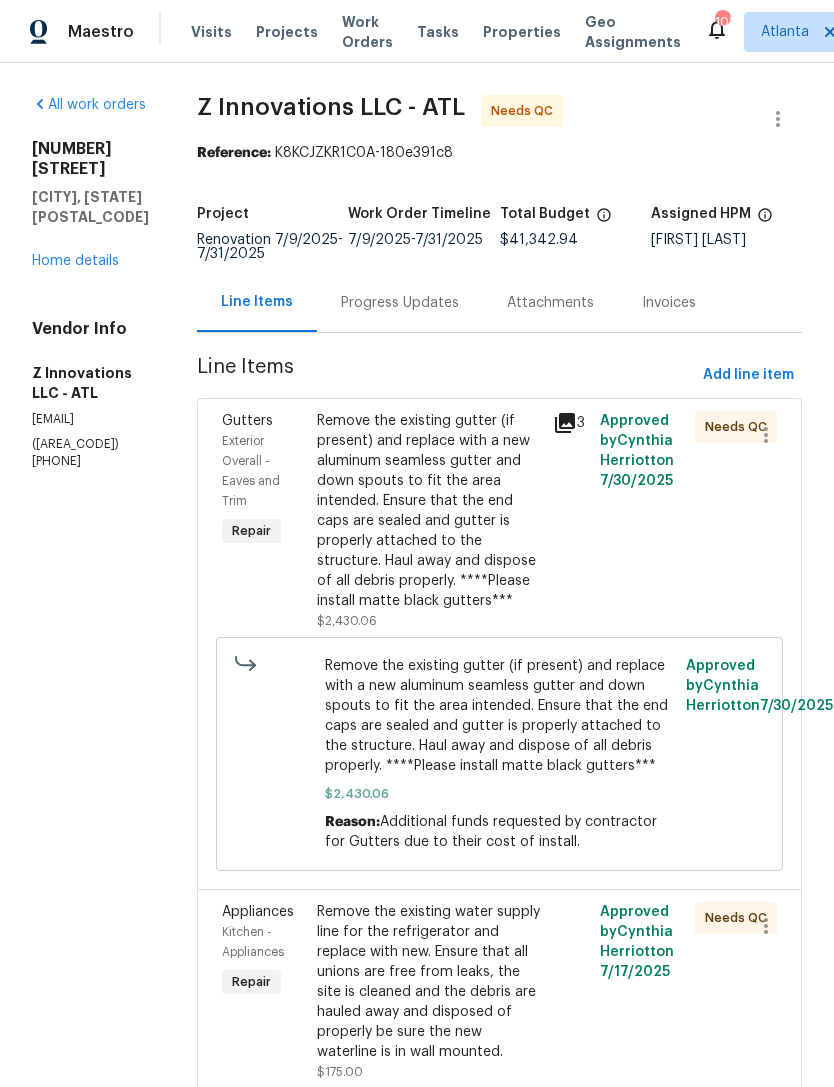 click on "Remove the existing gutter (if present) and replace with a new aluminum seamless gutter and down spouts to fit the area intended. Ensure that the end caps are sealed and gutter is properly attached to the structure. Haul away and dispose of all debris properly. ****Please install matte black gutters***" at bounding box center [429, 511] 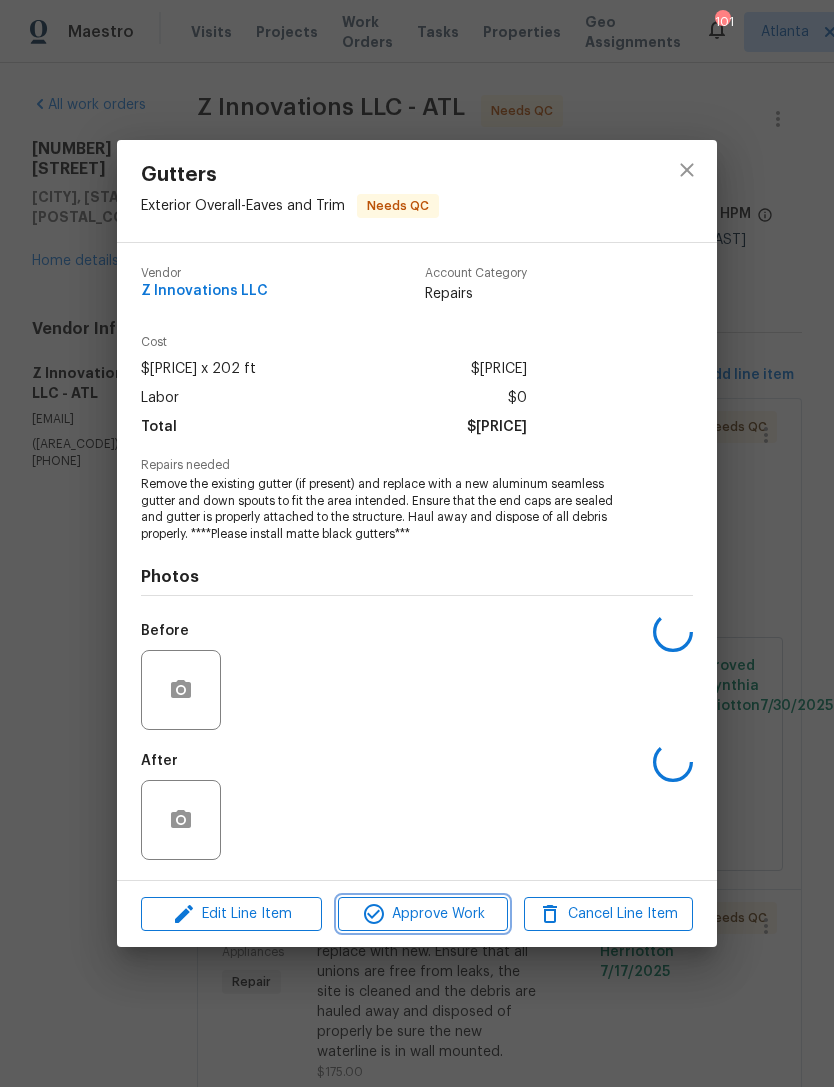 click on "Approve Work" at bounding box center [422, 914] 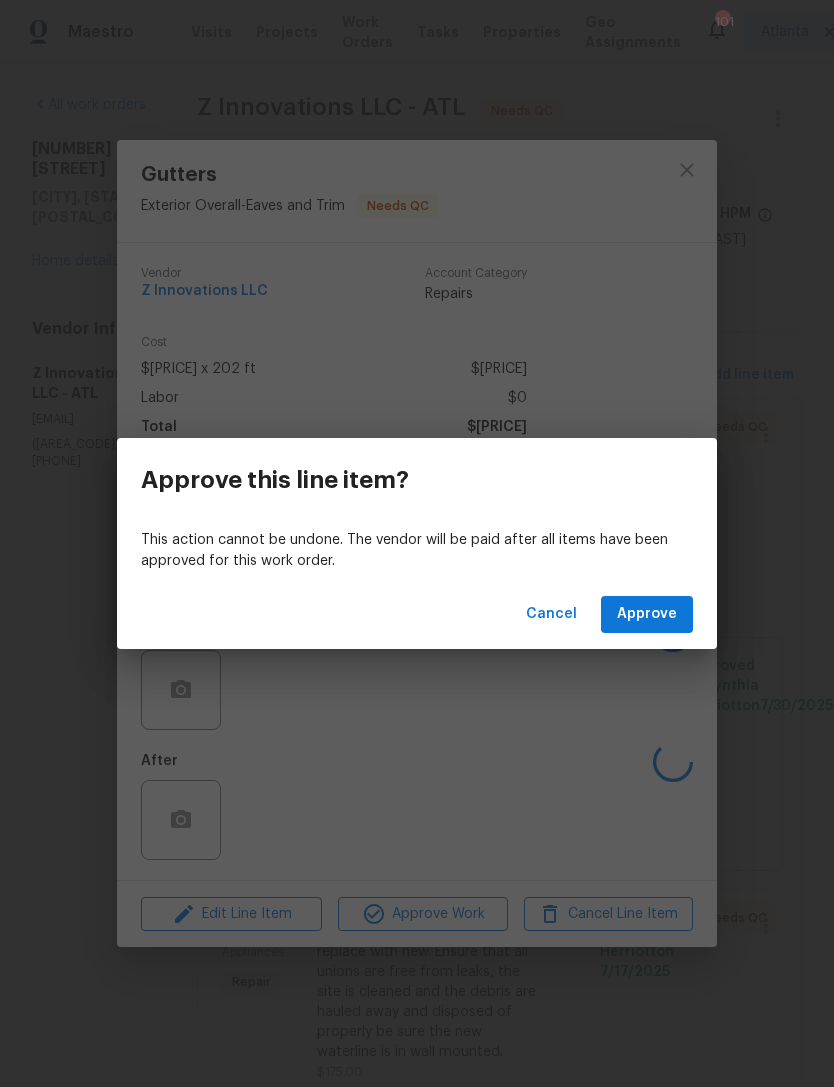 click on "Cancel Approve" at bounding box center [417, 614] 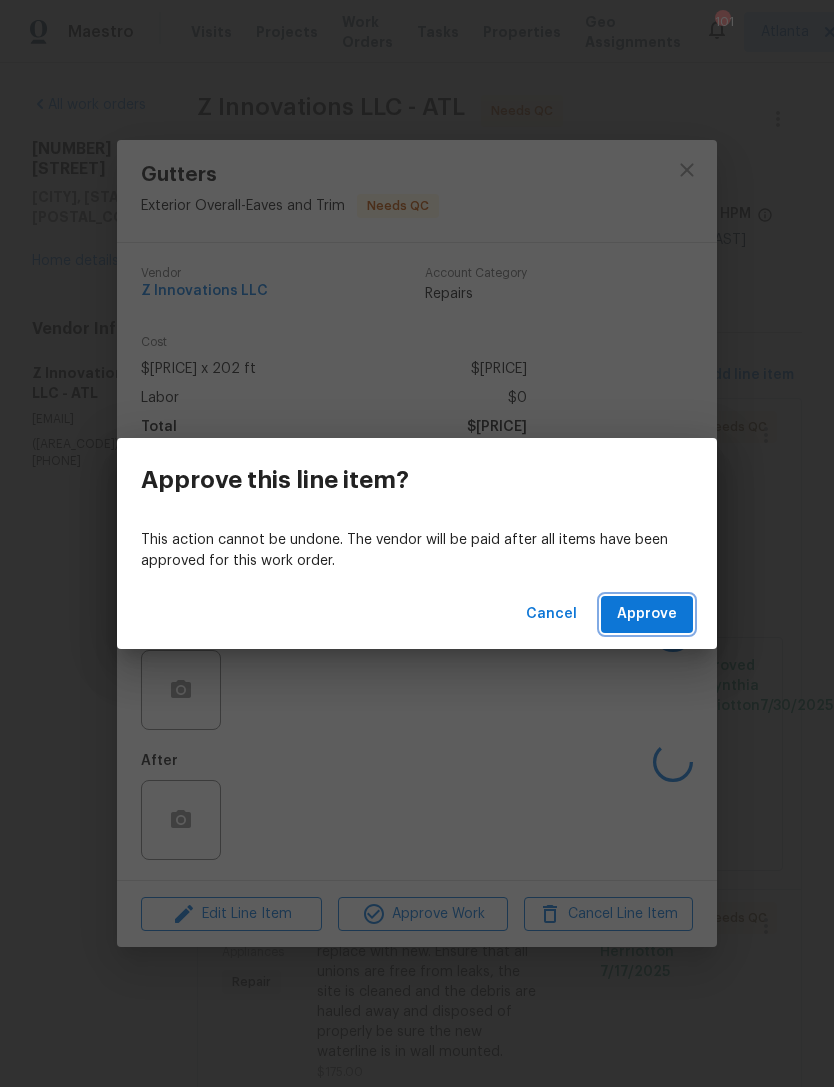 click on "Approve" at bounding box center (647, 614) 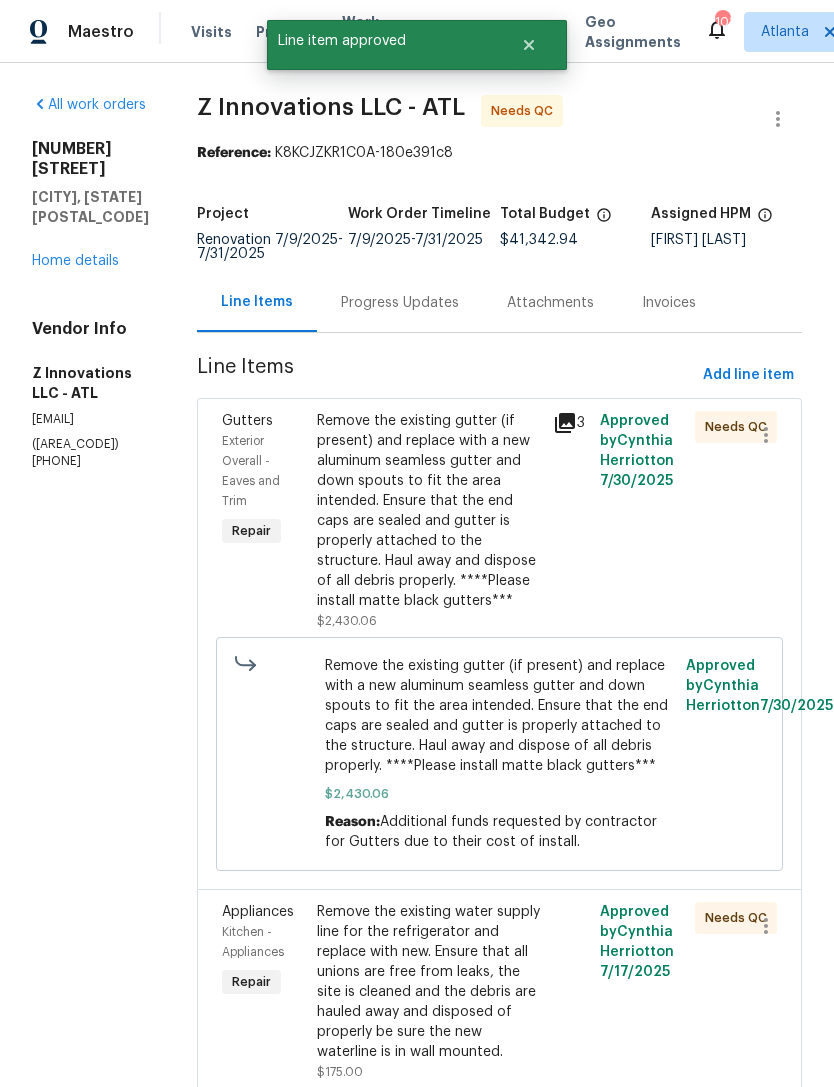 click on "Remove the existing gutter (if present) and replace with a new aluminum seamless gutter and down spouts to fit the area intended. Ensure that the end caps are sealed and gutter is properly attached to the structure. Haul away and dispose of all debris properly. ****Please install matte black gutters***" at bounding box center (429, 511) 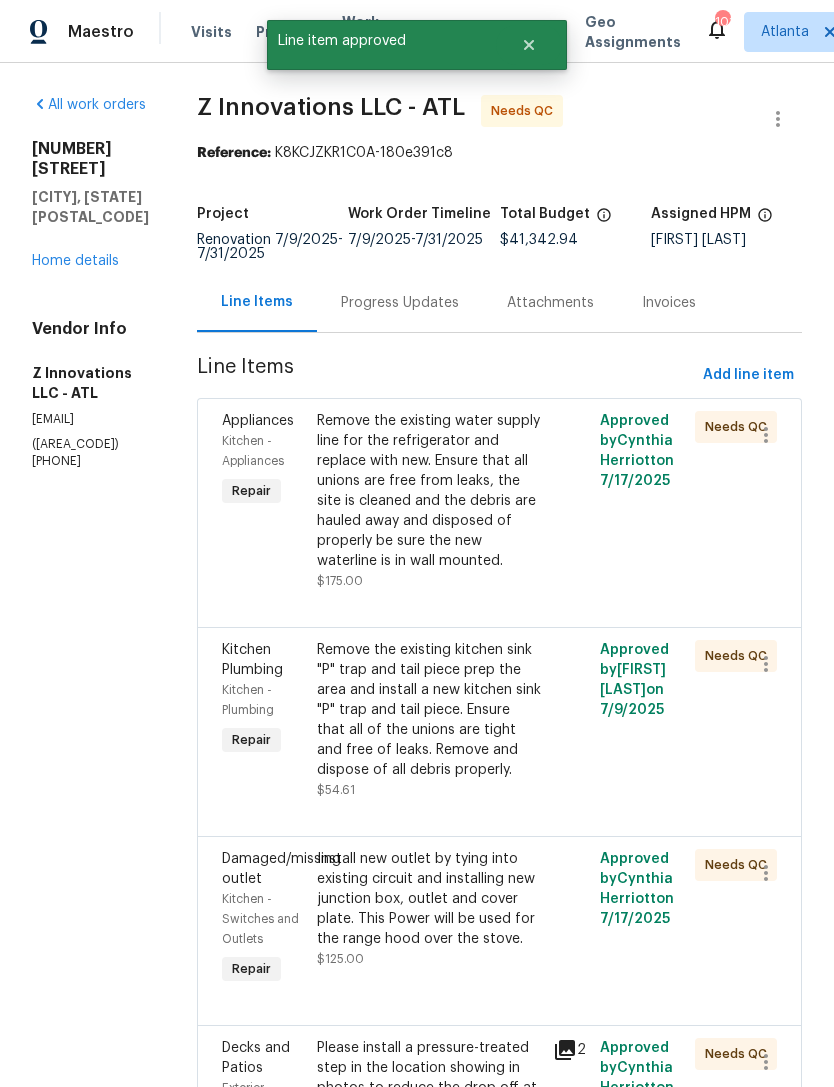 click on "Remove the existing water supply line for the refrigerator and replace with new. Ensure that all unions are free from leaks, the site is cleaned and the debris are hauled away and disposed of properly be sure the new waterline is in wall mounted." at bounding box center [429, 491] 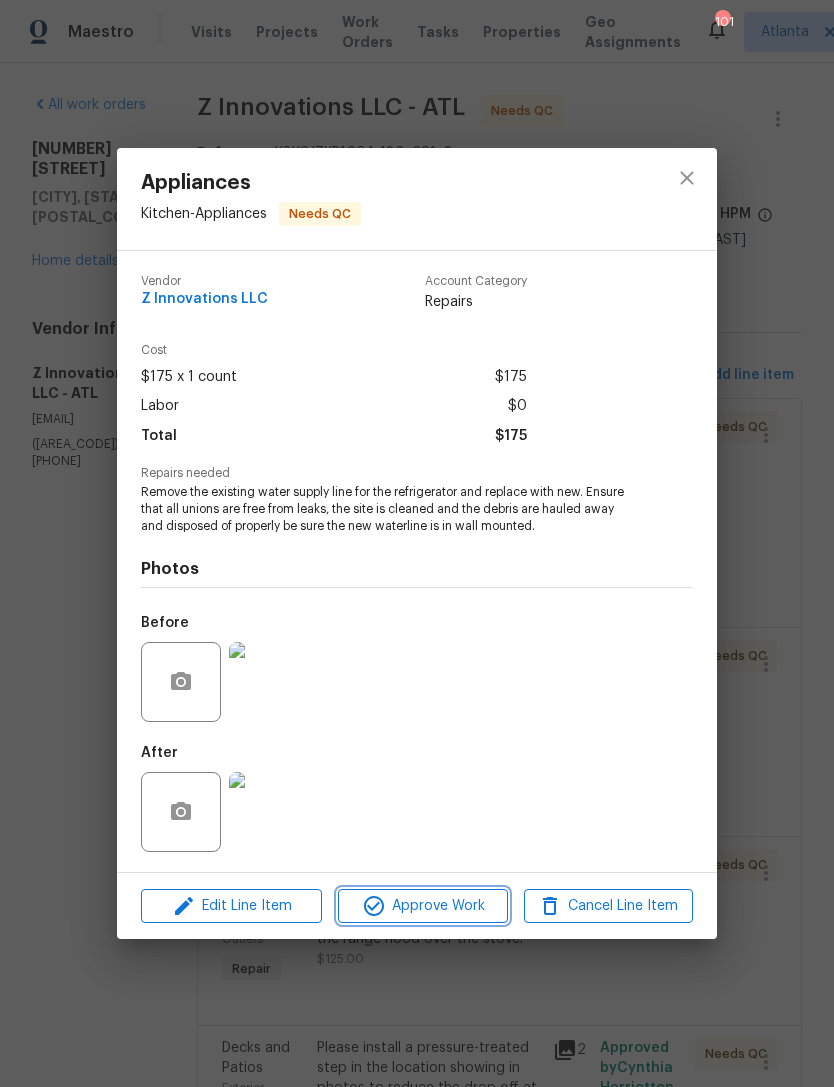 click on "Approve Work" at bounding box center [422, 906] 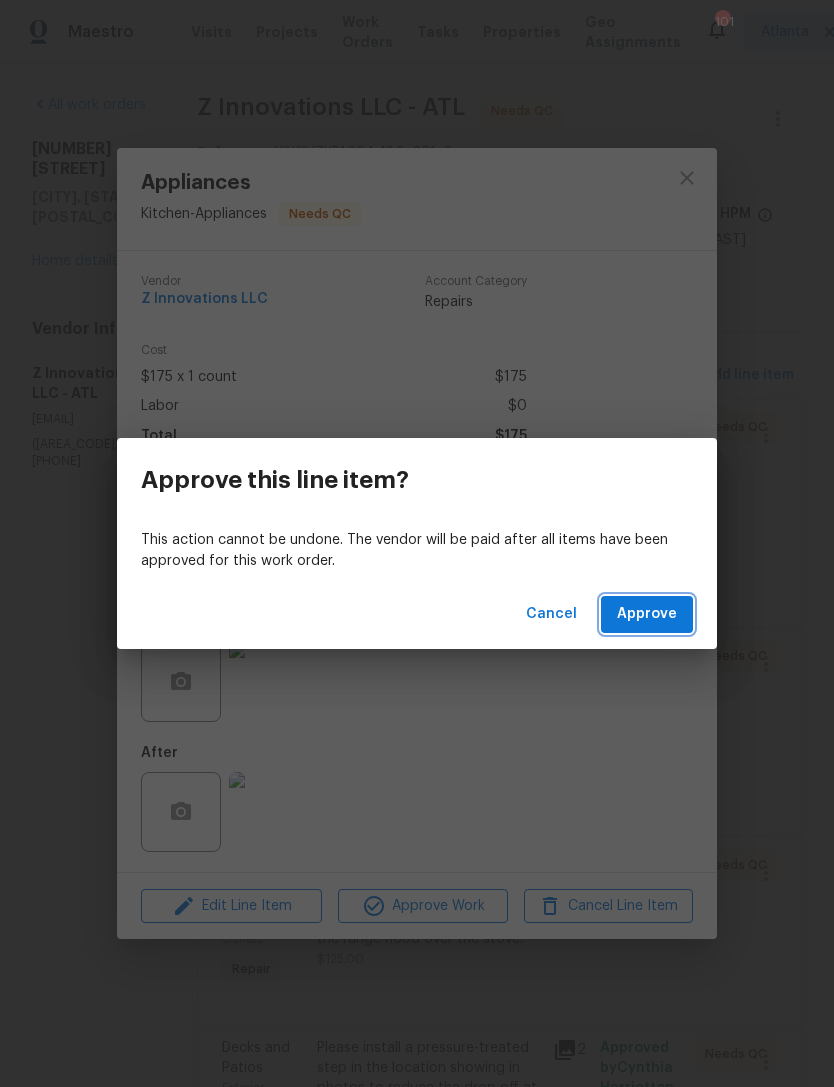 click on "Approve" at bounding box center [647, 614] 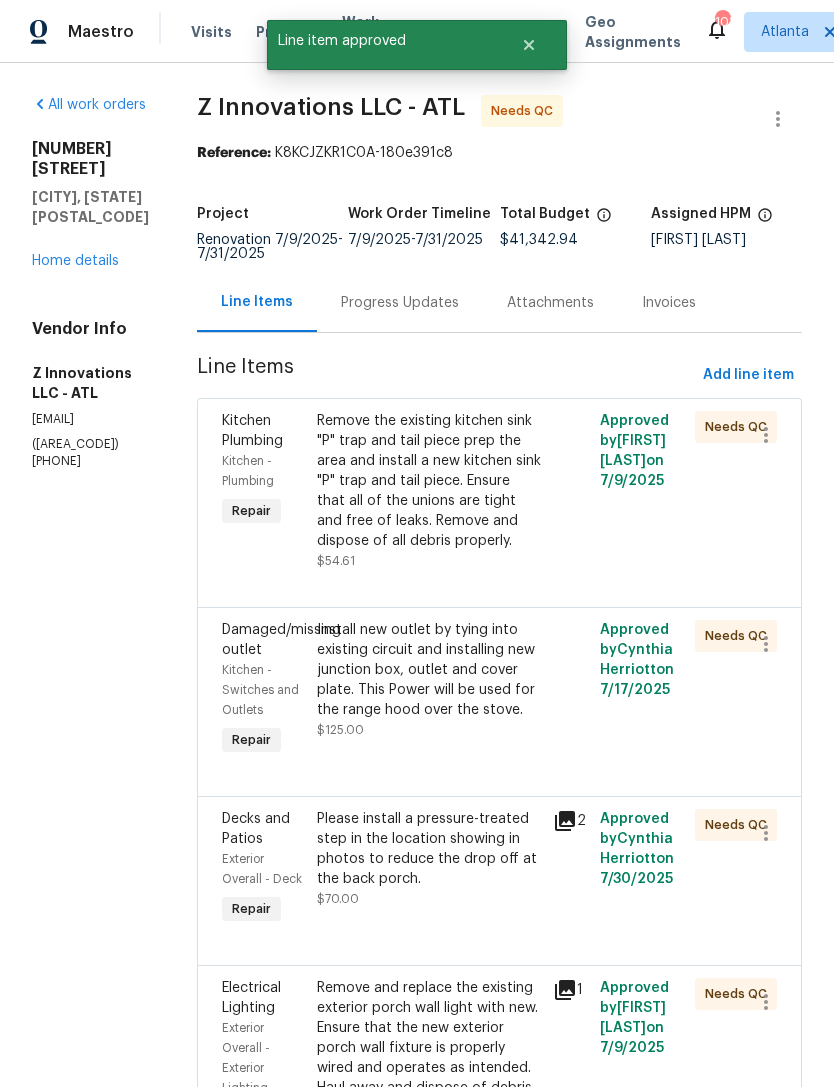 click on "Remove the existing kitchen sink "P" trap and tail piece prep the area and install a new kitchen sink "P" trap and tail piece. Ensure that all of the unions are tight and free of leaks. Remove and dispose of all debris properly." at bounding box center [429, 481] 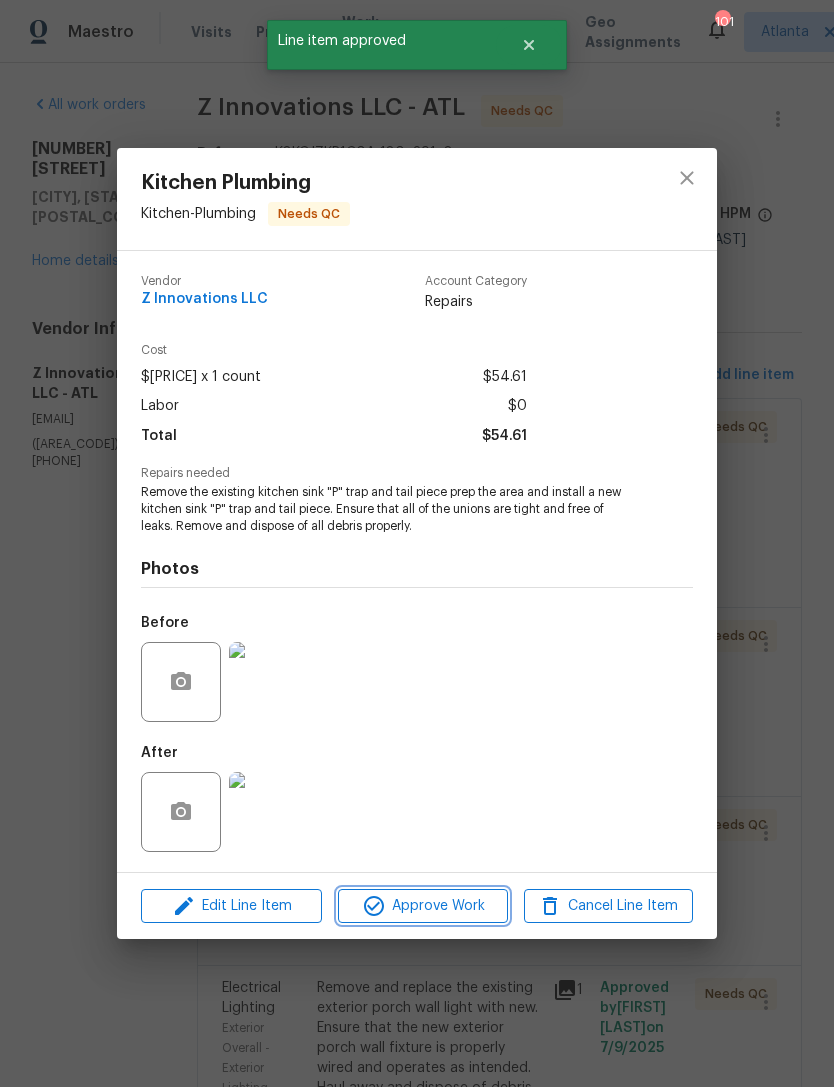 click on "Approve Work" at bounding box center [422, 906] 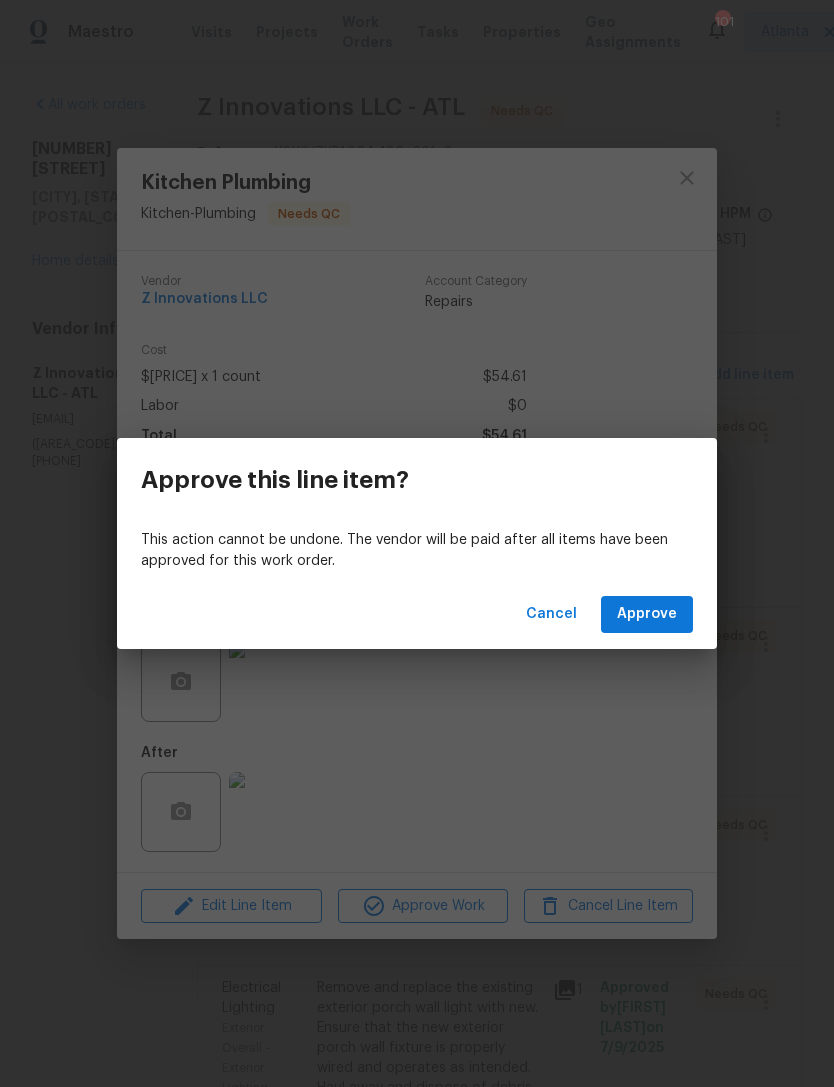 click on "Cancel Approve" at bounding box center [417, 614] 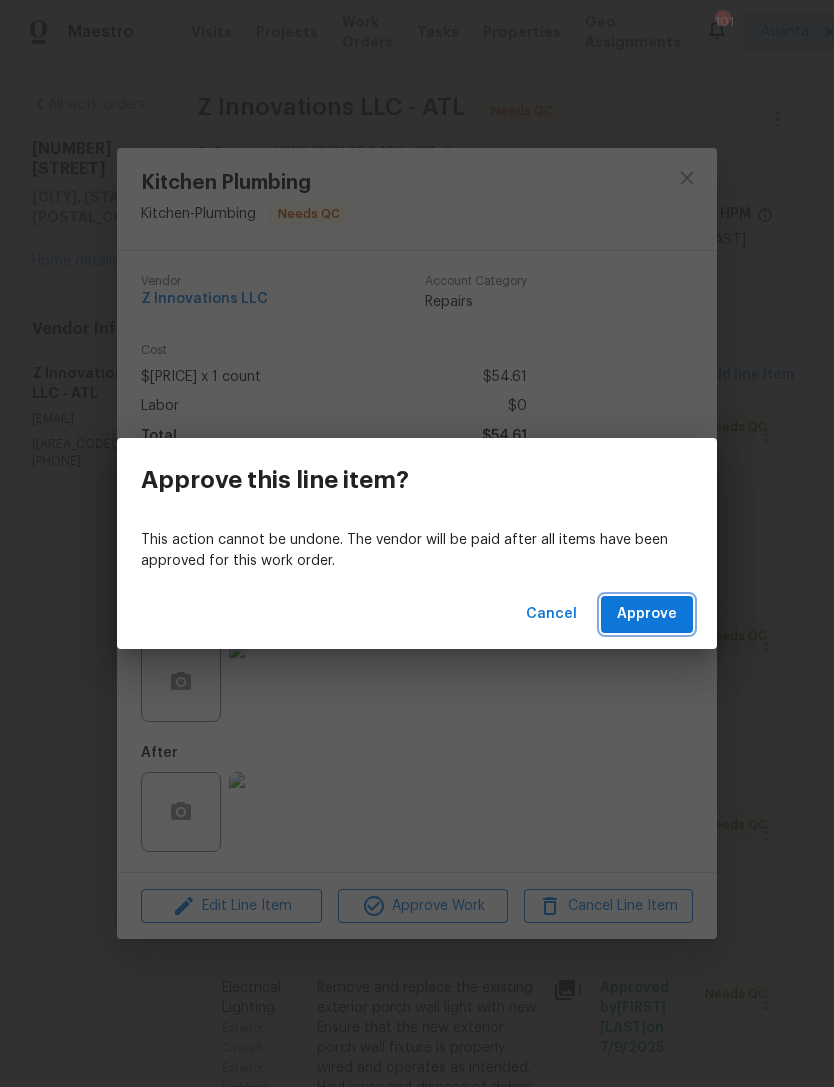 click on "Approve" at bounding box center (647, 614) 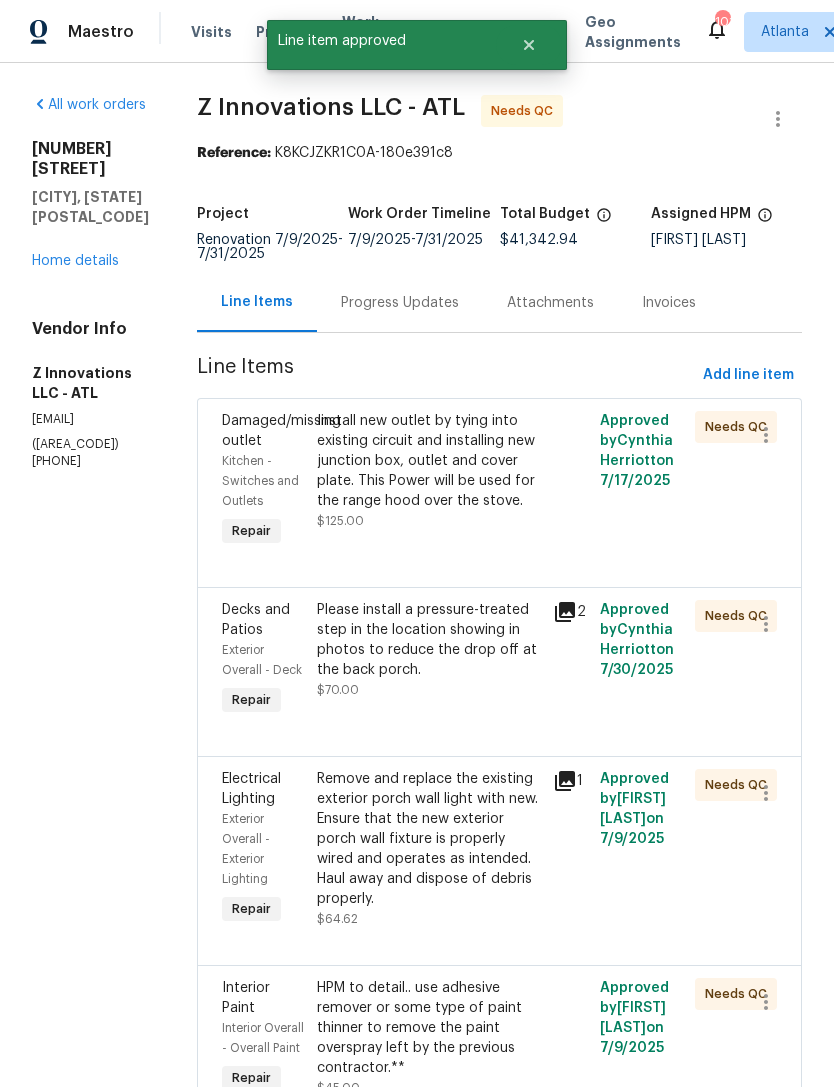 click on "Install new outlet by tying into existing circuit and installing new junction box, outlet and cover plate. This Power will be used for the range hood over the stove." at bounding box center (429, 461) 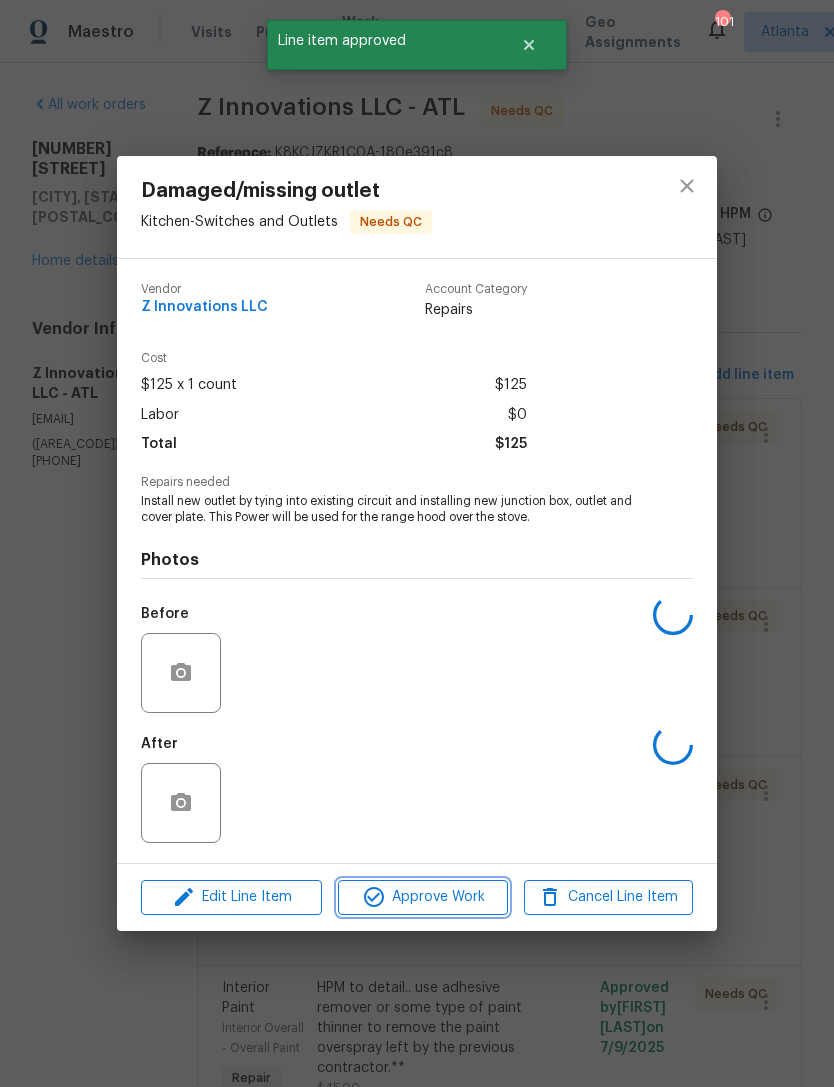 click on "Approve Work" at bounding box center [422, 897] 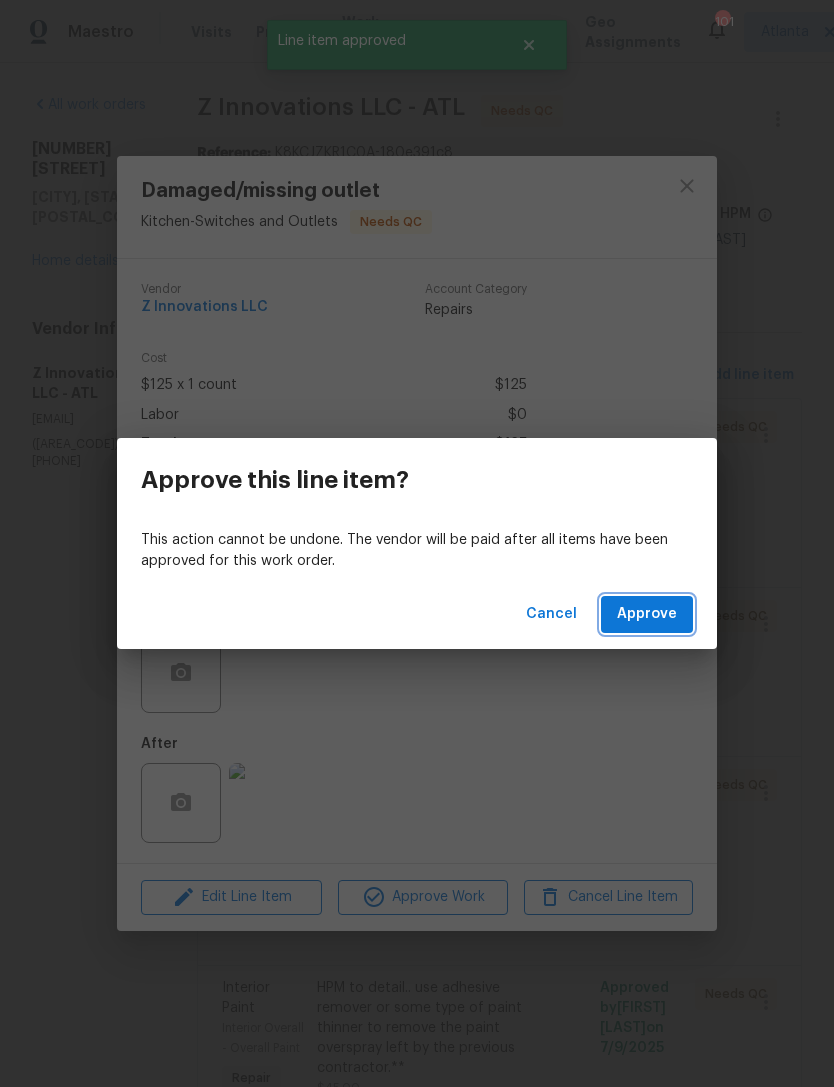 click on "Approve" at bounding box center [647, 614] 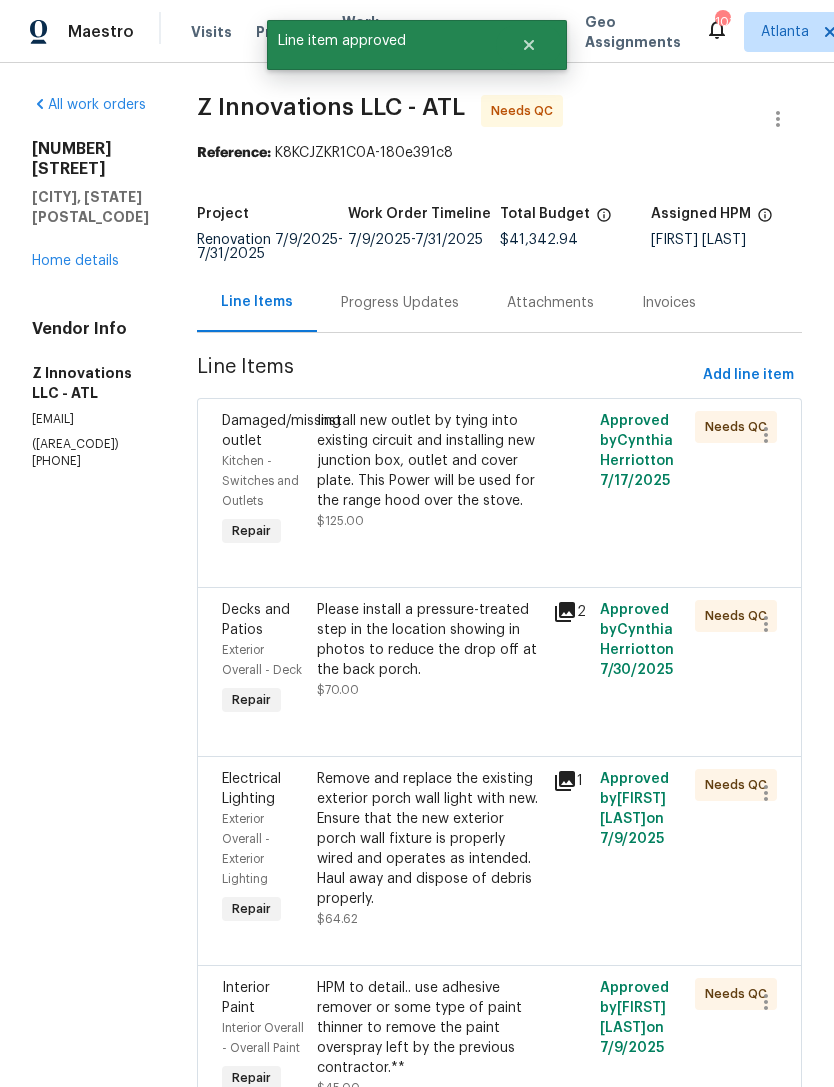 click on "Install new outlet by tying into existing circuit and installing new junction box, outlet and cover plate. This Power will be used for the range hood over the stove." at bounding box center [429, 461] 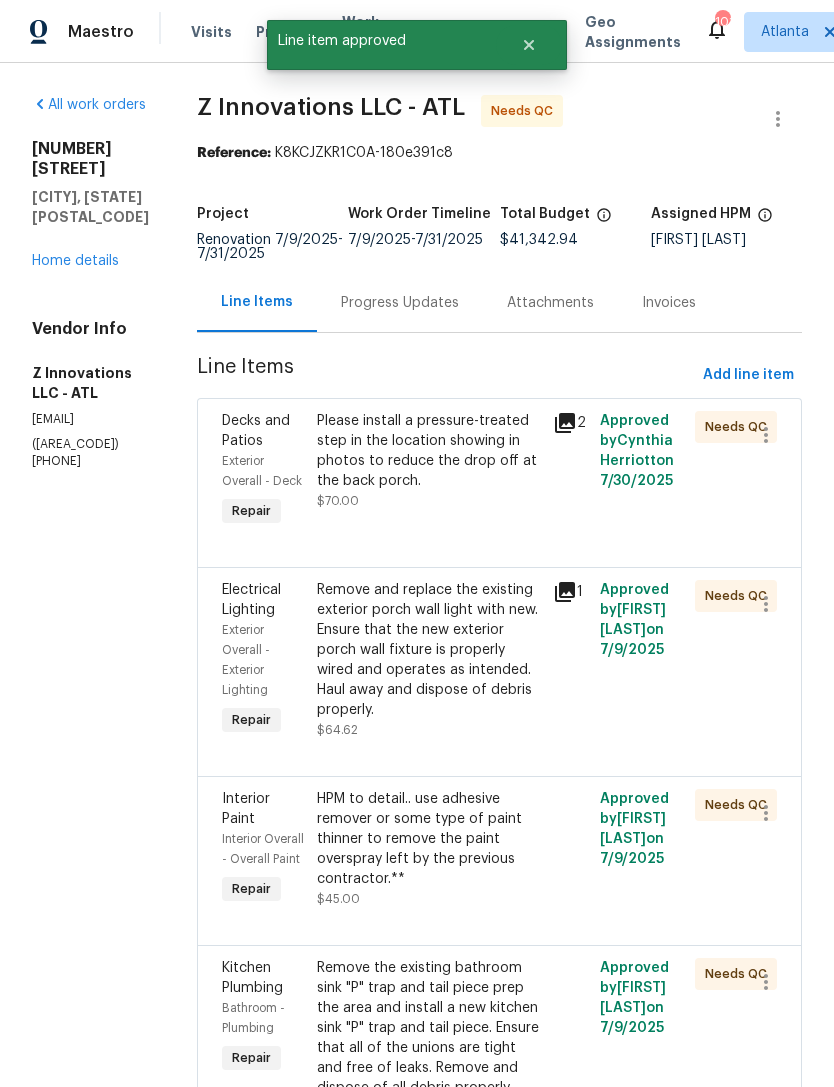 click on "Please install a pressure-treated step in the location showing in photos to reduce the drop off at the back porch." at bounding box center [429, 451] 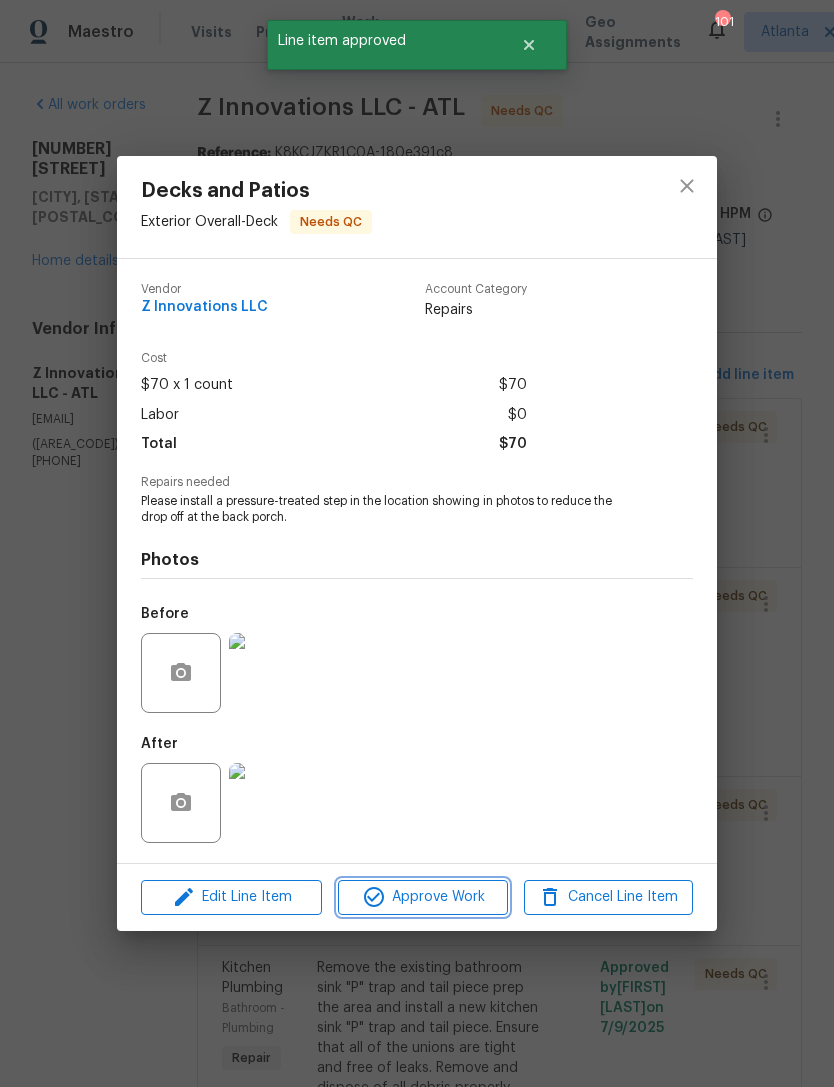click on "Approve Work" at bounding box center (422, 897) 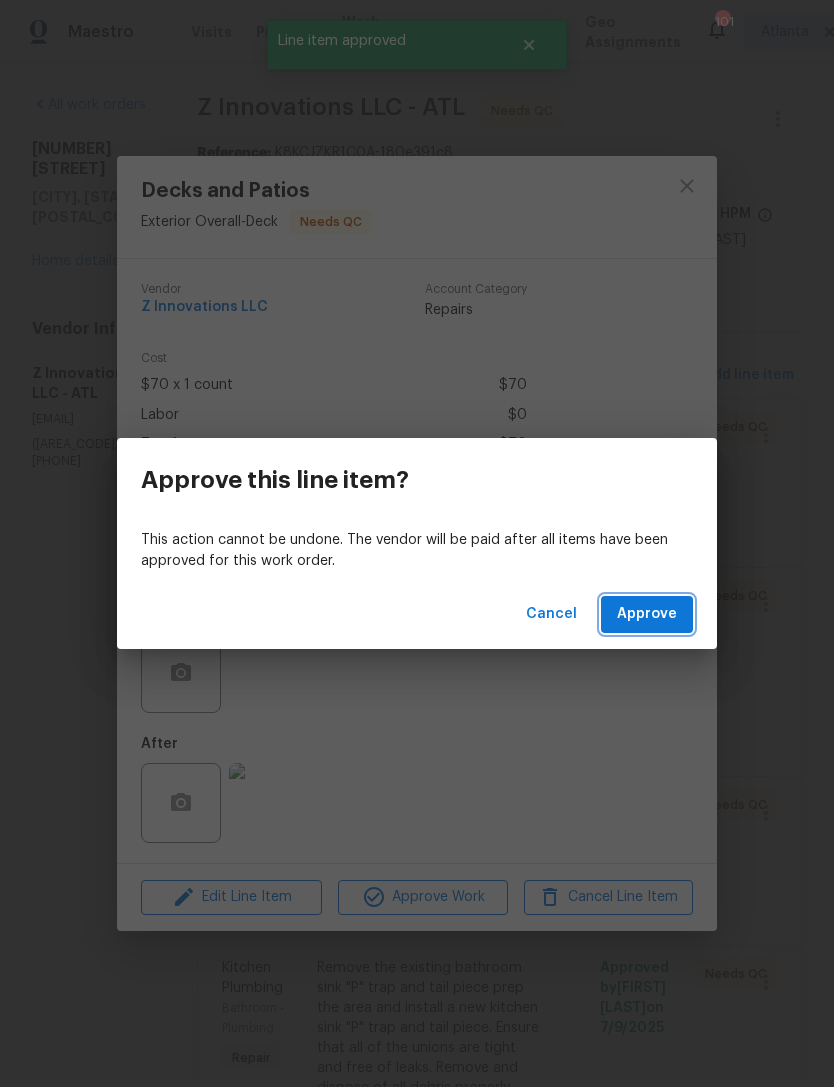 click on "Approve" at bounding box center [647, 614] 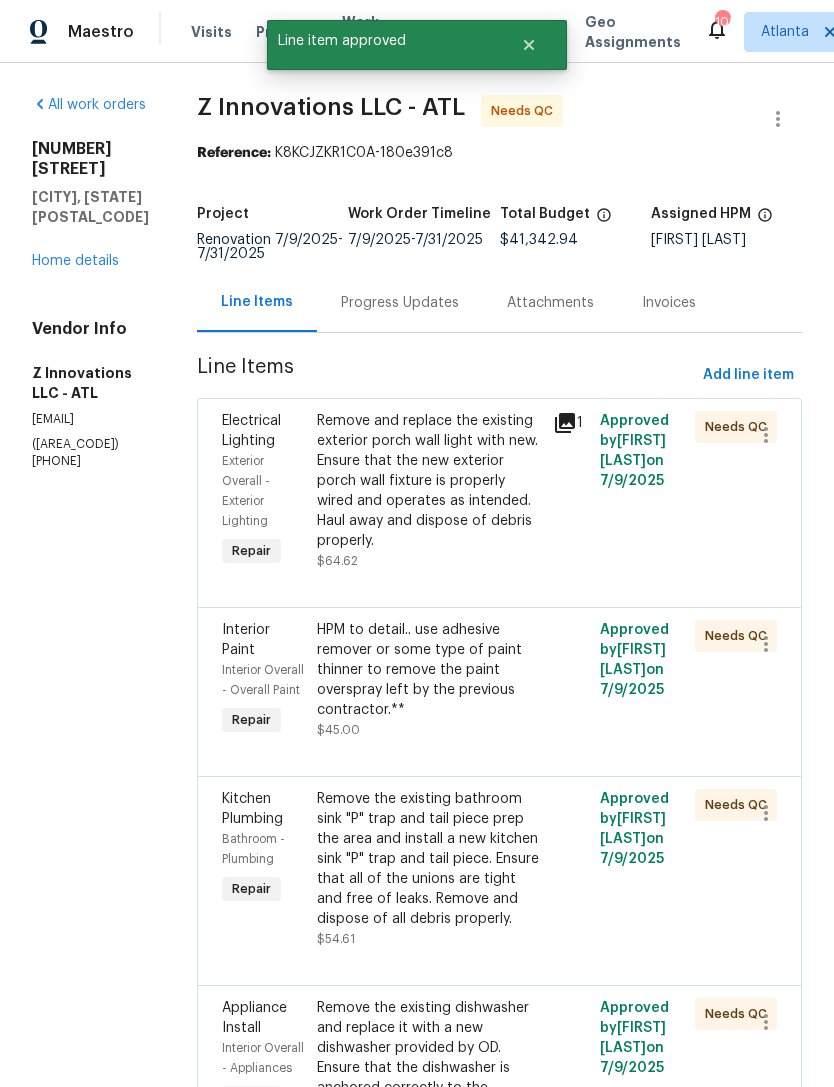 click on "Remove and replace the existing exterior porch wall light with new. Ensure that the new exterior porch wall fixture is properly wired and operates as intended. Haul away and dispose of debris properly." at bounding box center (429, 481) 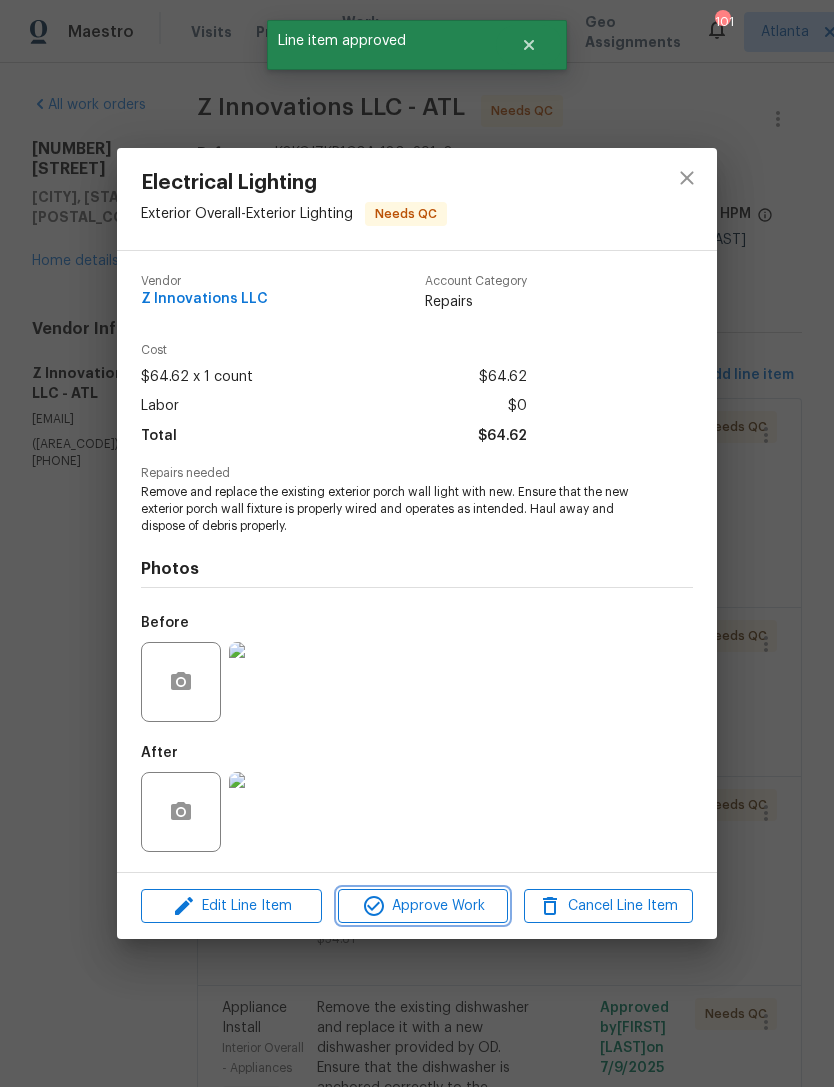 click on "Approve Work" at bounding box center (422, 906) 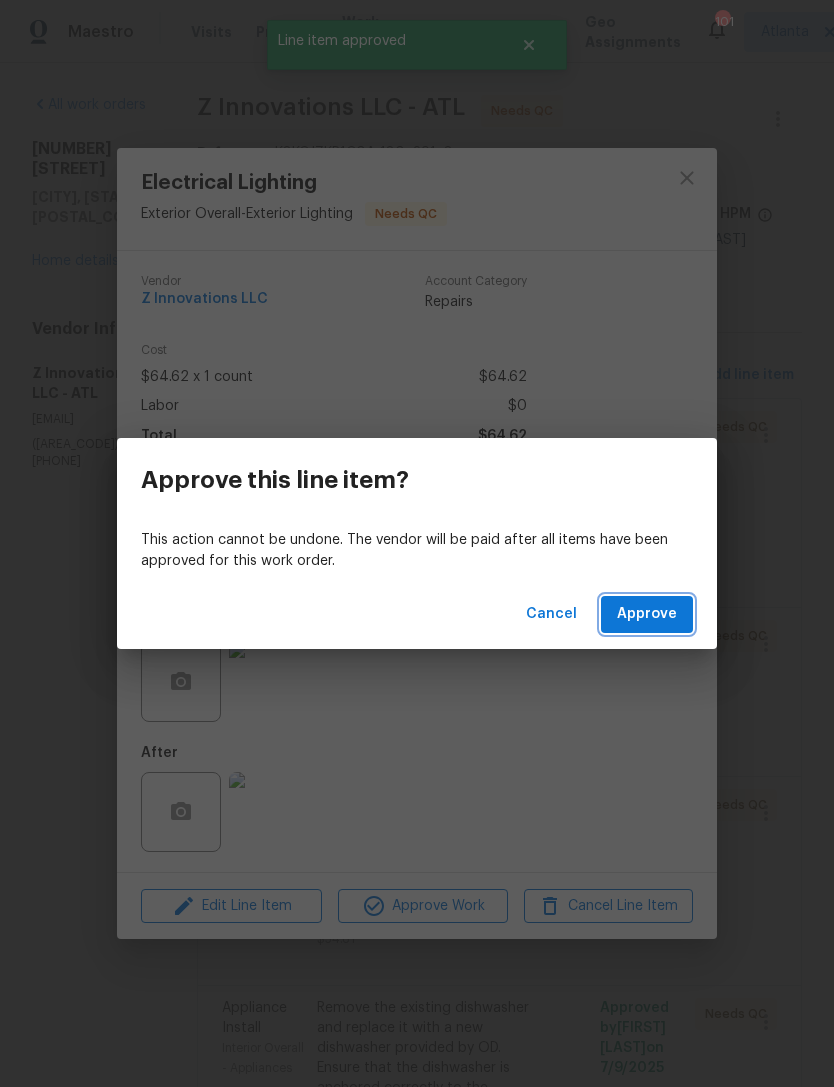 click on "Approve" at bounding box center [647, 614] 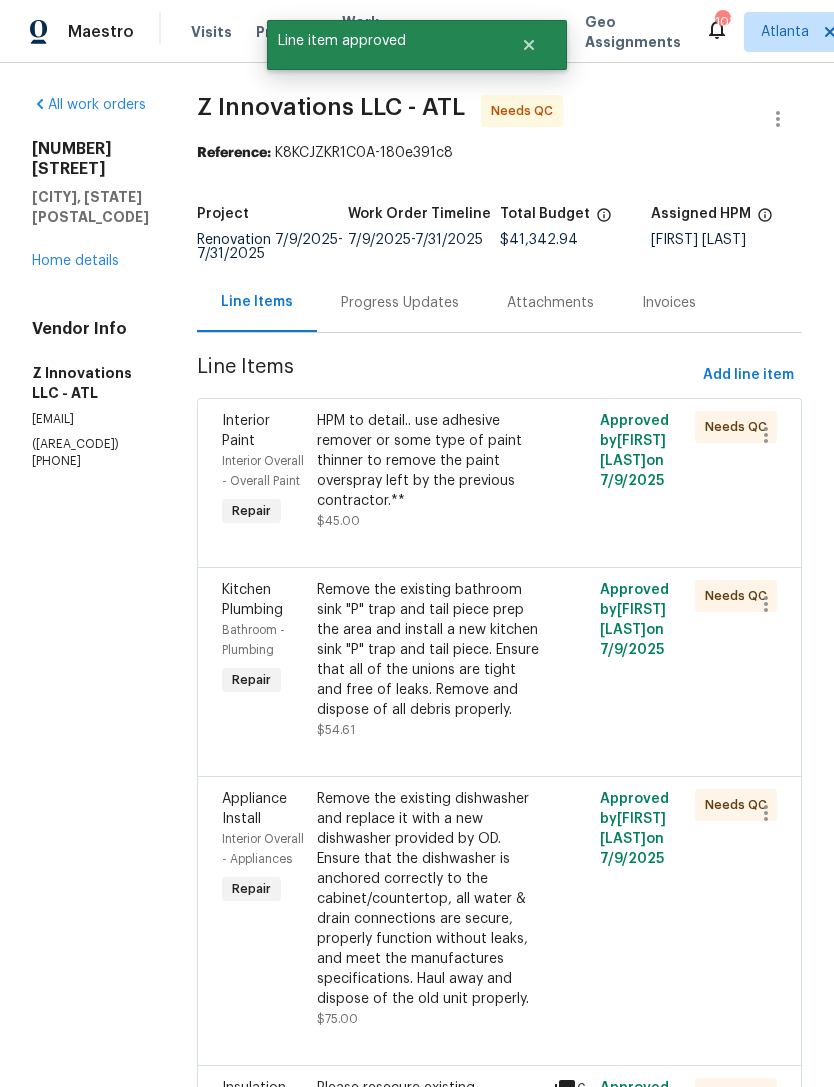 click on "HPM to detail.. use adhesive remover or some type of paint thinner to remove the paint overspray left by the previous contractor.**" at bounding box center (429, 461) 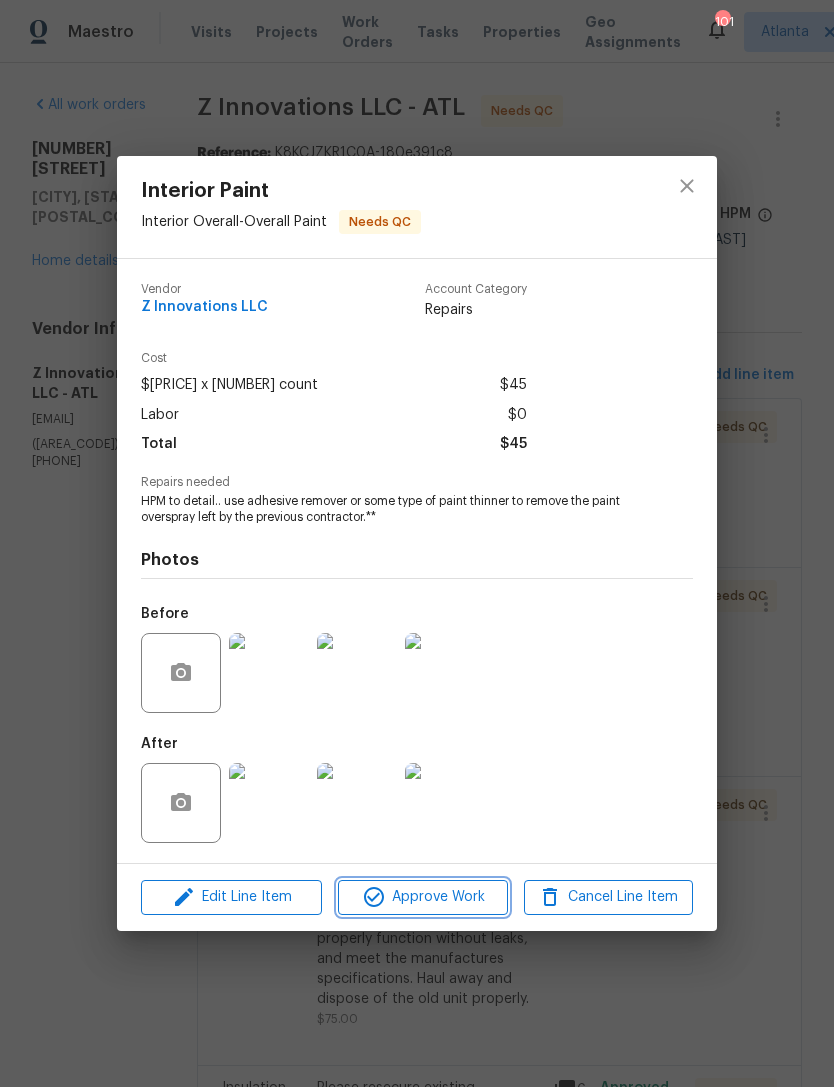 click on "Approve Work" at bounding box center [422, 897] 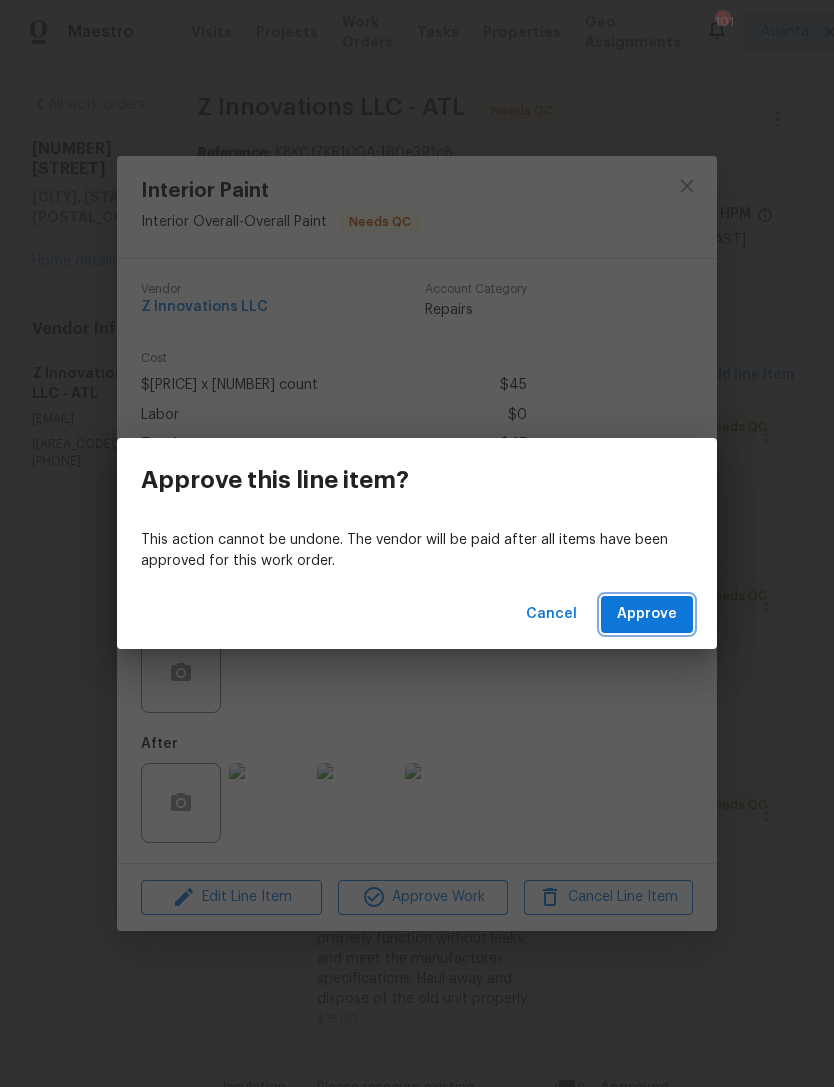 click on "Approve" at bounding box center (647, 614) 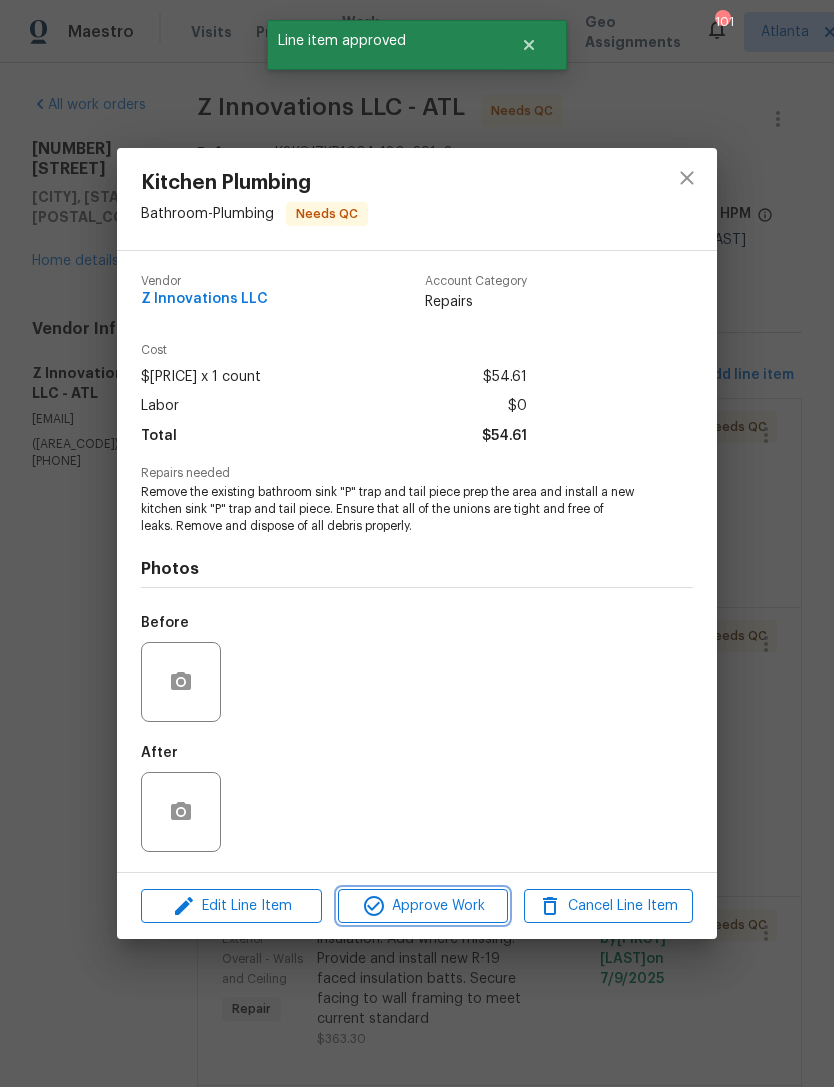 click on "Approve Work" at bounding box center [422, 906] 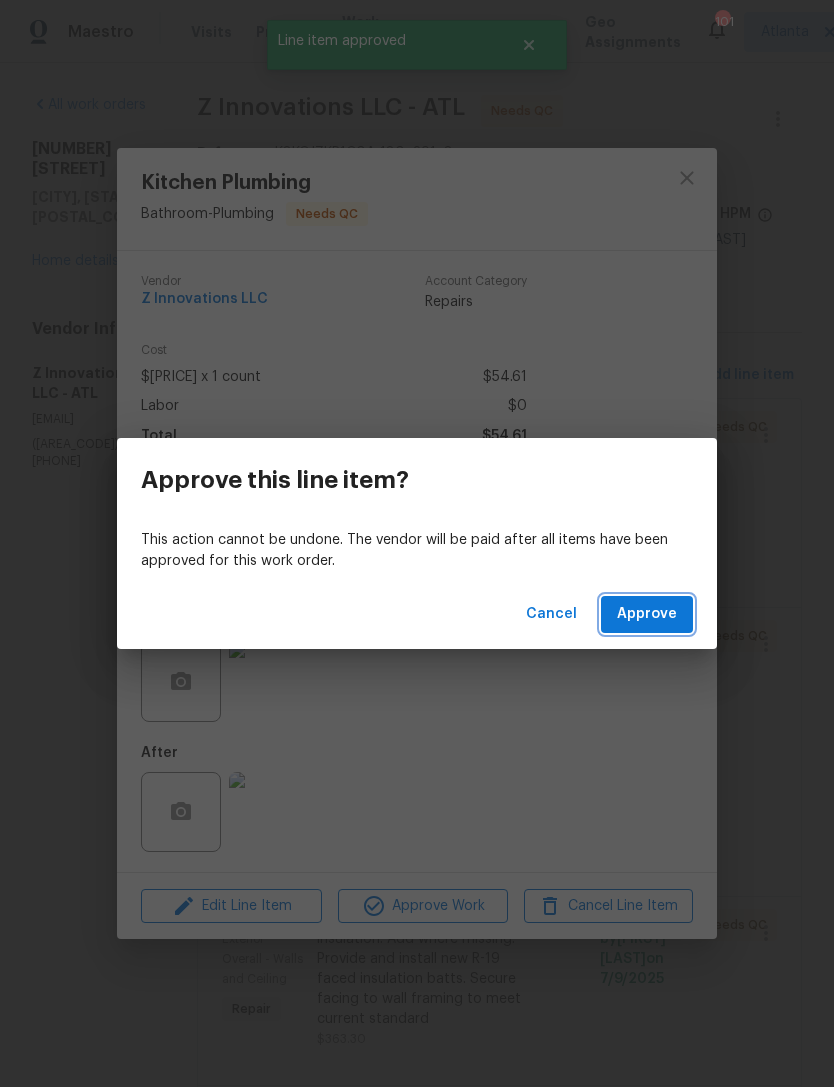 click on "Approve" at bounding box center (647, 614) 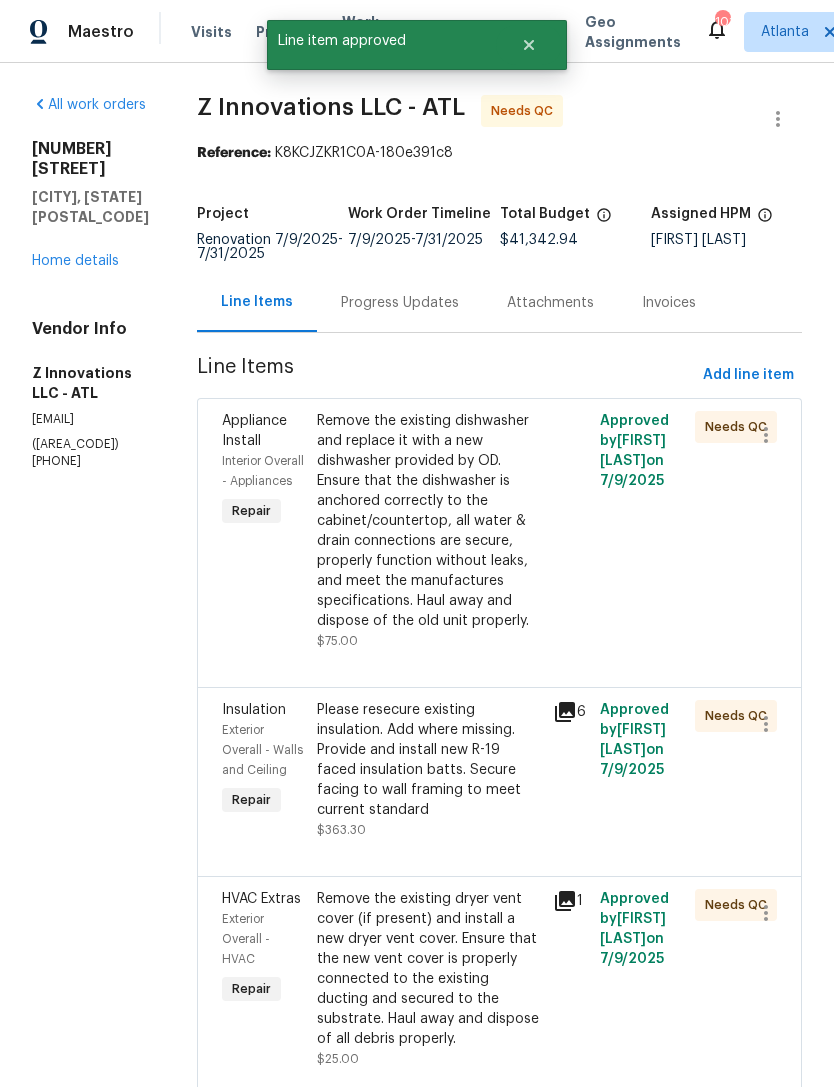 click on "Remove the existing dishwasher and replace it with a new dishwasher provided by OD. Ensure that the dishwasher is anchored correctly to the cabinet/countertop, all water & drain connections are secure, properly function without leaks, and meet the manufactures specifications. Haul away and dispose of the old unit properly." at bounding box center [429, 521] 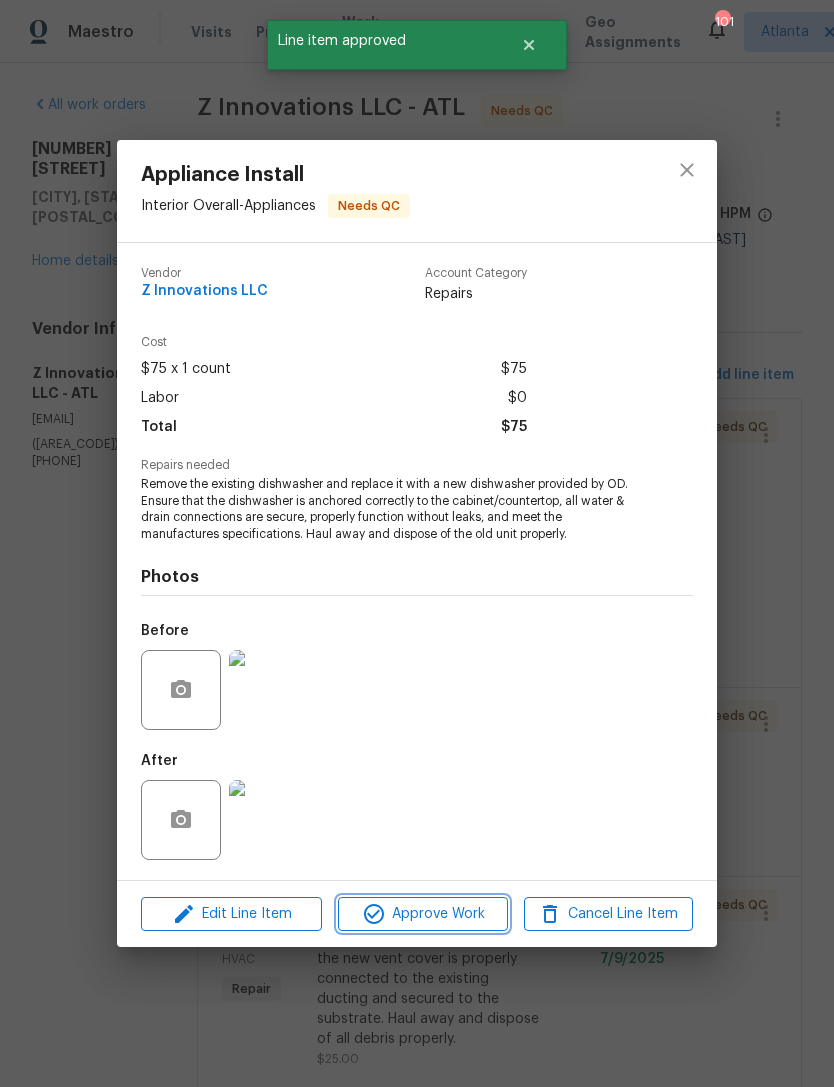click on "Approve Work" at bounding box center [422, 914] 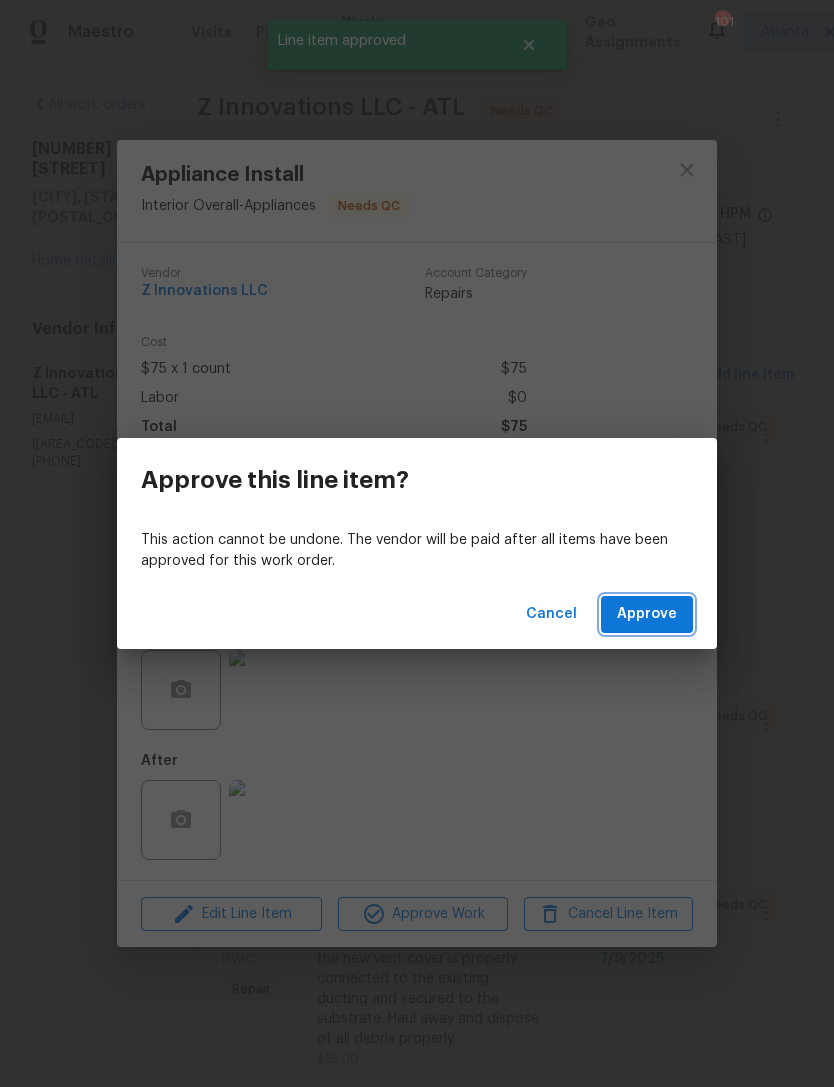 click on "Approve" at bounding box center [647, 614] 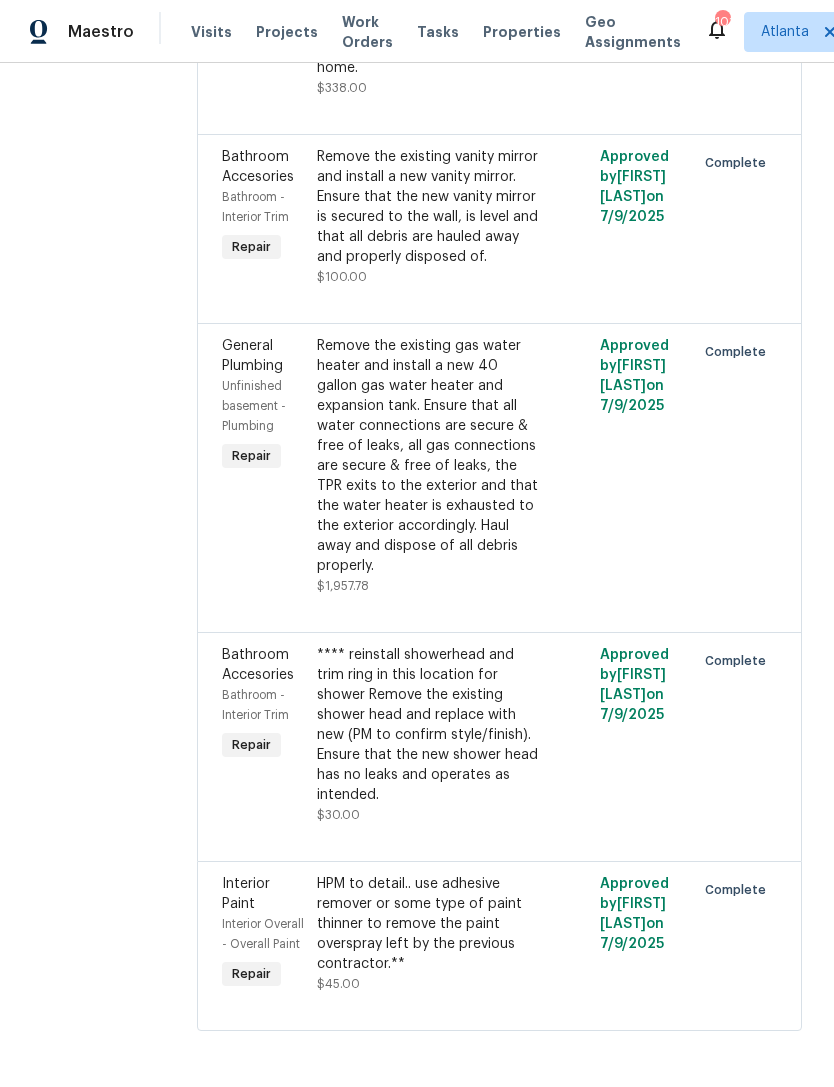 scroll, scrollTop: 17696, scrollLeft: 0, axis: vertical 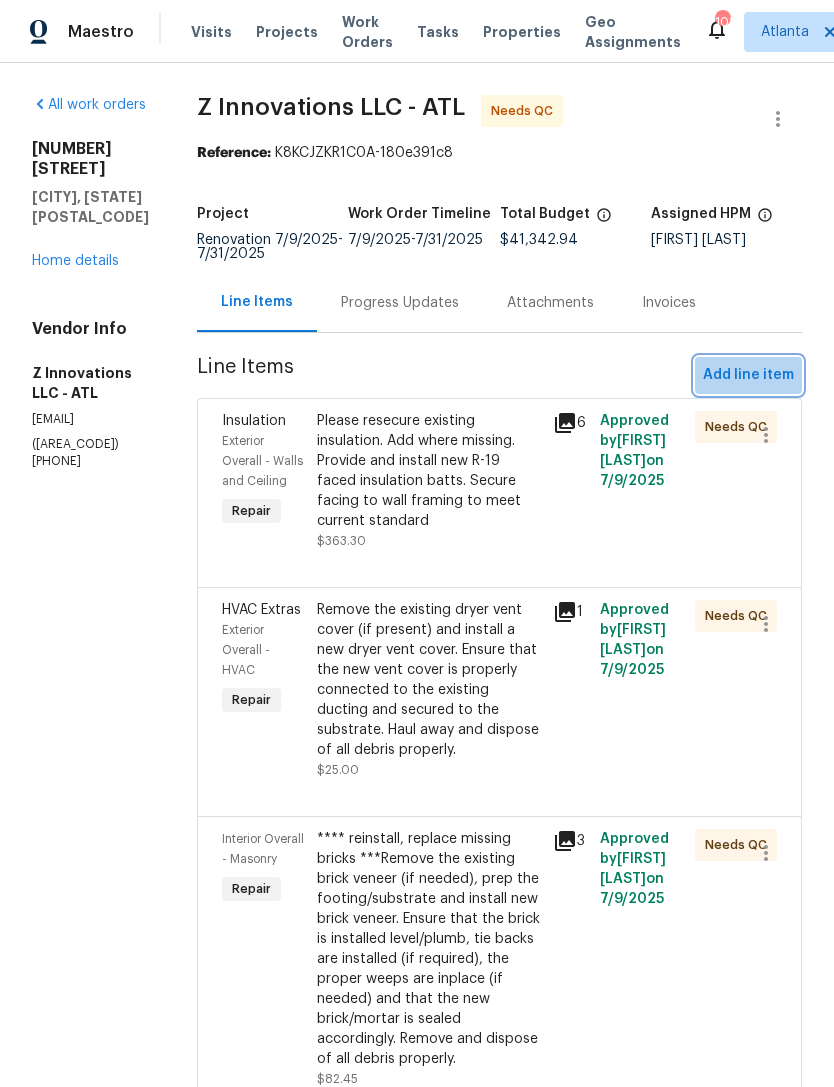 click on "Add line item" at bounding box center [748, 375] 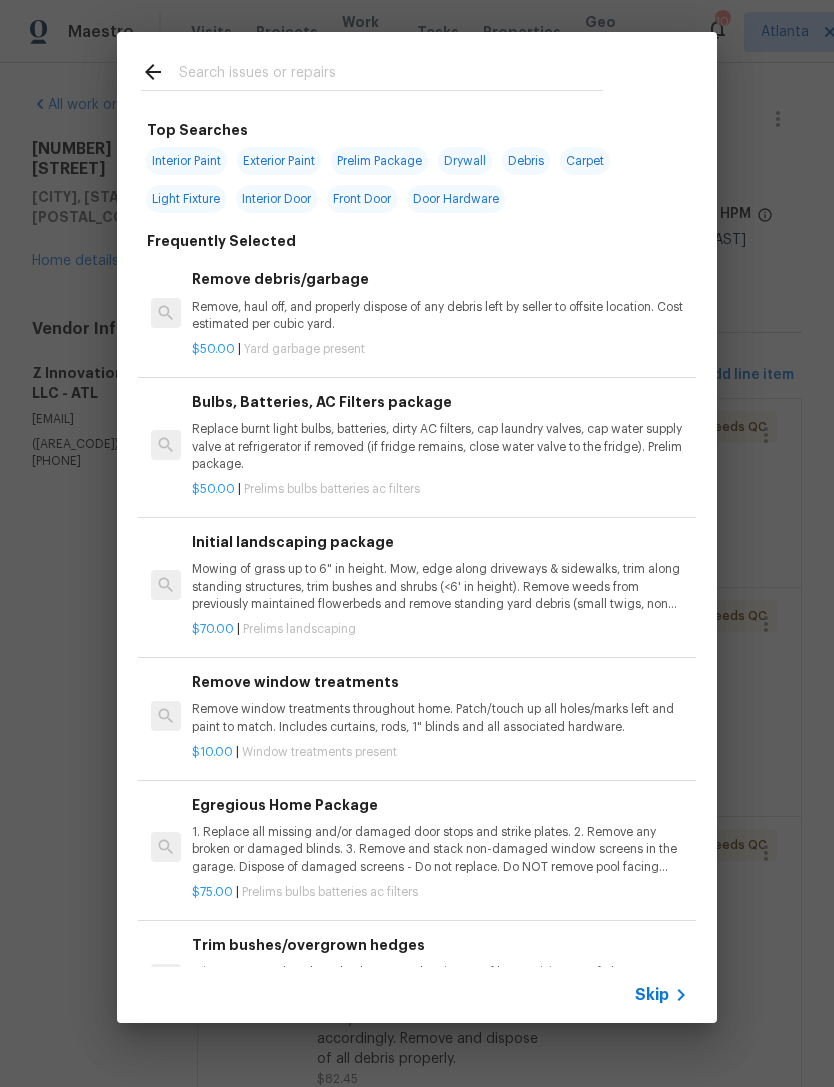 click at bounding box center (391, 75) 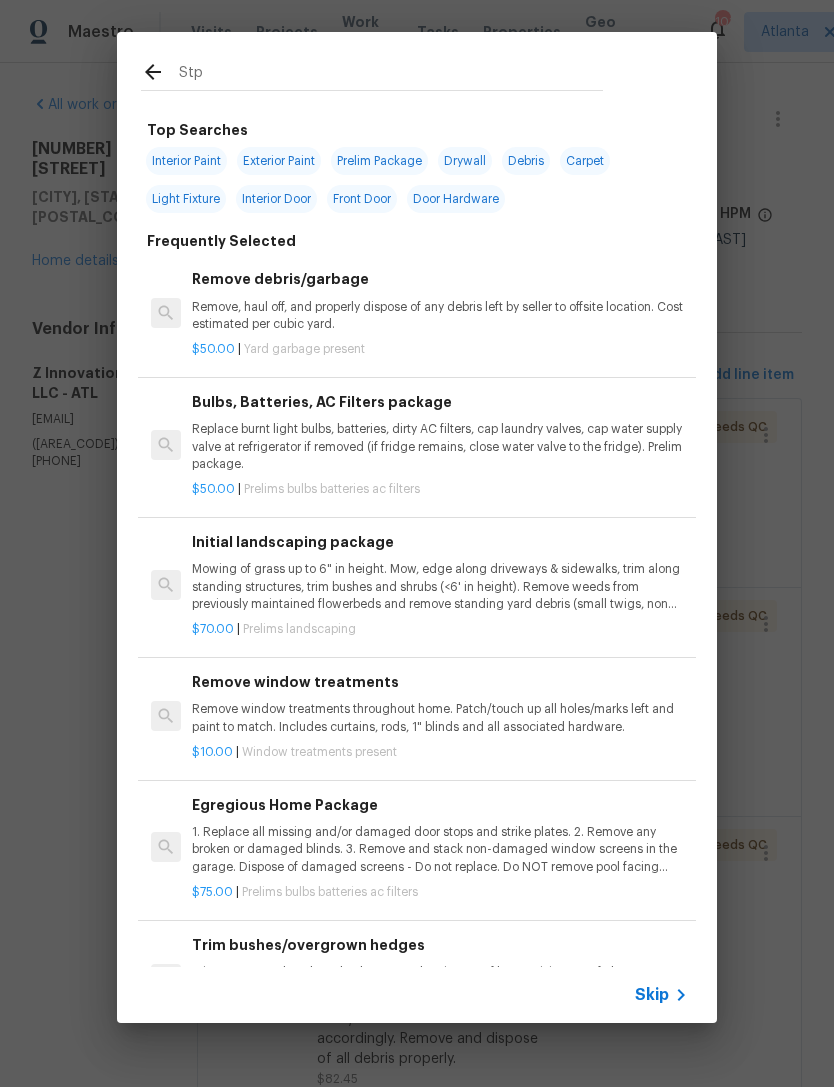 type on "Stpp" 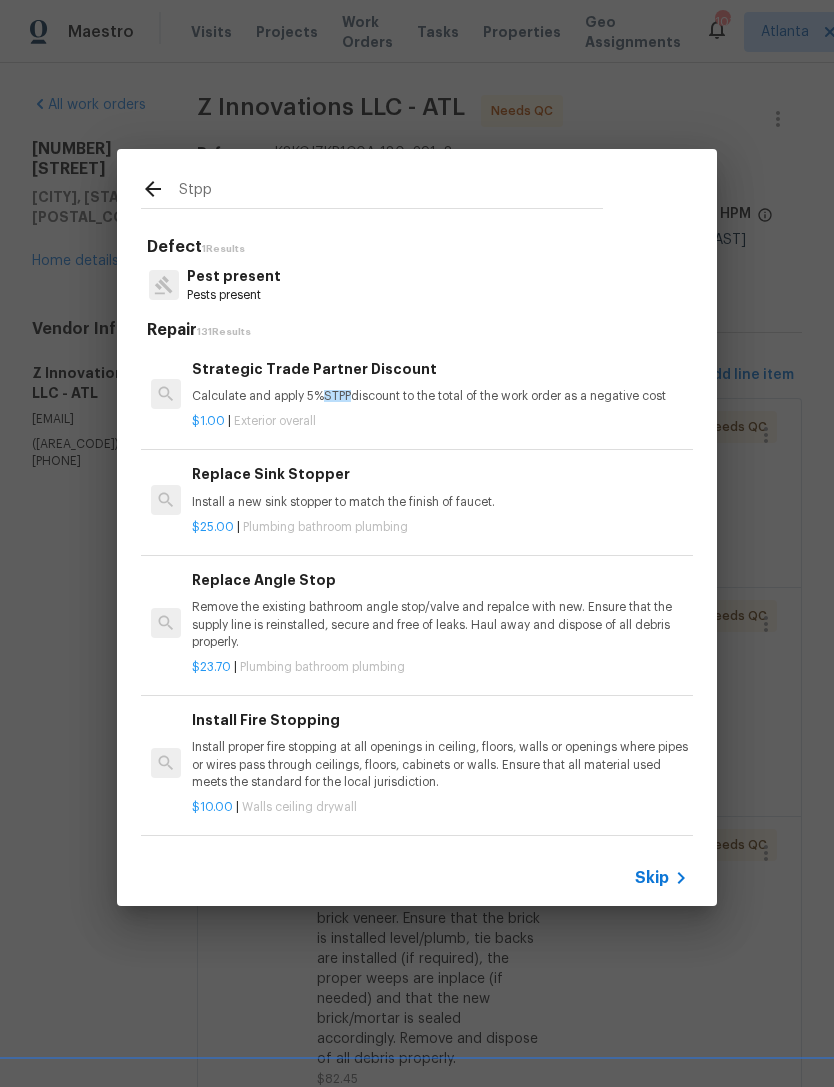 click on "$[PRICE]   |   Exterior overall" at bounding box center [440, 421] 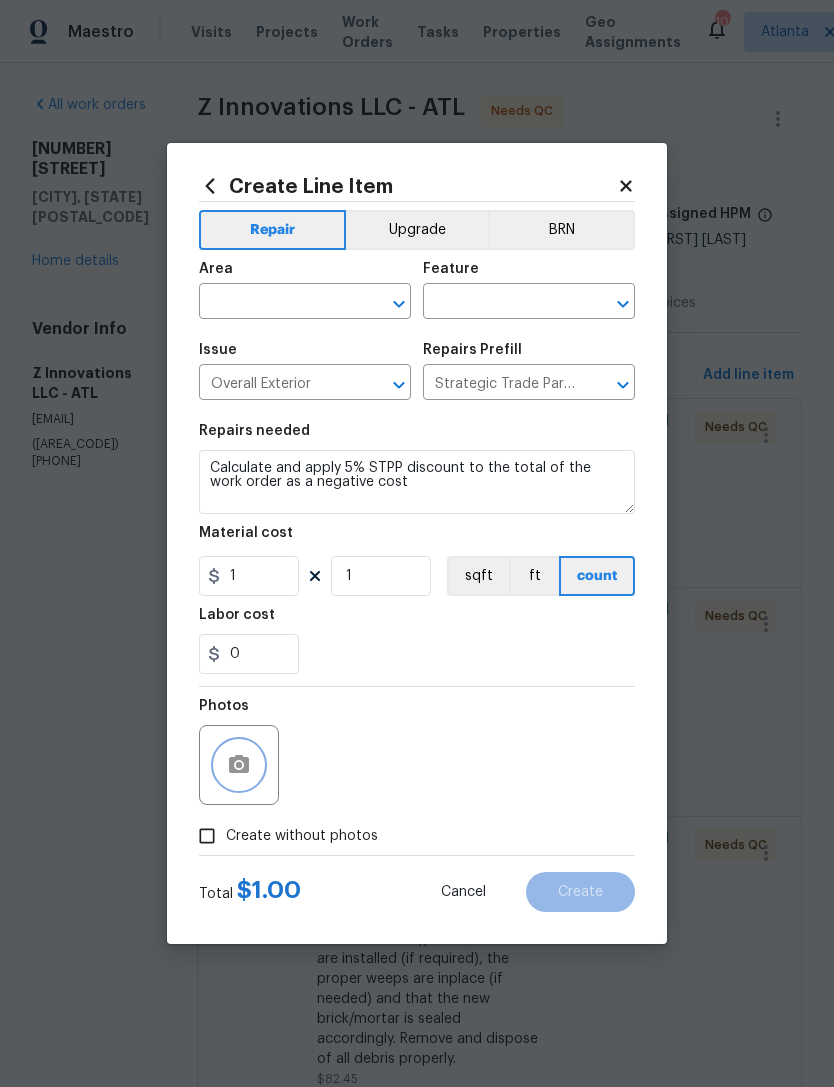 click at bounding box center (239, 765) 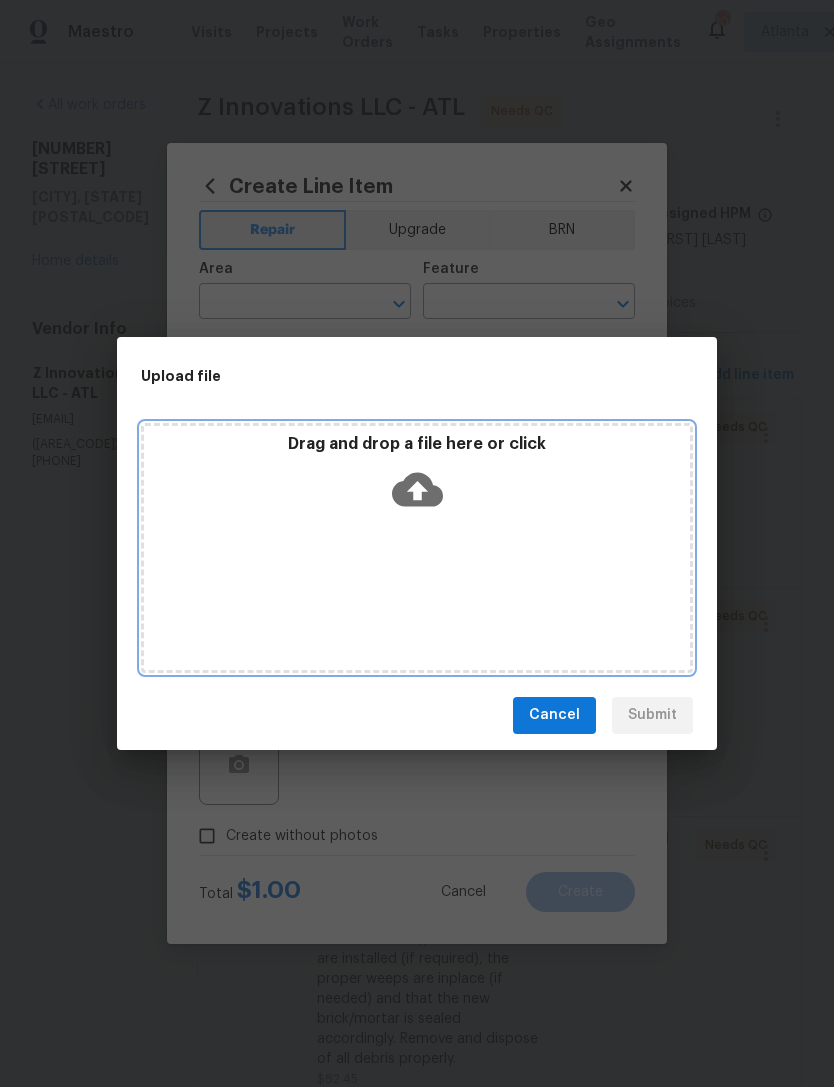 click 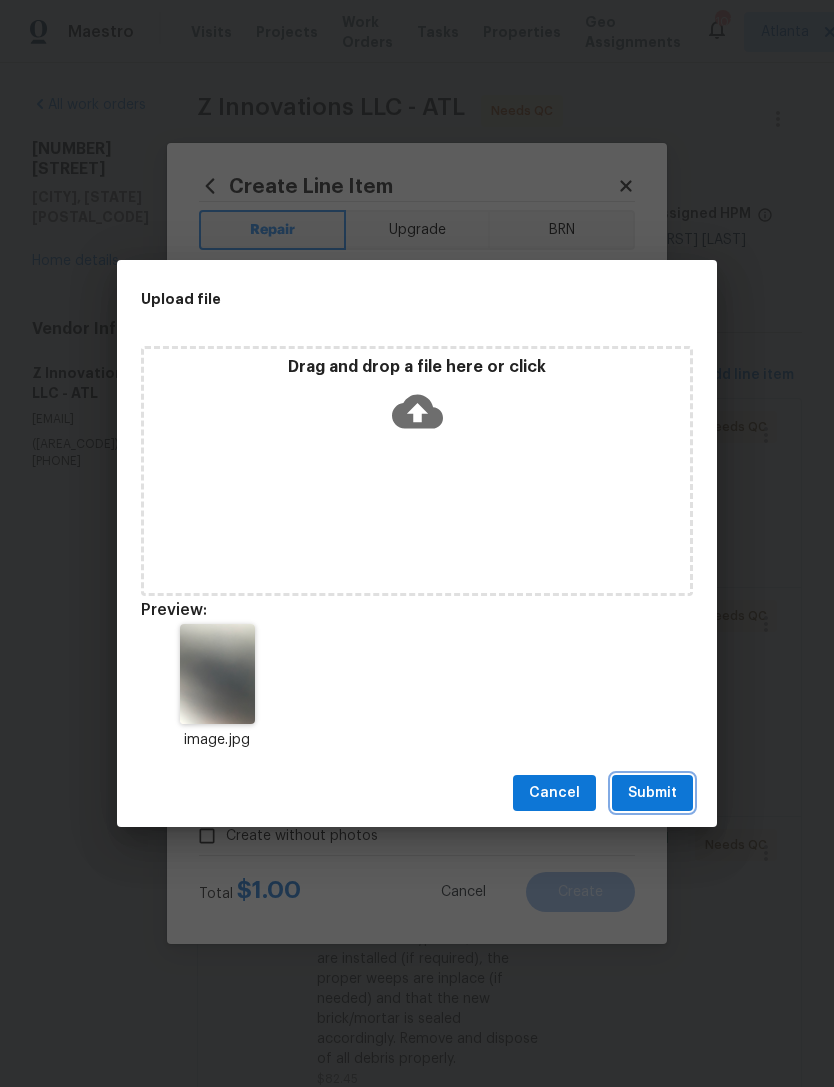 click on "Submit" at bounding box center (652, 793) 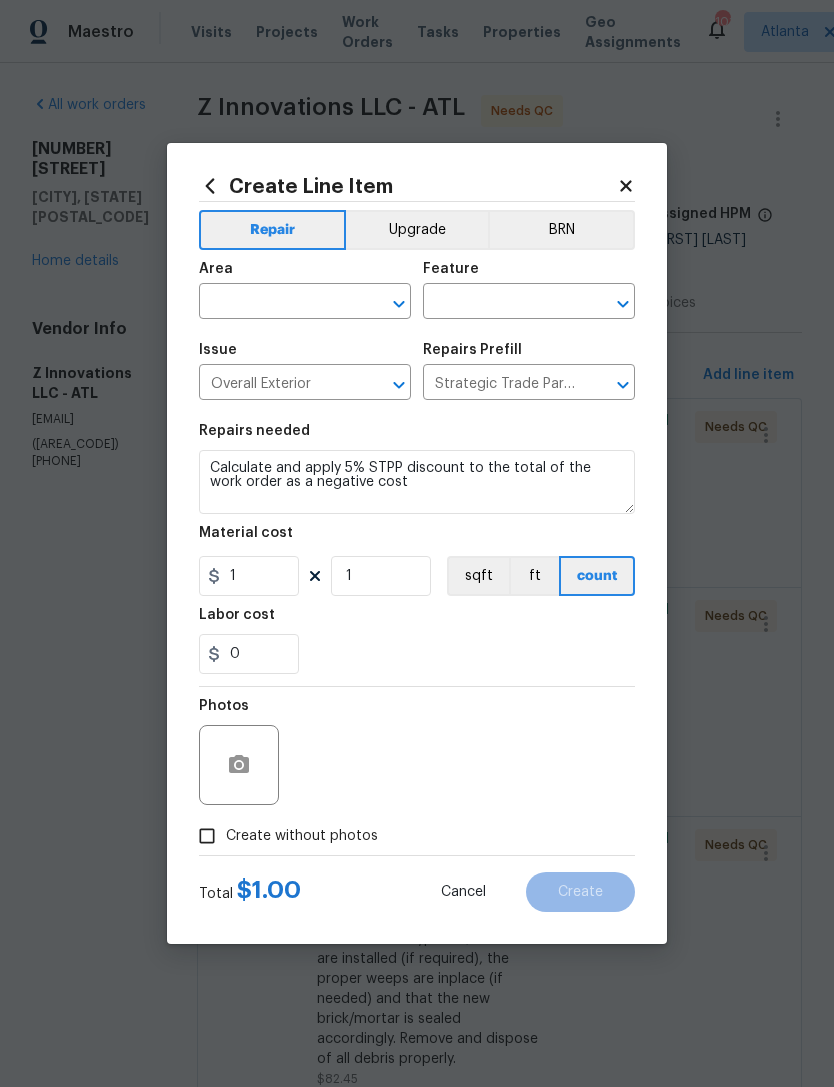 click on "Area ​" at bounding box center (305, 290) 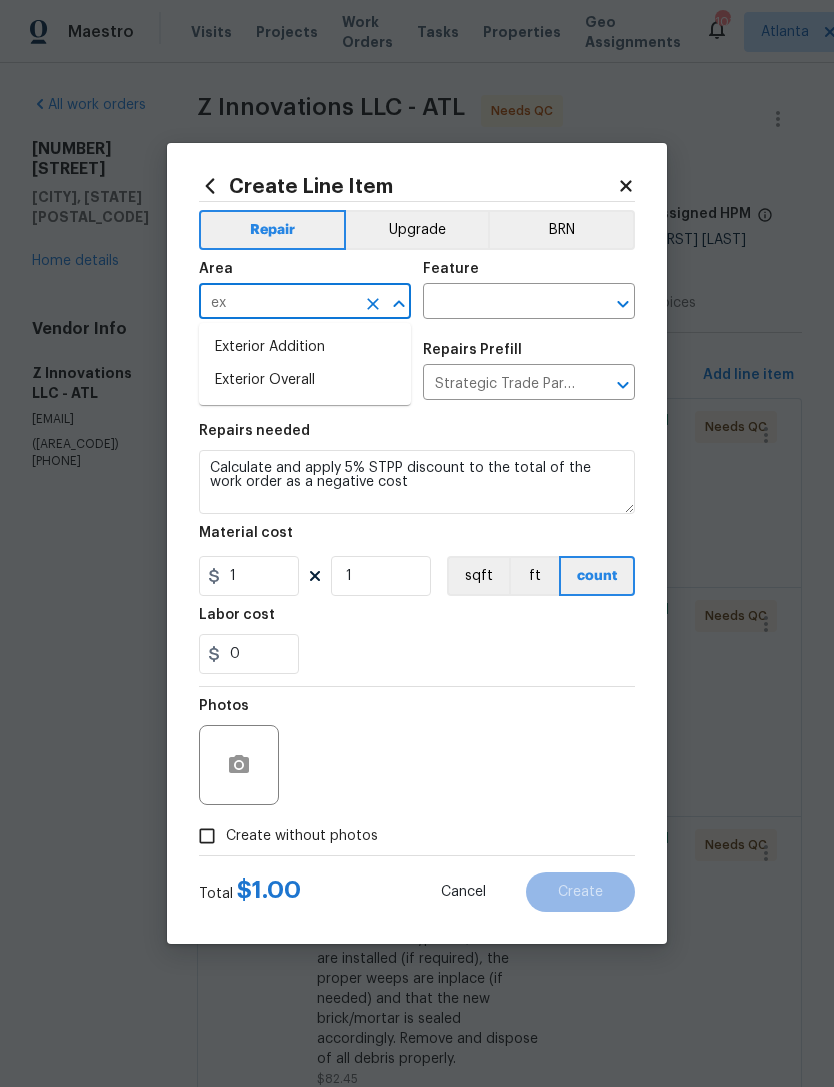type on "ext" 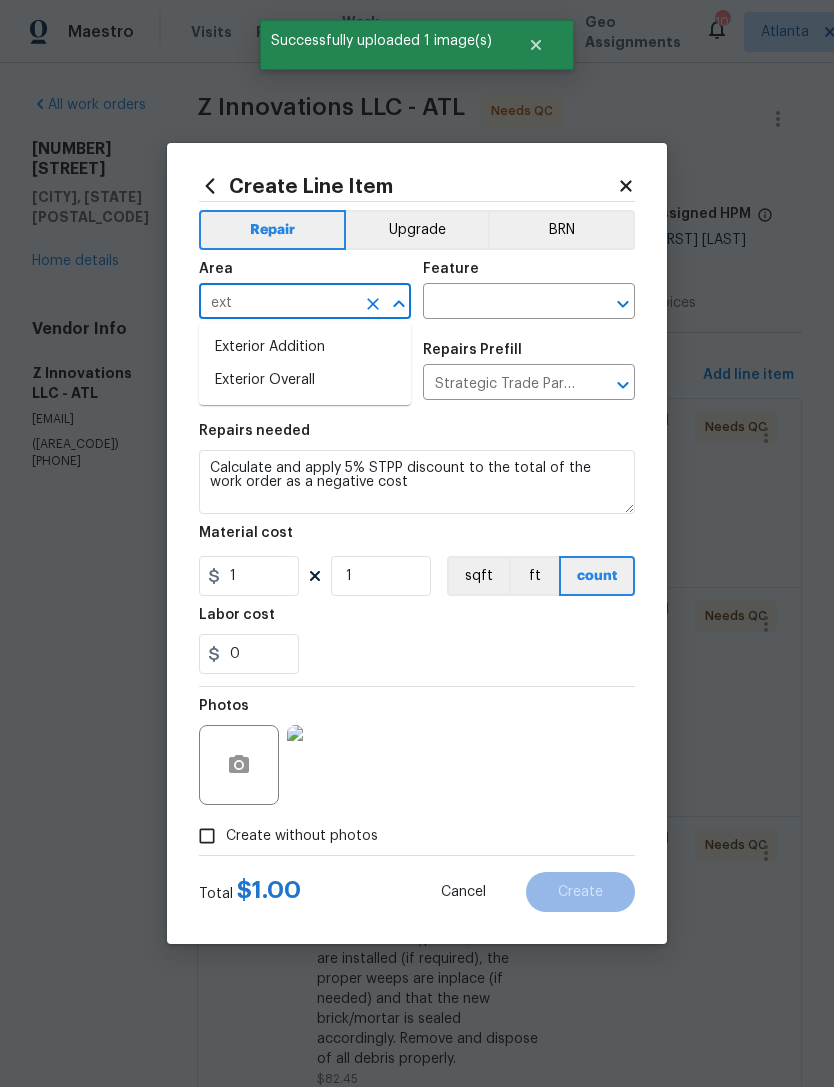 click on "Exterior Overall" at bounding box center (305, 380) 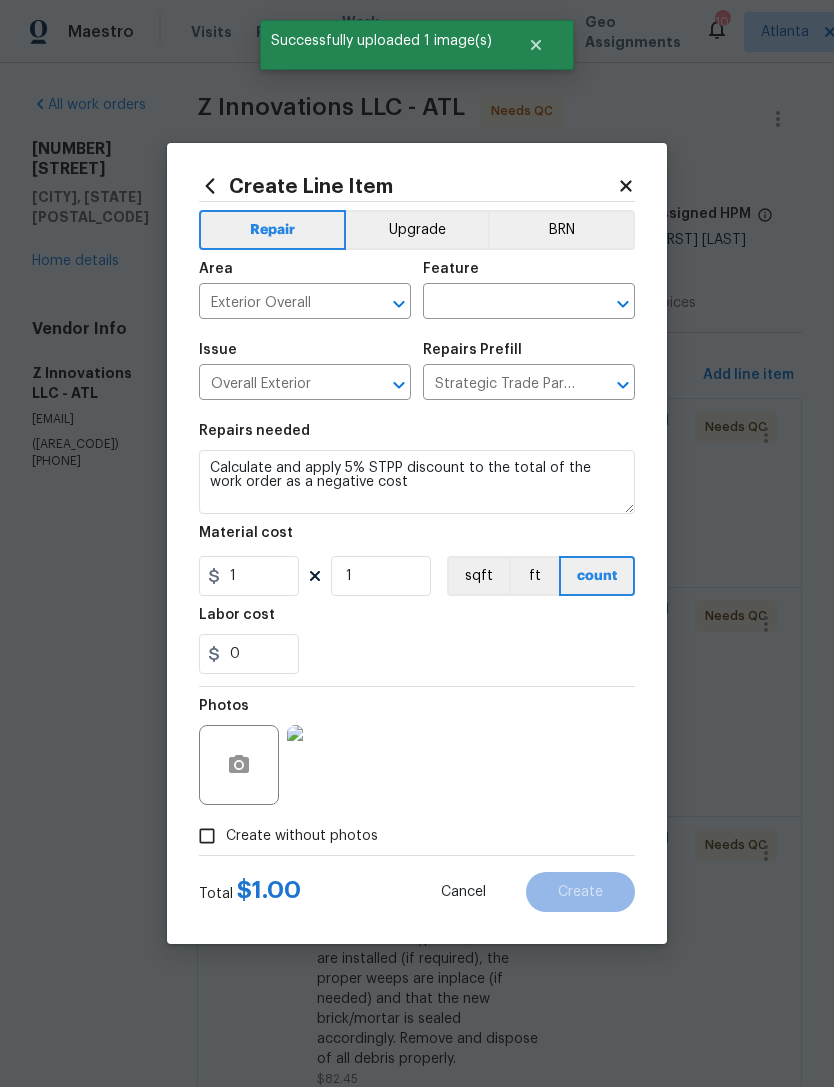 click at bounding box center (501, 303) 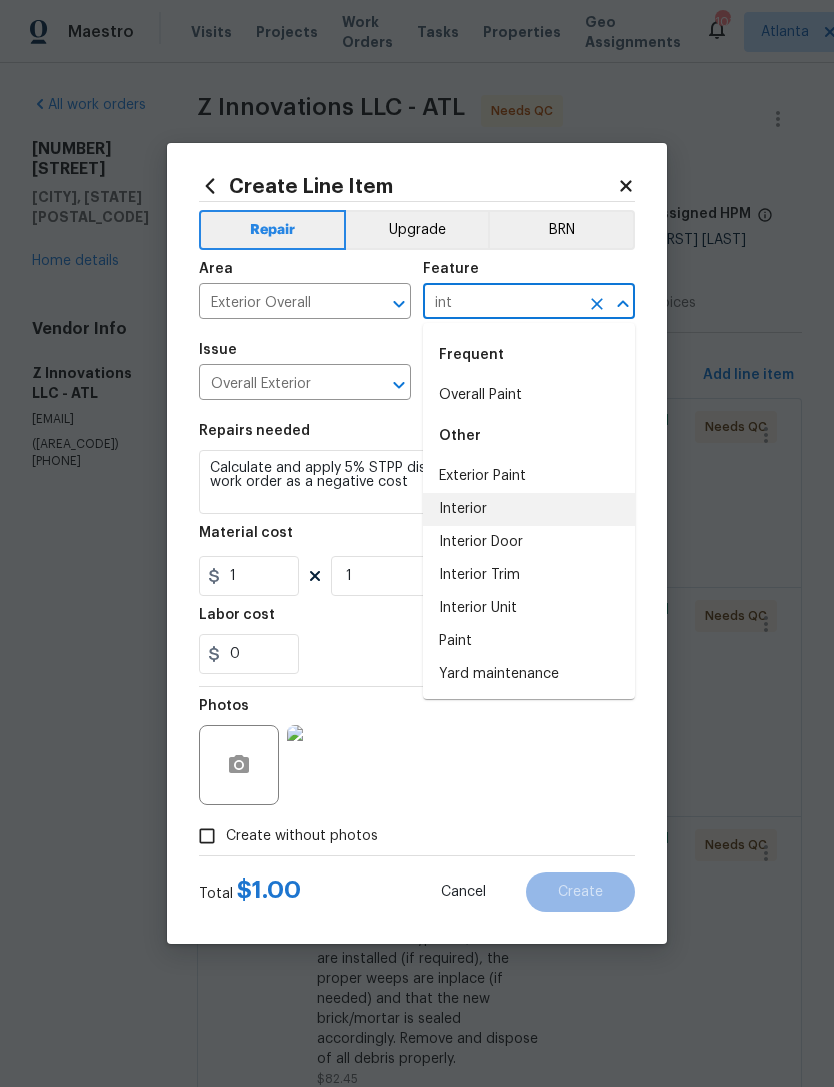 click on "Interior" at bounding box center [529, 509] 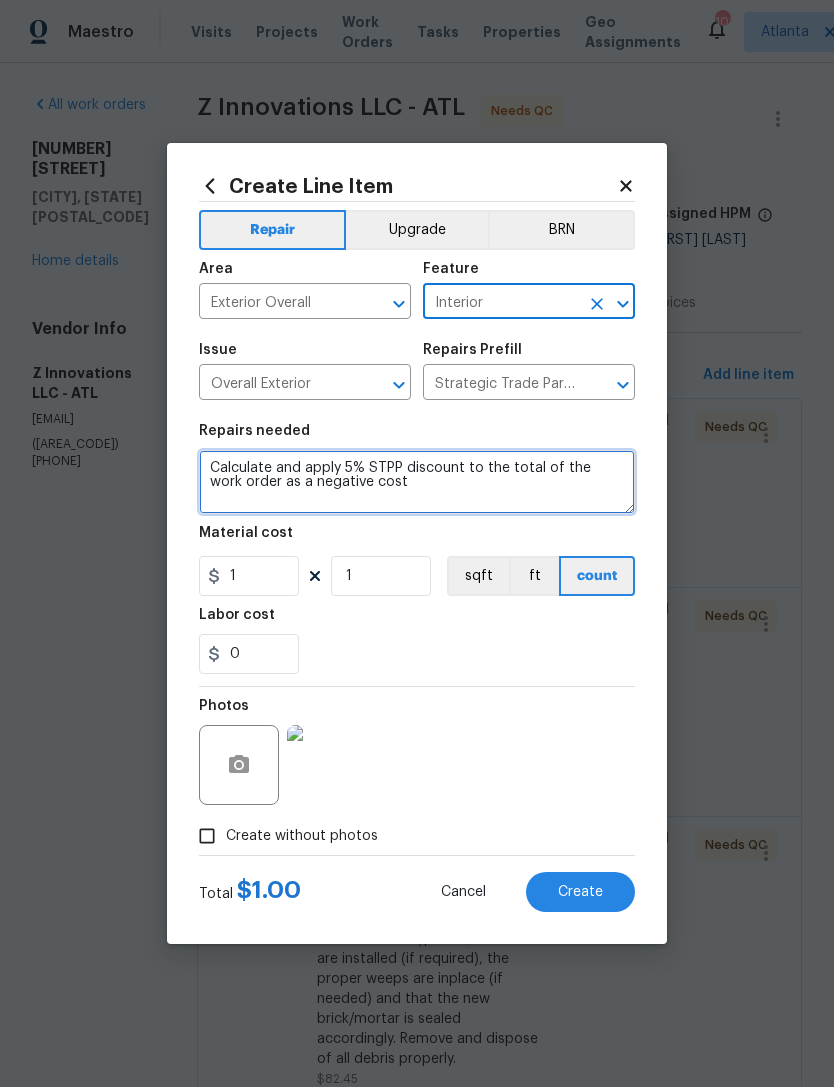 click on "Calculate and apply 5% STPP discount to the total of the work order as a negative cost" at bounding box center [417, 482] 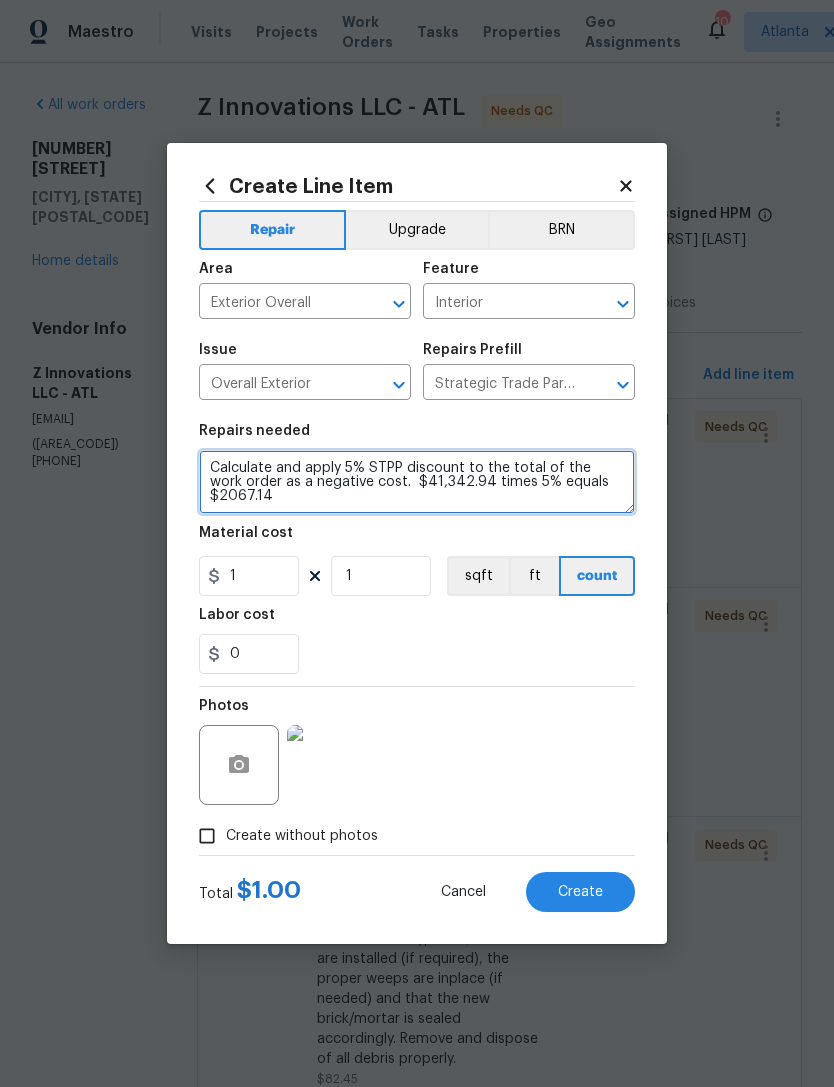 type on "Calculate and apply 5% STPP discount to the total of the work order as a negative cost.  $41,342.94 times 5% equals $2067.14" 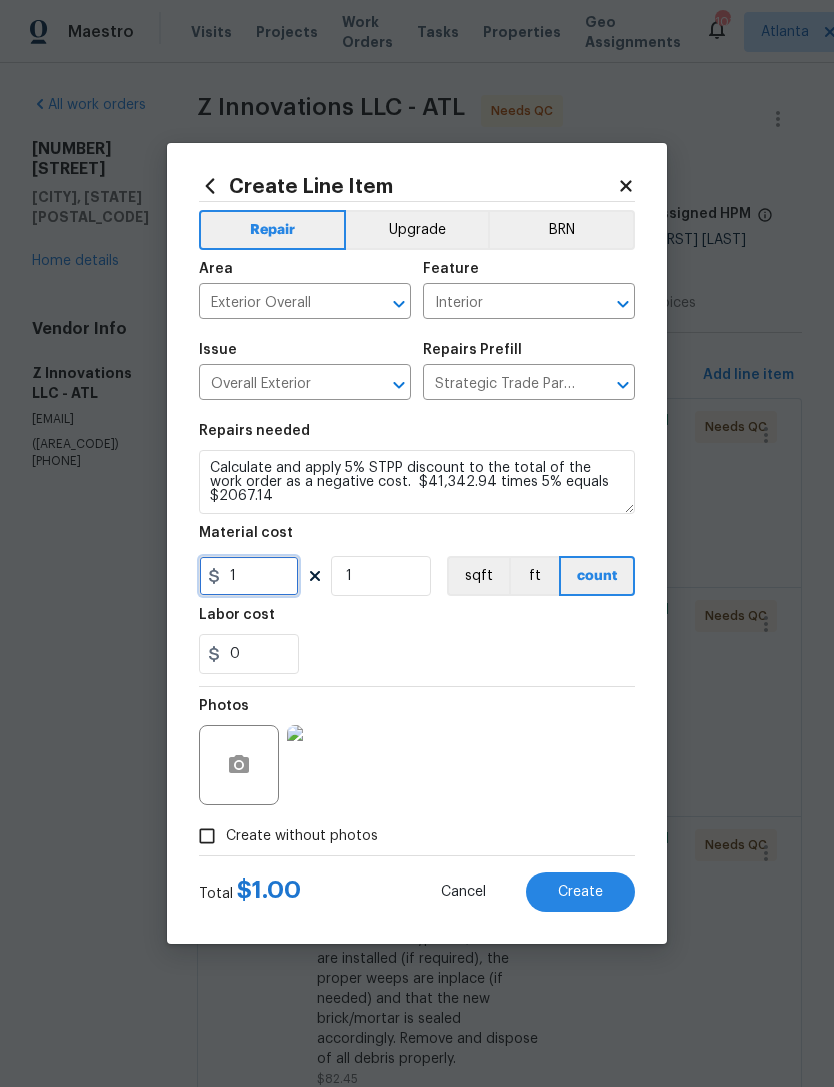 click on "1" at bounding box center (249, 576) 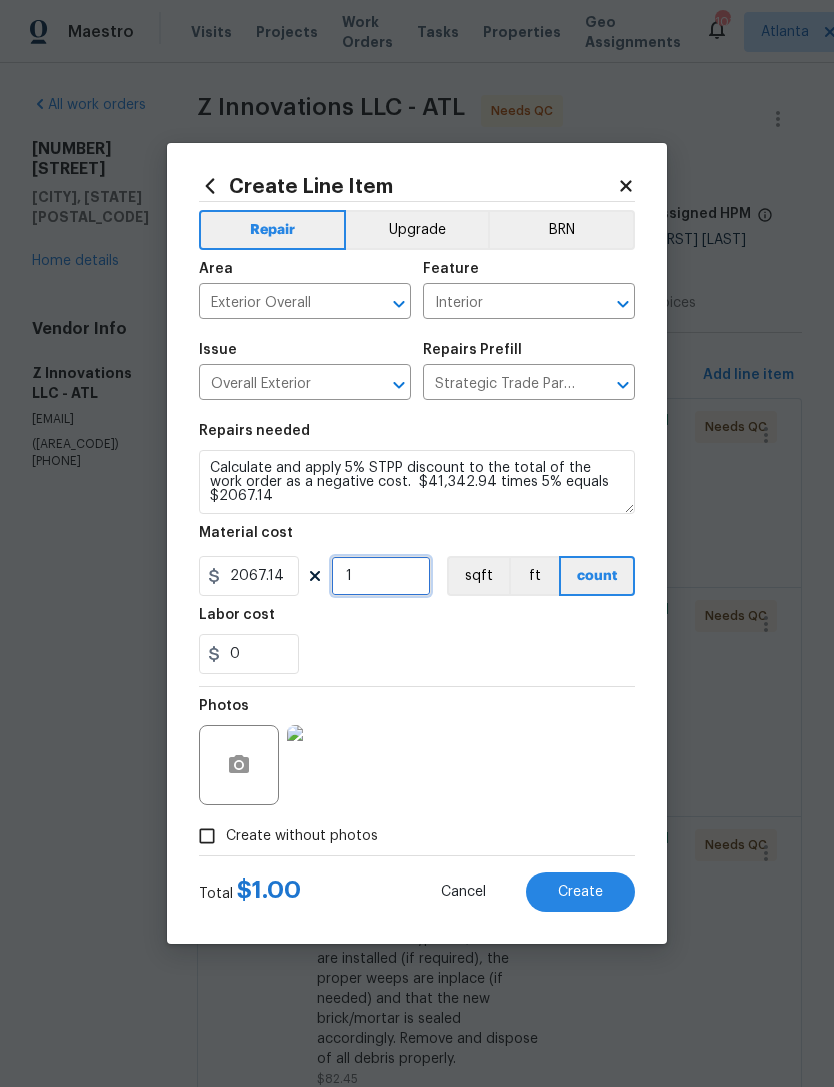 click on "1" at bounding box center (381, 576) 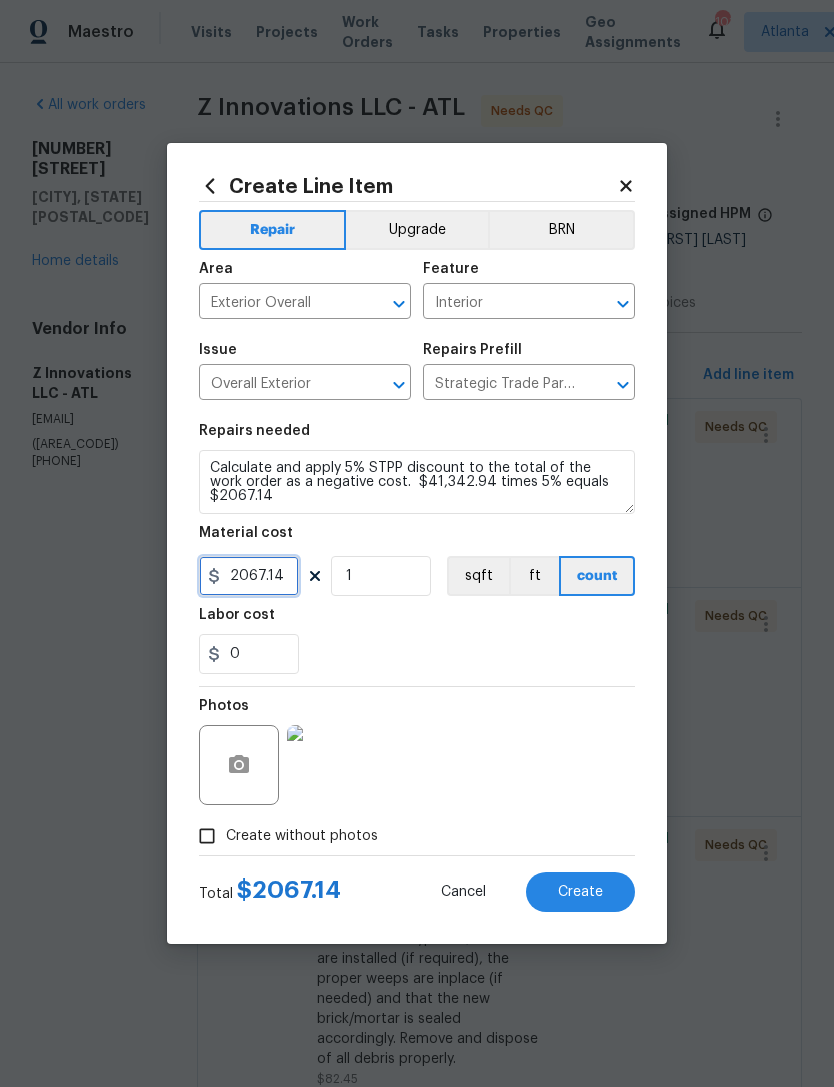 click on "2067.14" at bounding box center [249, 576] 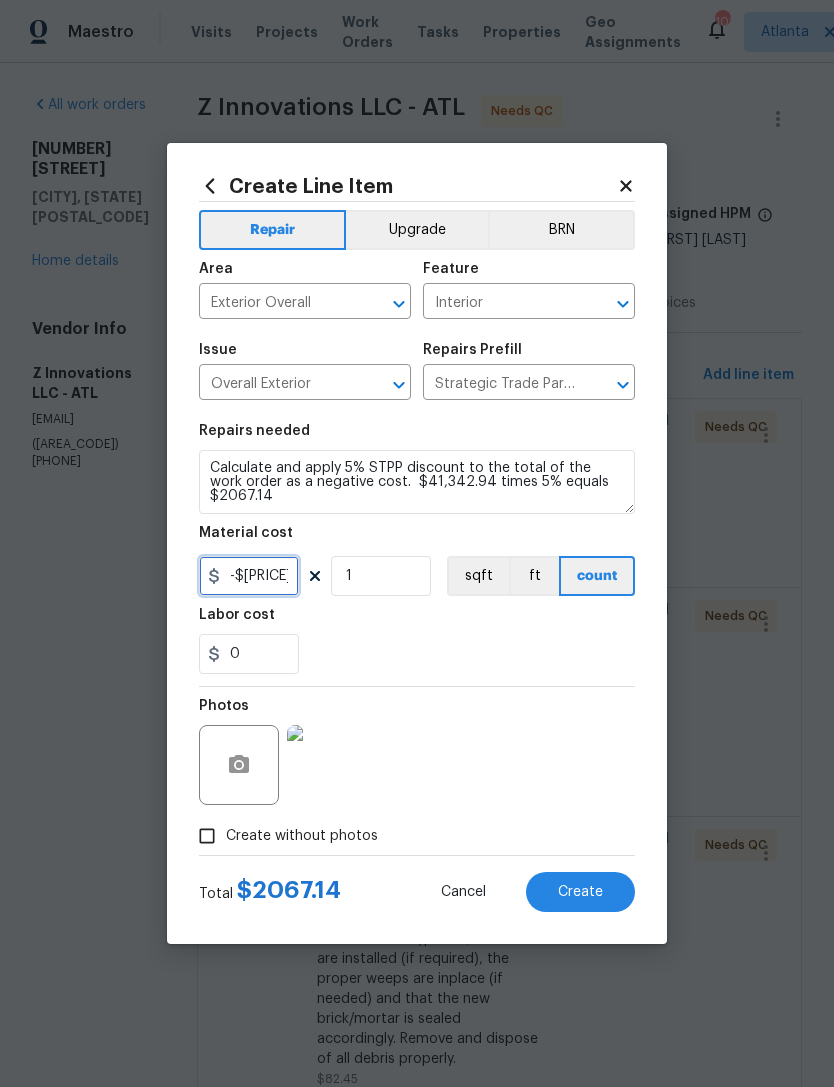 type on "-$[PRICE]" 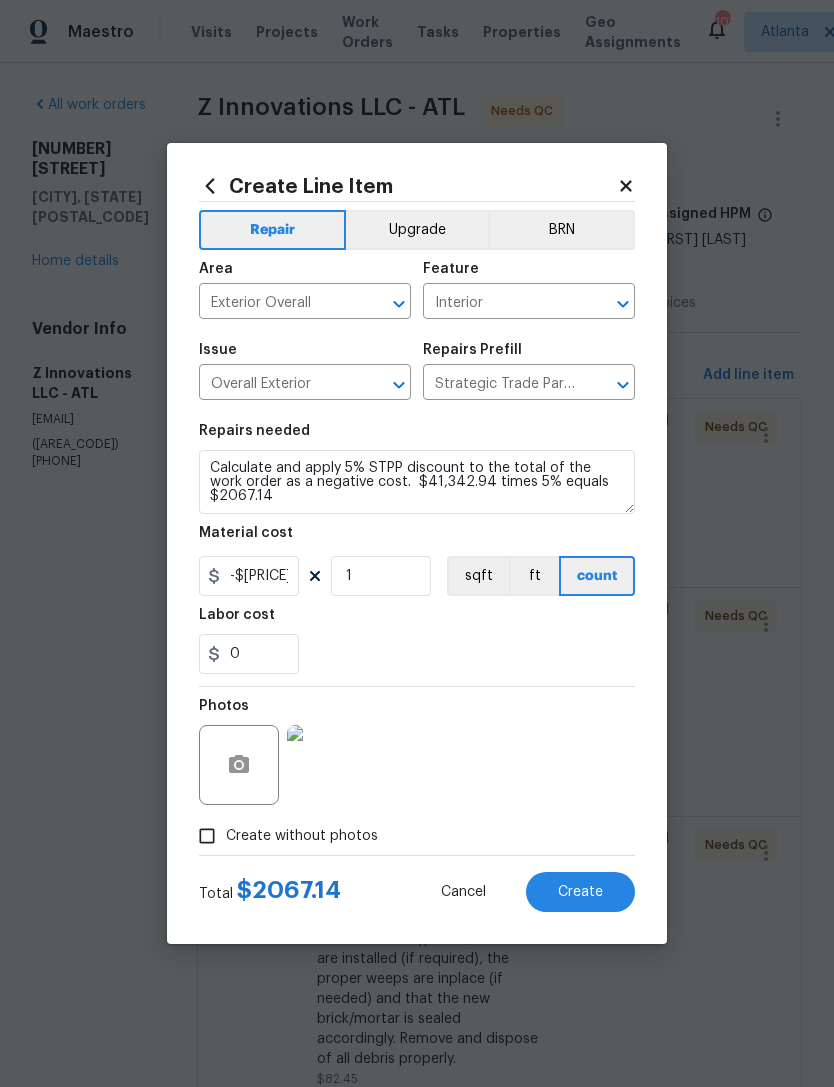 click on "Labor cost" at bounding box center (417, 621) 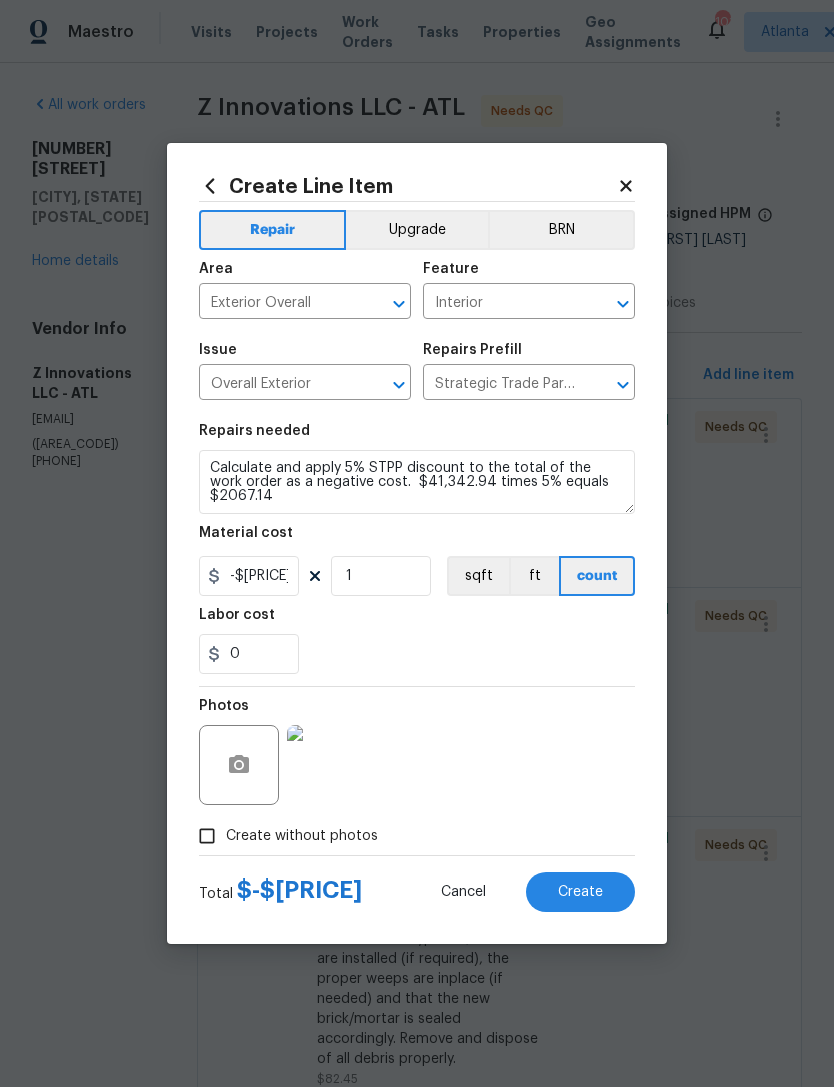 click on "Create" at bounding box center [580, 892] 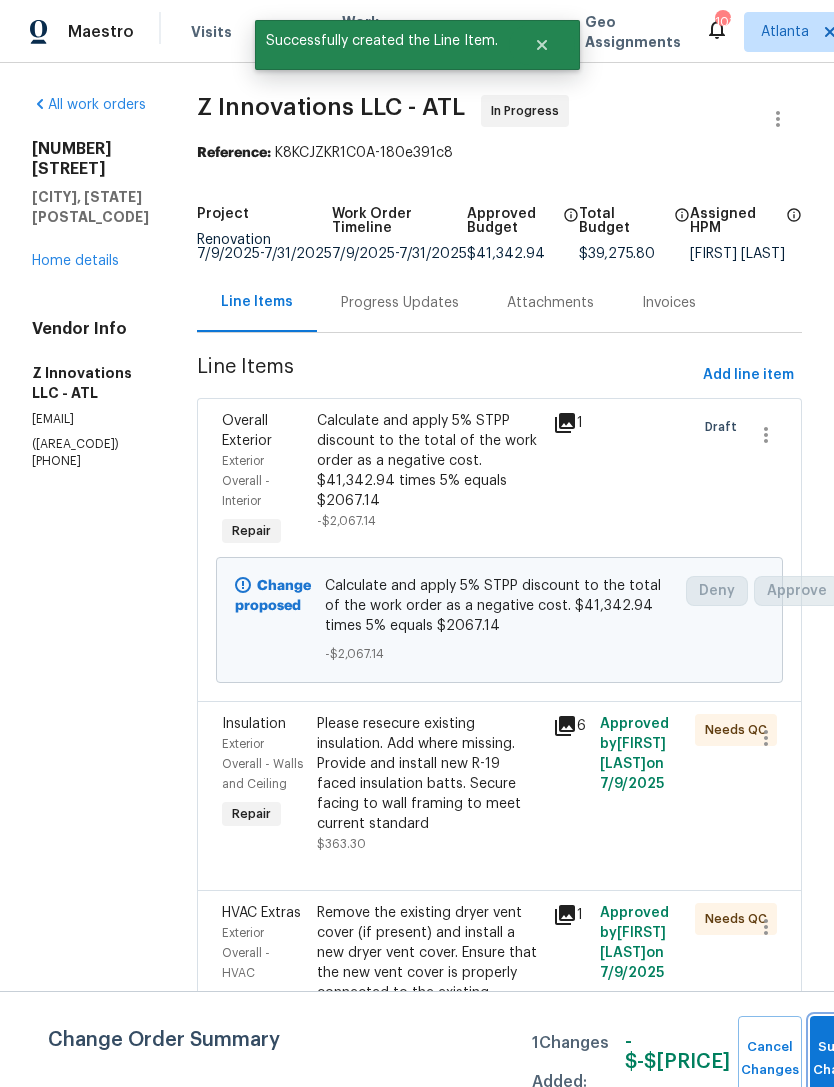 click on "Submit Changes" at bounding box center [842, 1059] 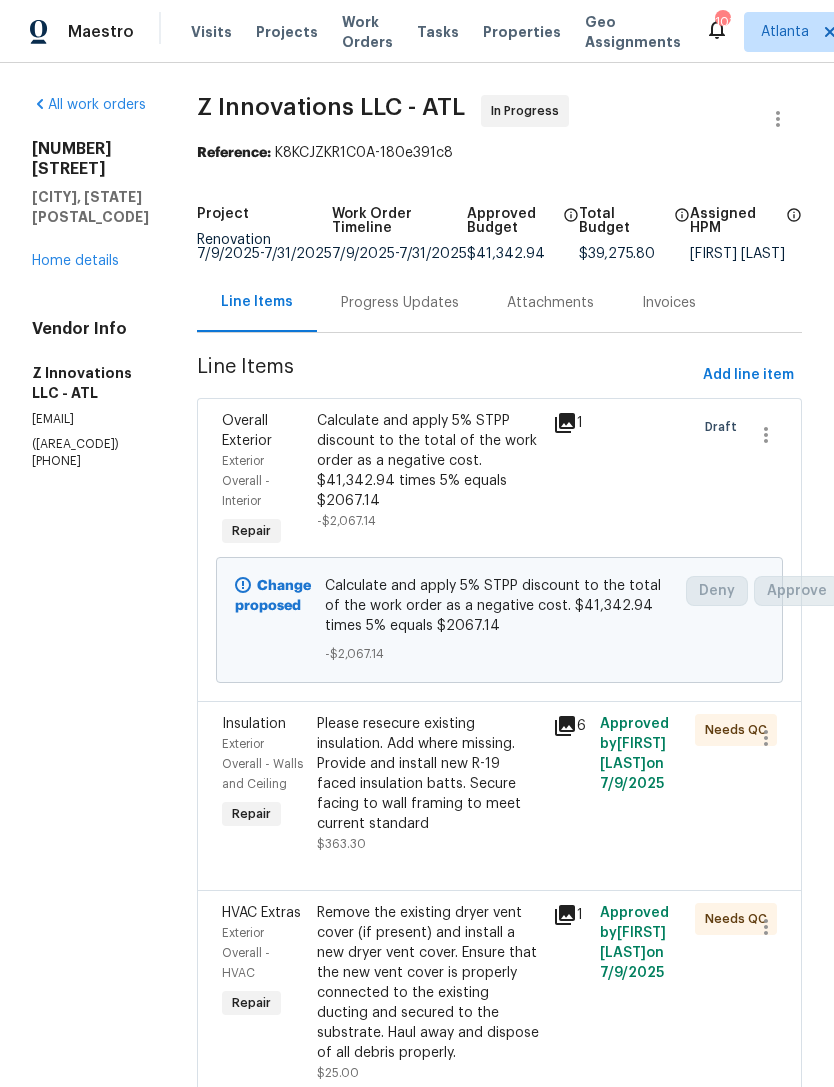 click on "Progress Updates" at bounding box center [400, 303] 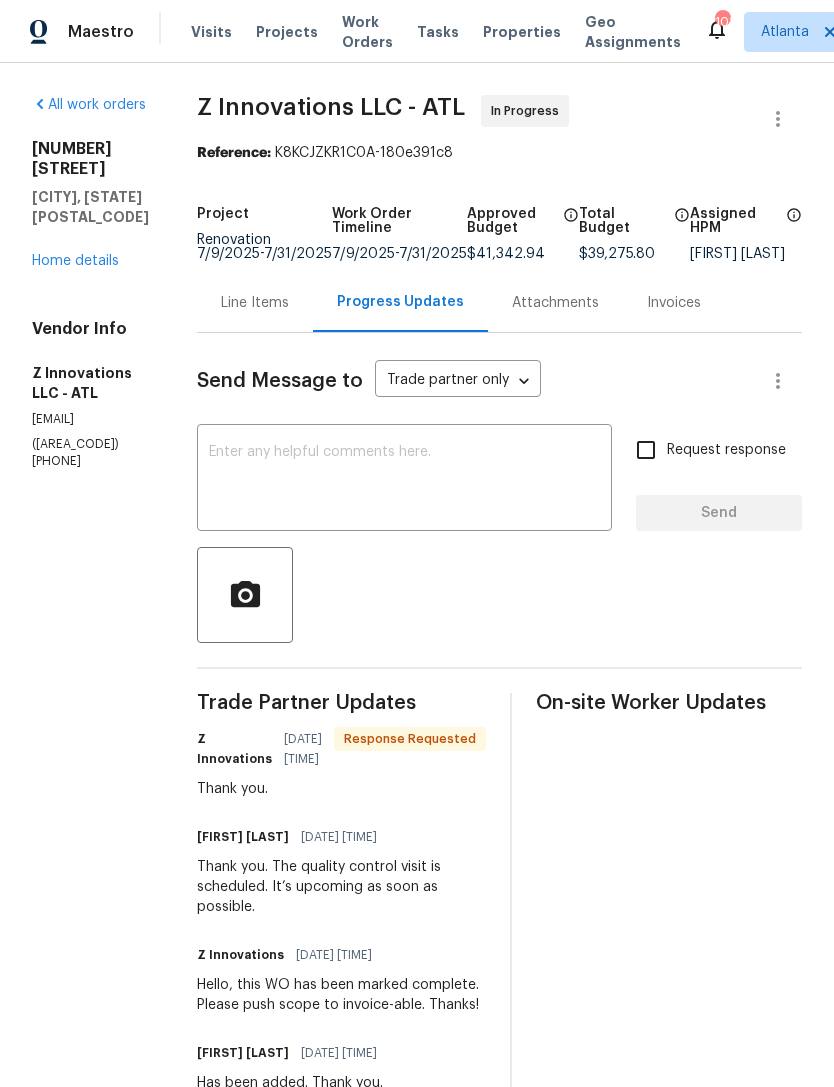 click on "Home details" at bounding box center [75, 261] 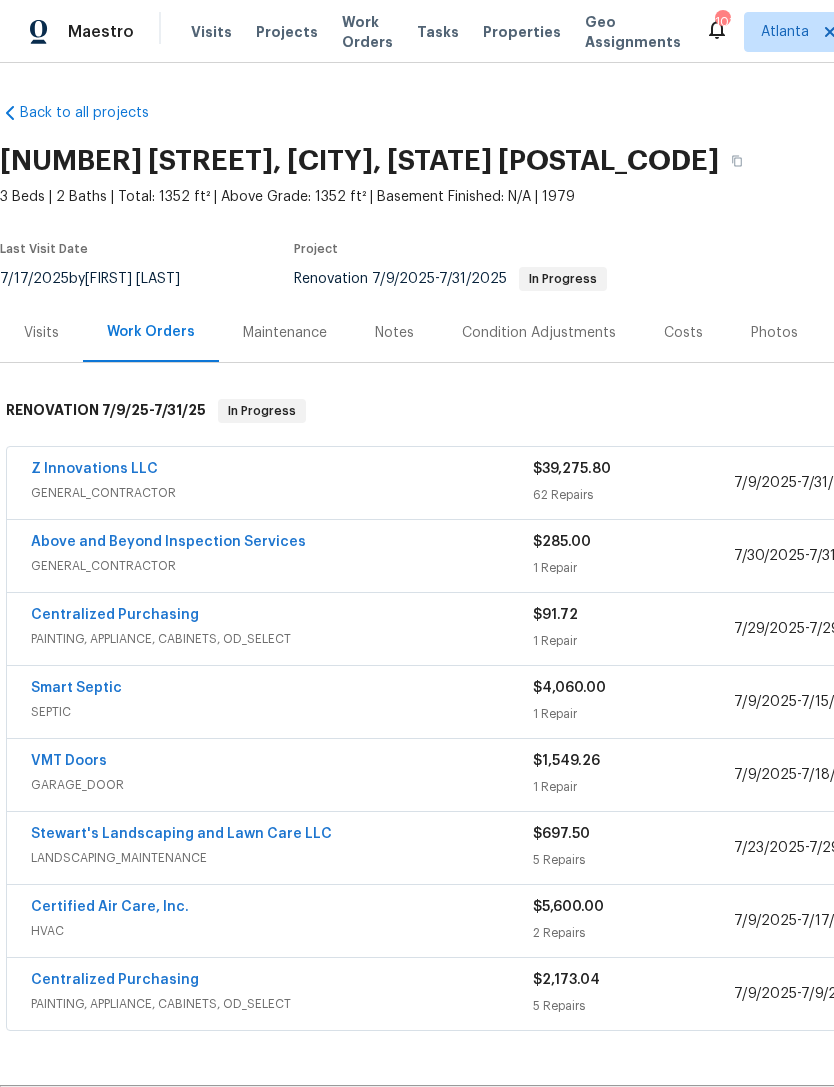click on "Notes" at bounding box center [394, 333] 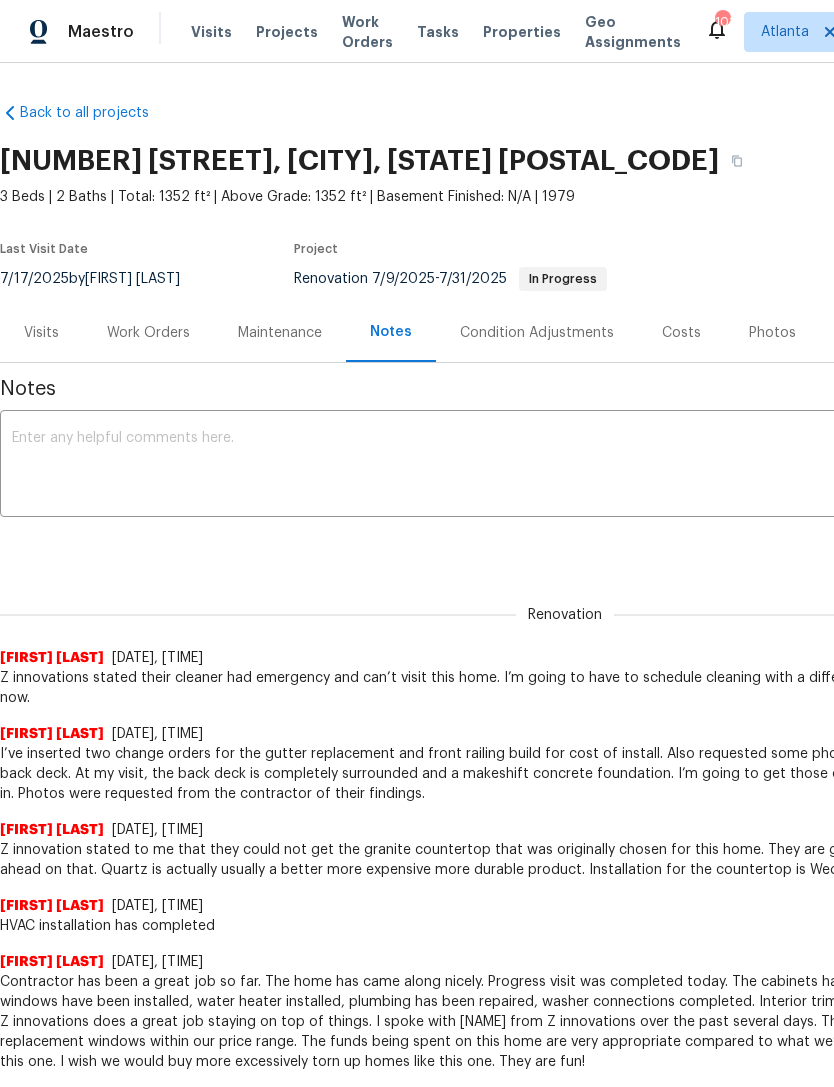 click at bounding box center [565, 466] 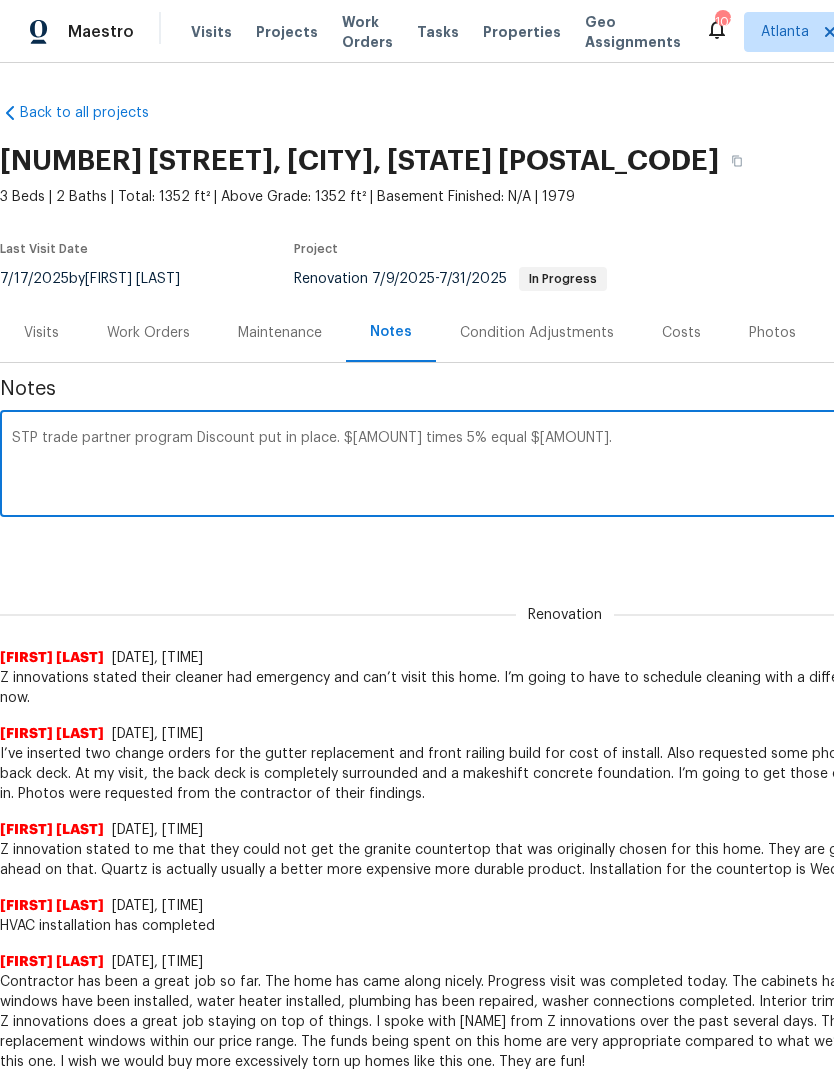 click on "STP trade partner program Discount put in place. $[AMOUNT] times 5% equal $[AMOUNT]." at bounding box center [565, 466] 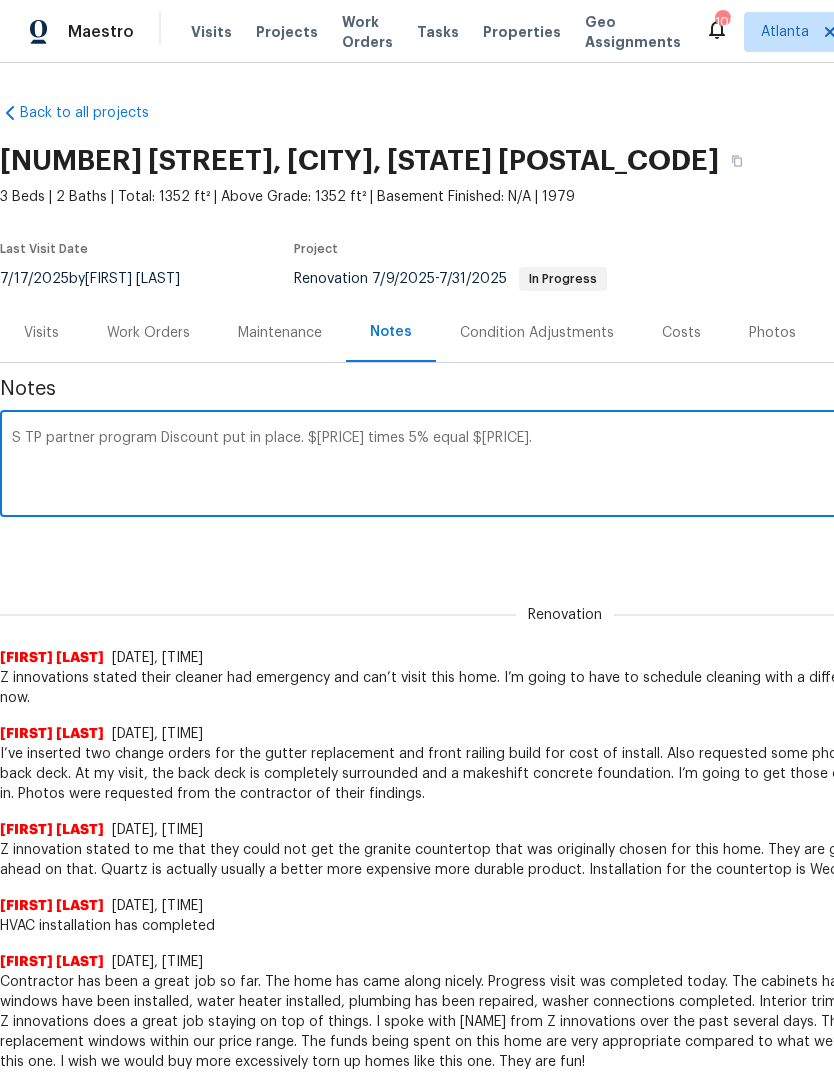 click on "S TP partner program Discount put in place. $[PRICE] times 5% equal $[PRICE]." at bounding box center (565, 466) 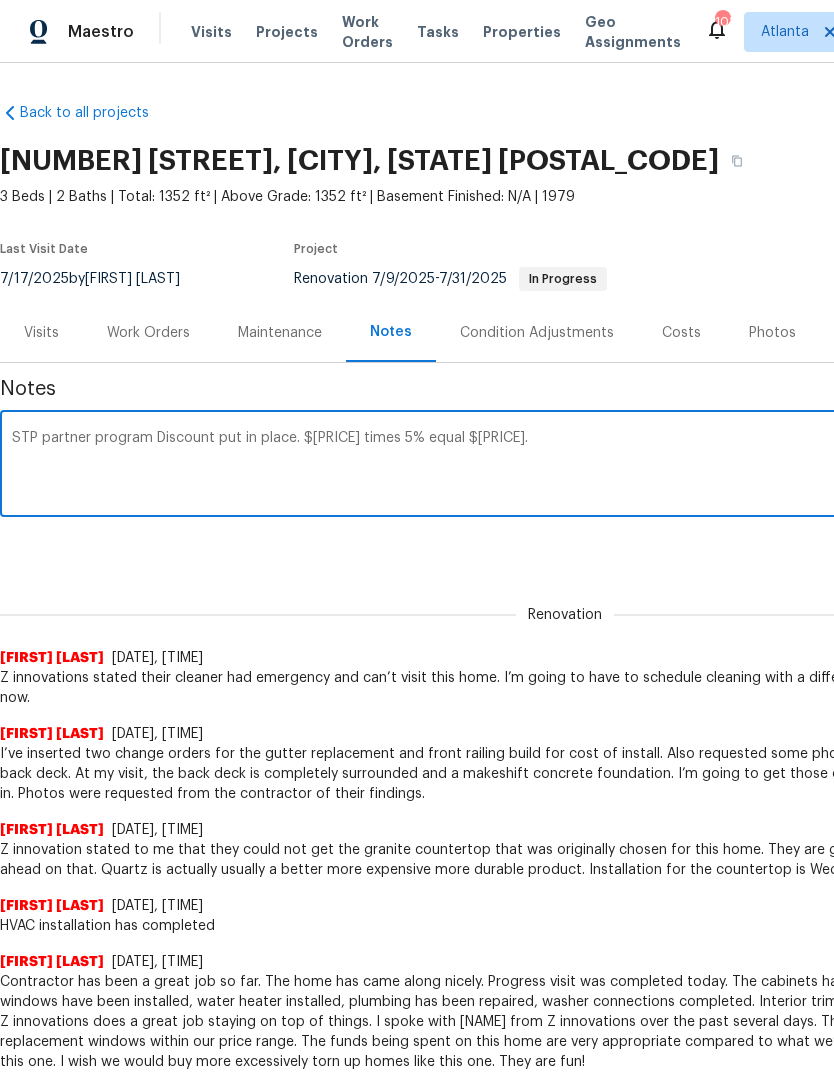click on "STP partner program Discount put in place. $[PRICE] times 5% equal $[PRICE]." at bounding box center [565, 466] 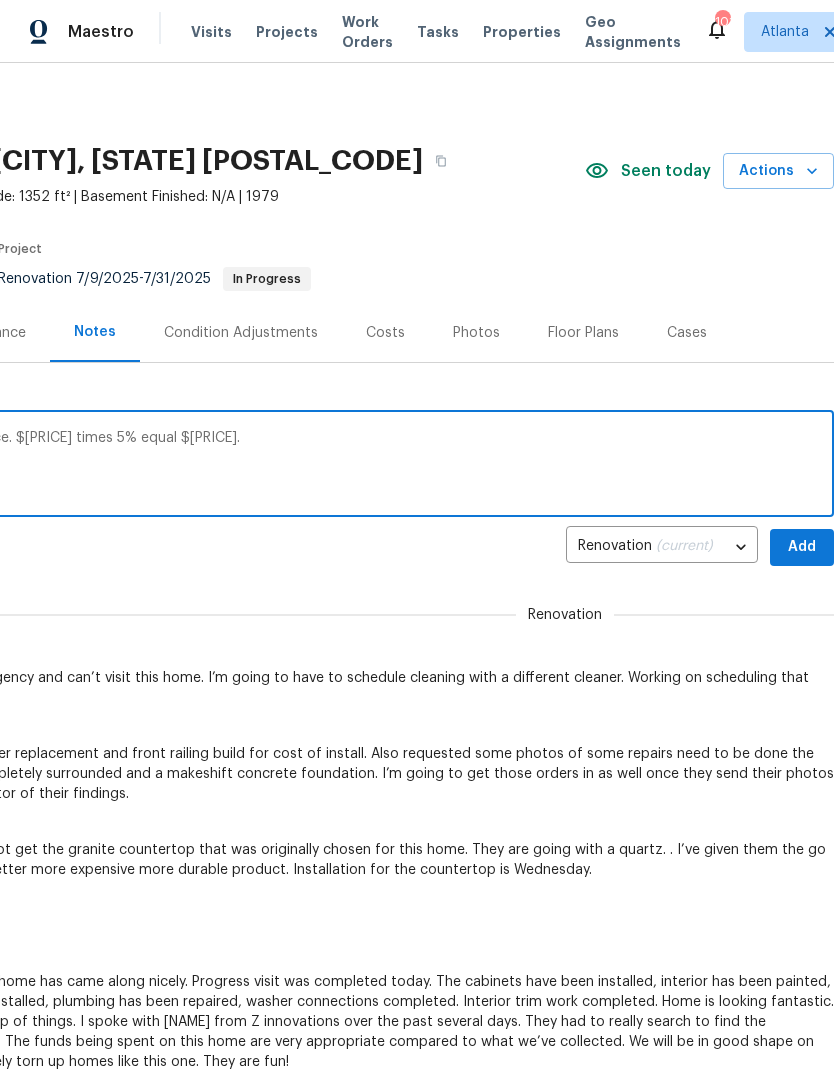 scroll, scrollTop: 0, scrollLeft: 296, axis: horizontal 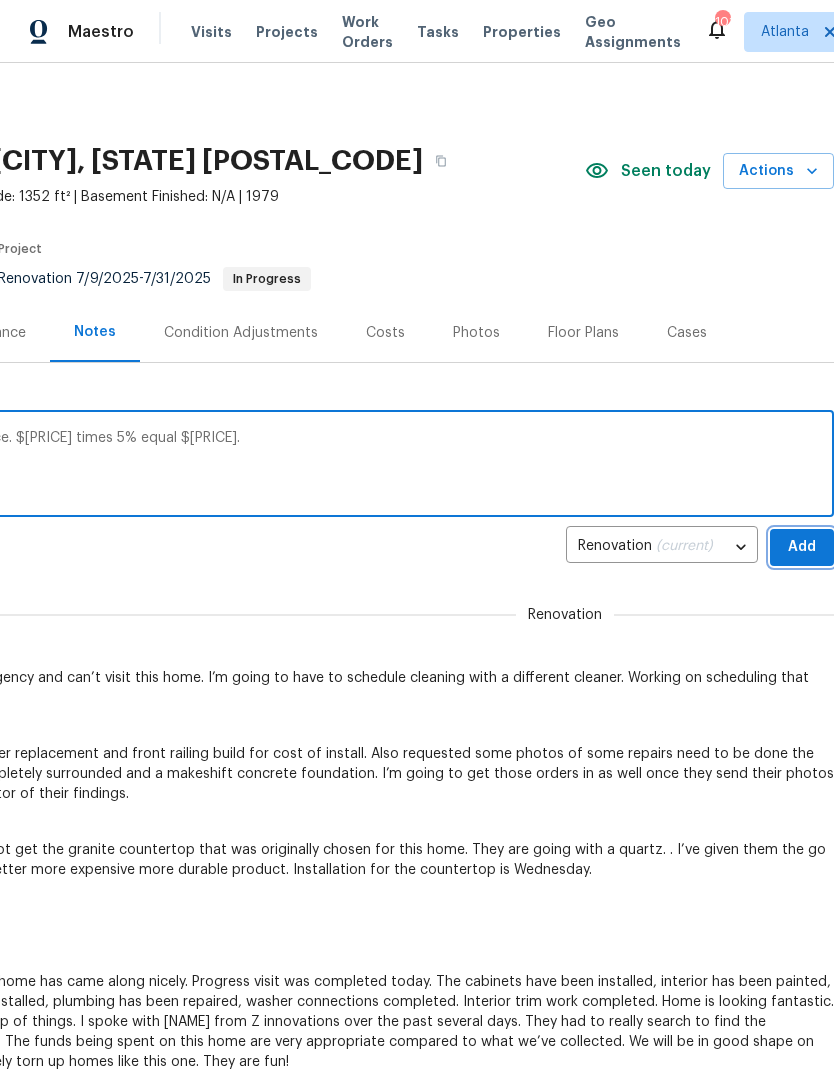 click on "Add" at bounding box center [802, 547] 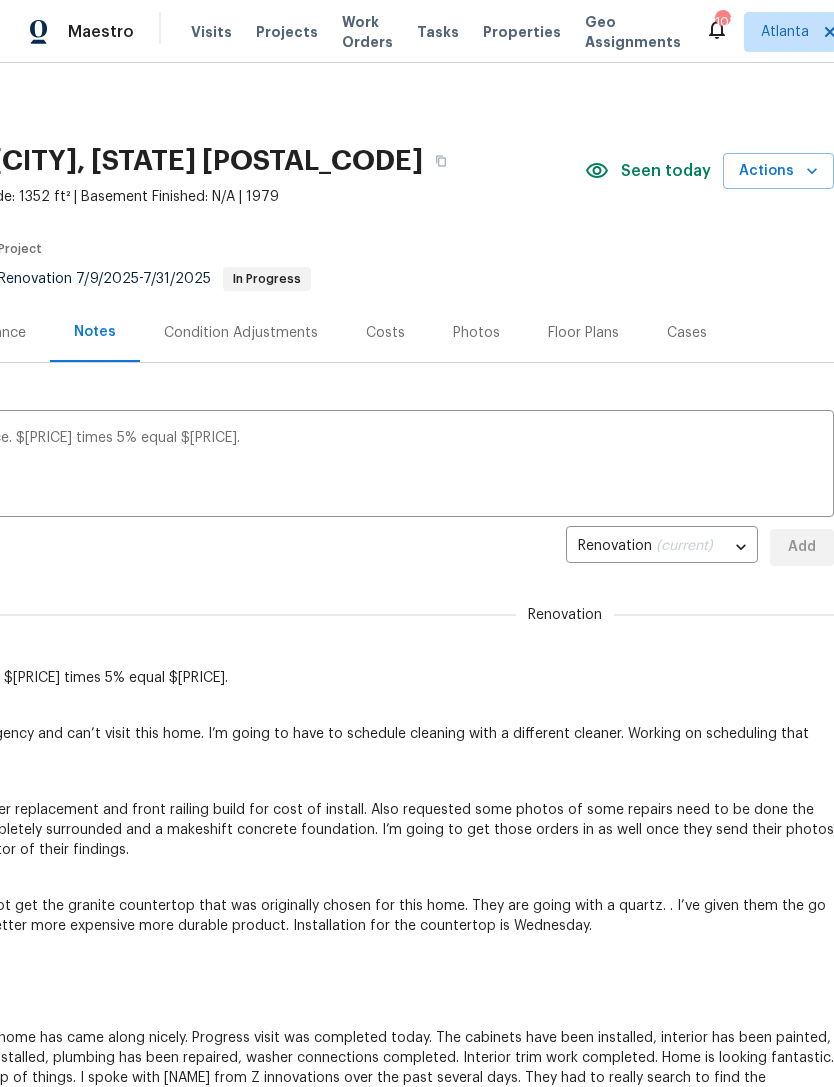 type 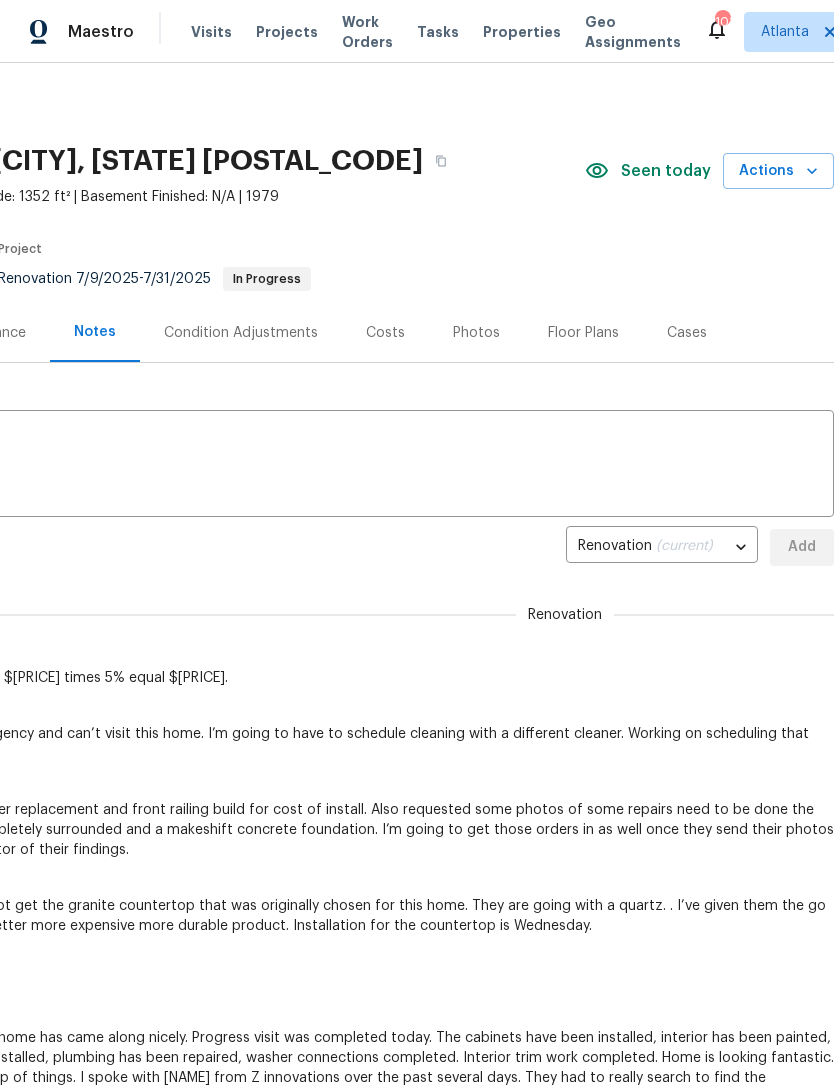 click on "Photos" at bounding box center (476, 332) 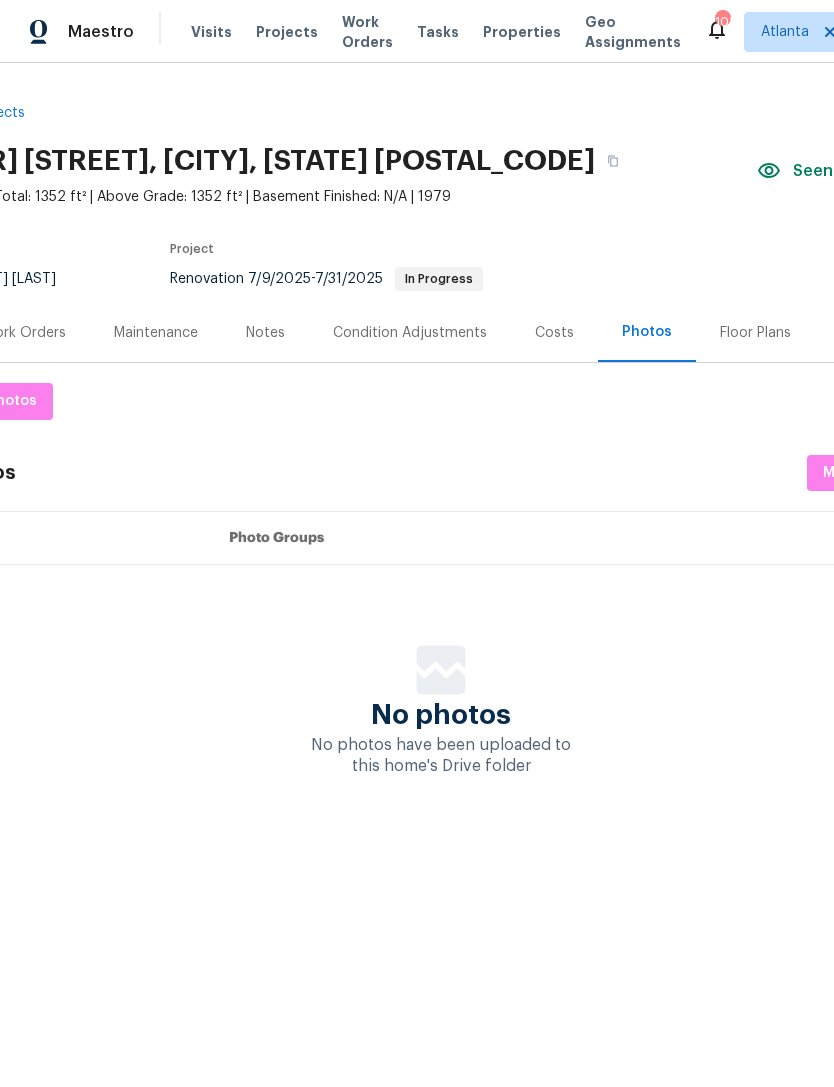 scroll, scrollTop: 0, scrollLeft: 120, axis: horizontal 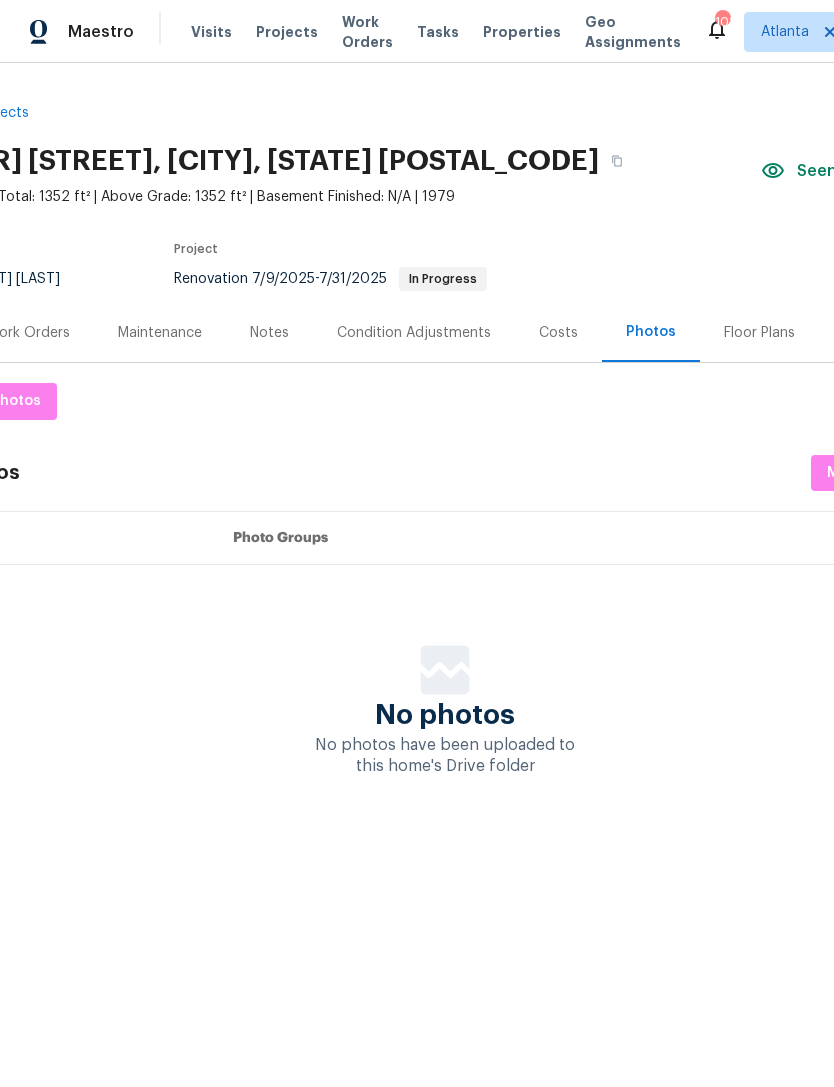 click on "Notes" at bounding box center [269, 333] 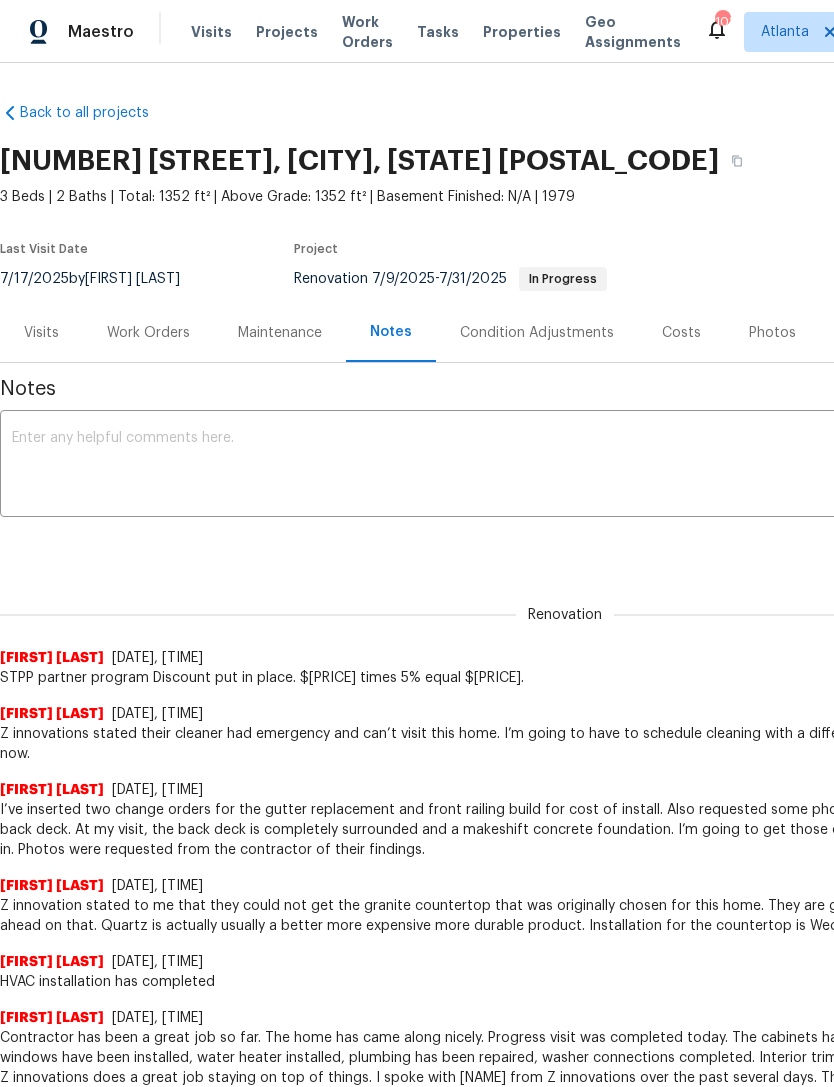 scroll, scrollTop: 0, scrollLeft: 0, axis: both 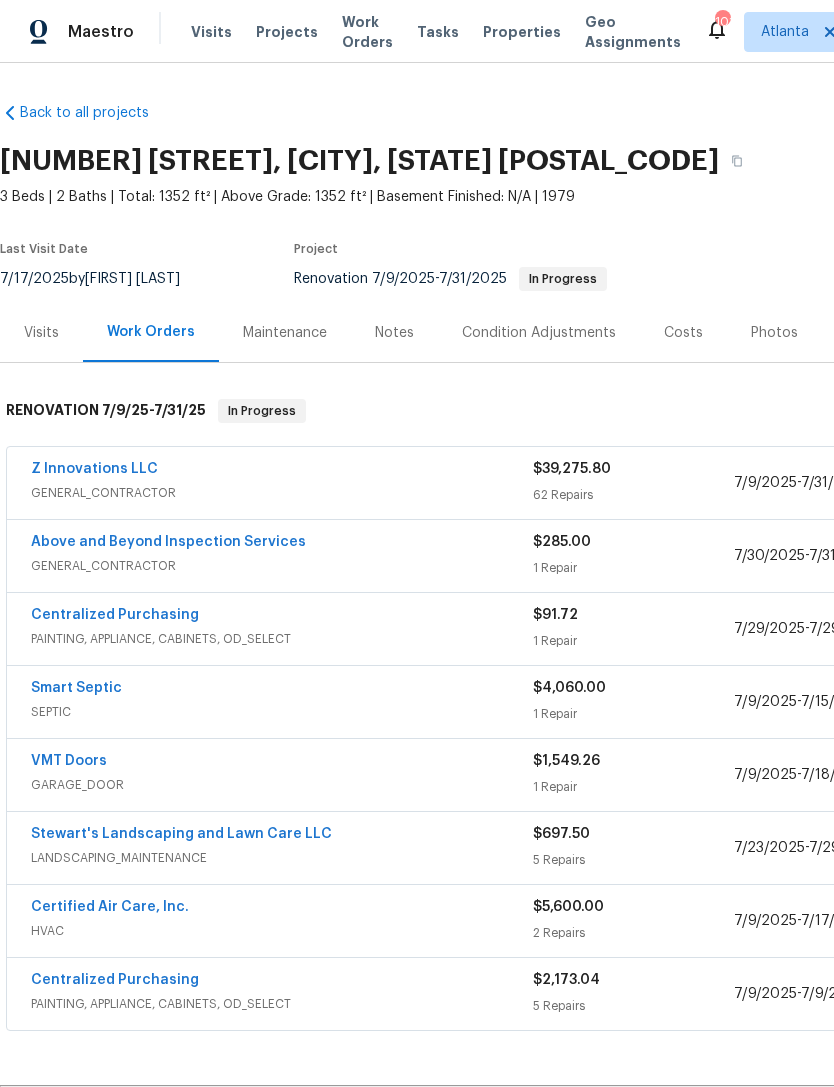click on "GENERAL_CONTRACTOR" at bounding box center [282, 493] 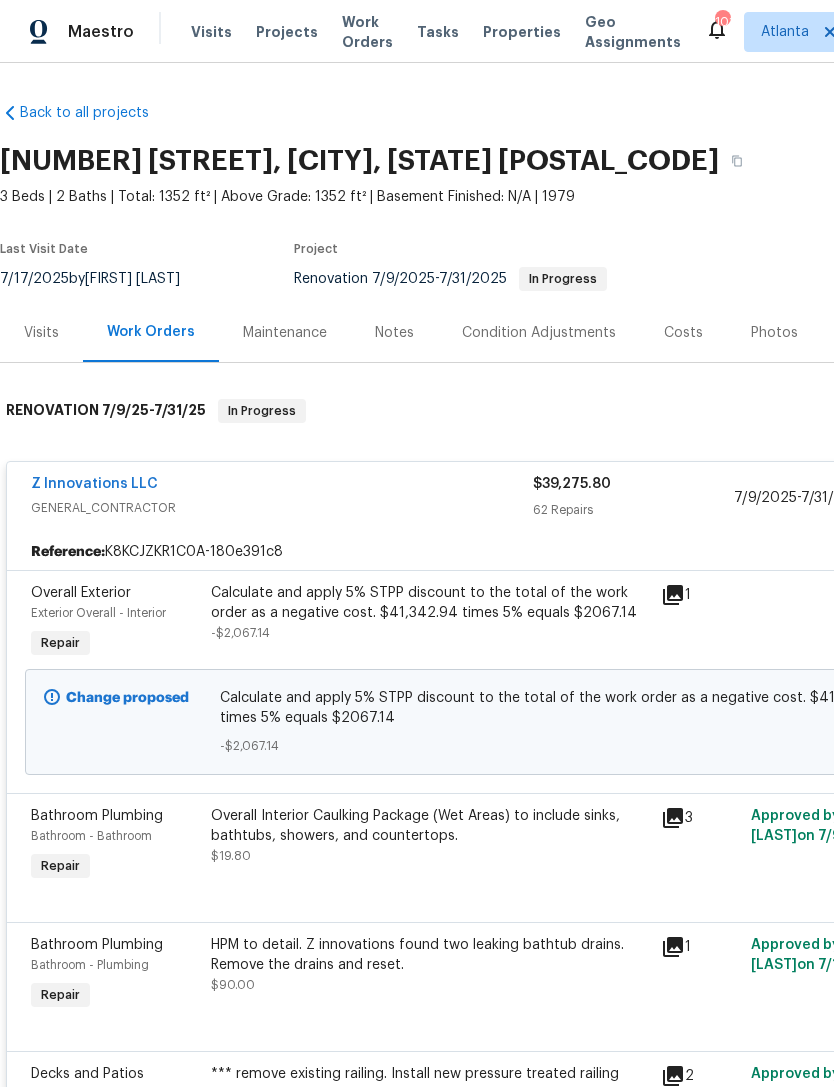 click on "Z Innovations LLC" at bounding box center (94, 484) 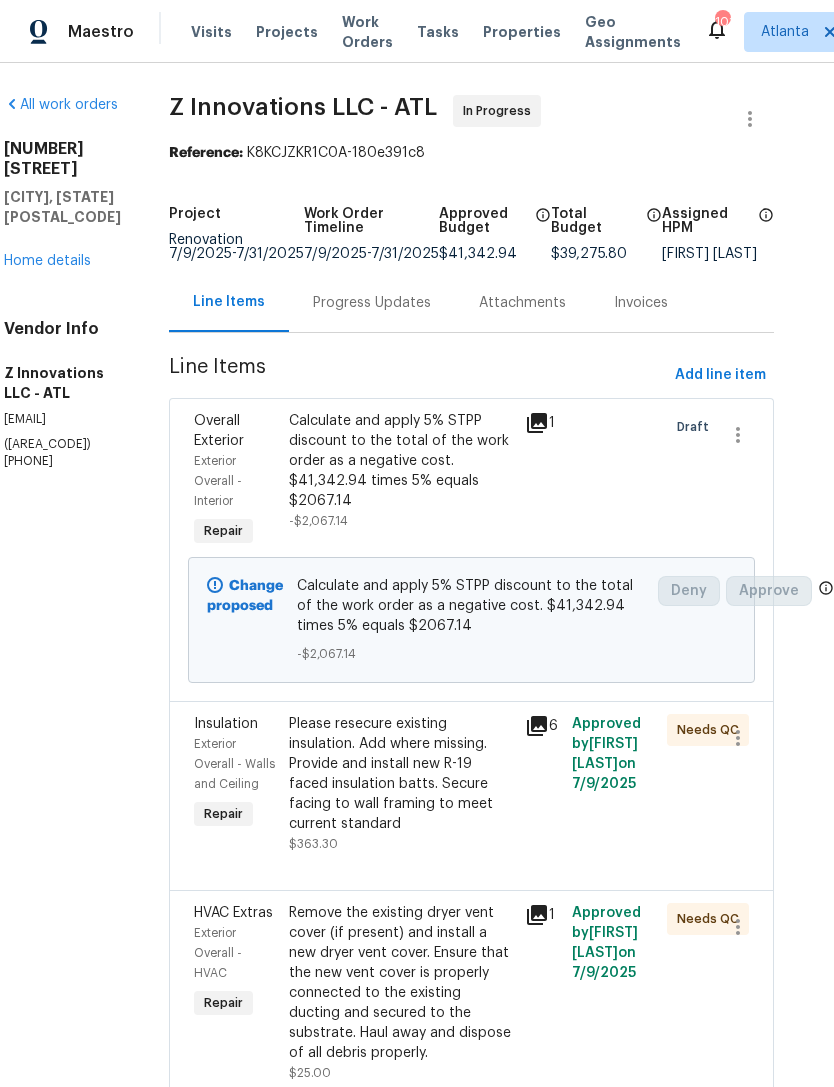 scroll, scrollTop: 0, scrollLeft: 28, axis: horizontal 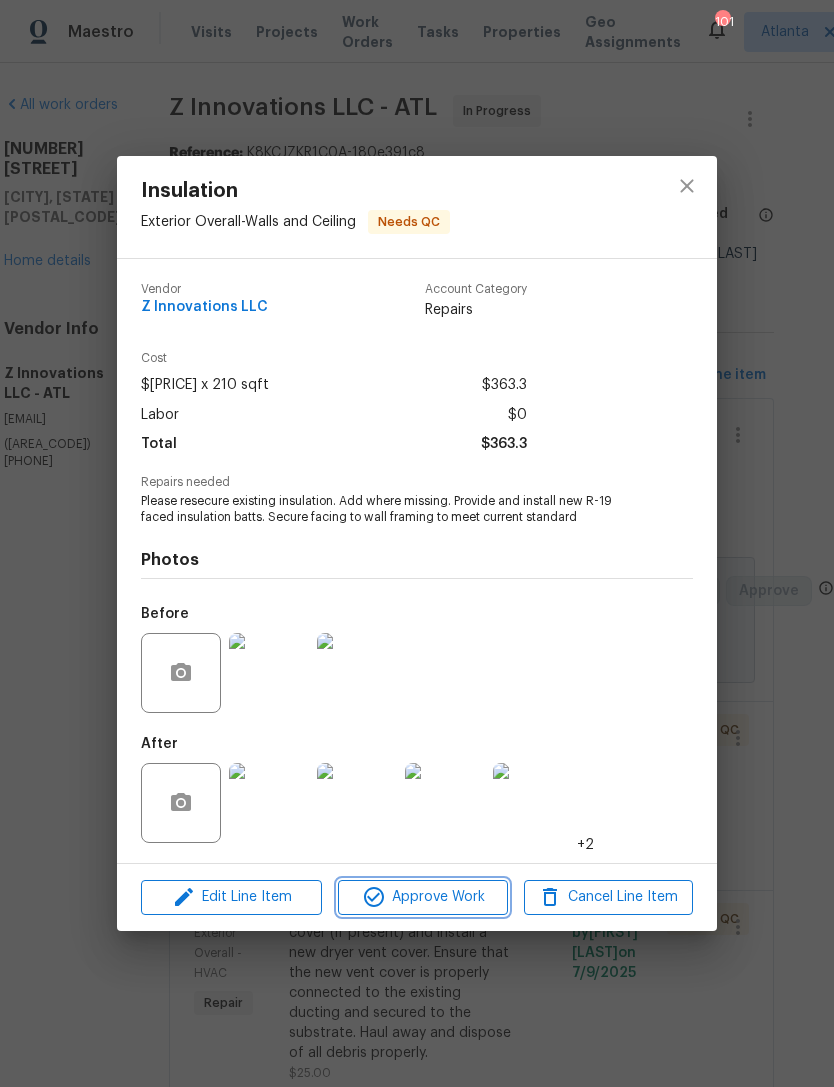 click on "Approve Work" at bounding box center (422, 897) 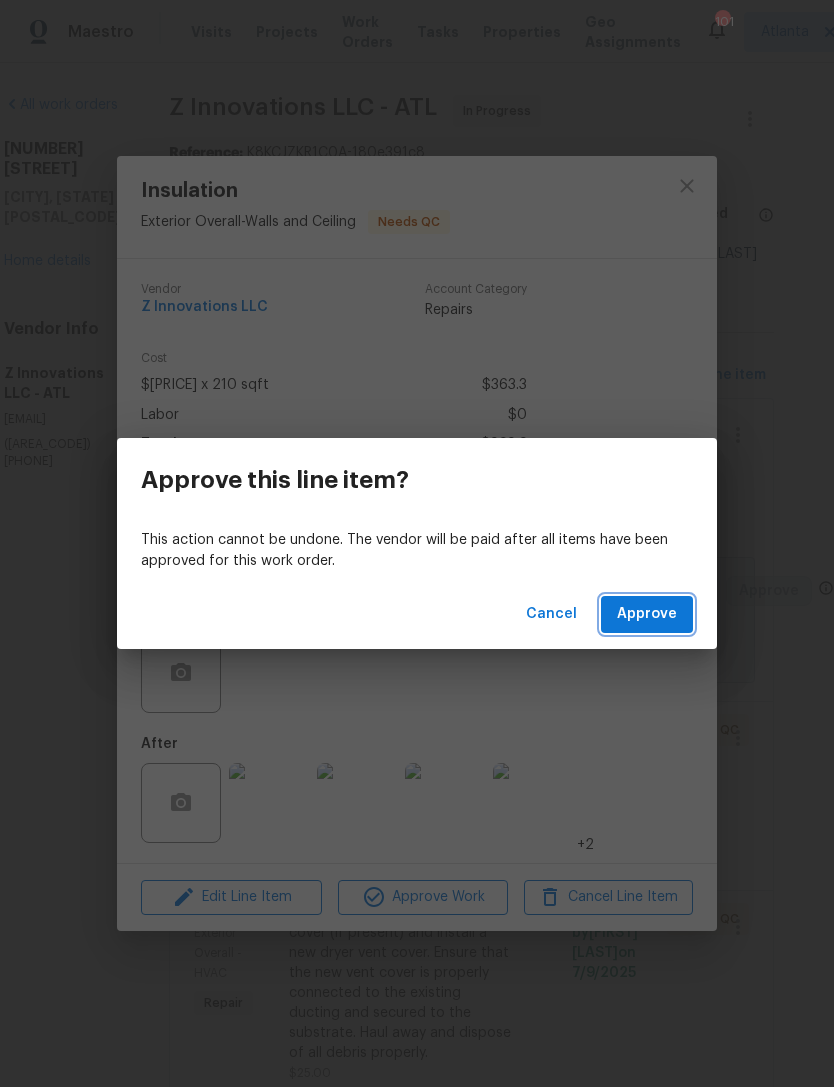 click on "Approve" at bounding box center (647, 614) 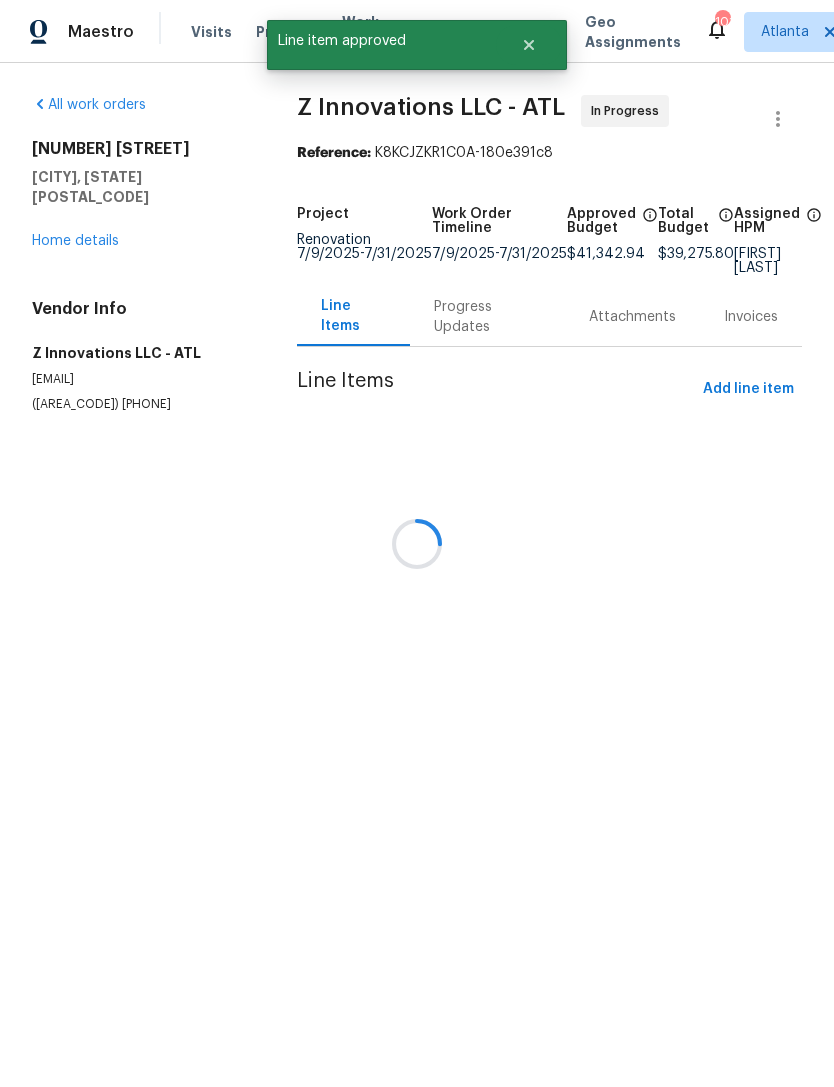 scroll, scrollTop: 0, scrollLeft: 0, axis: both 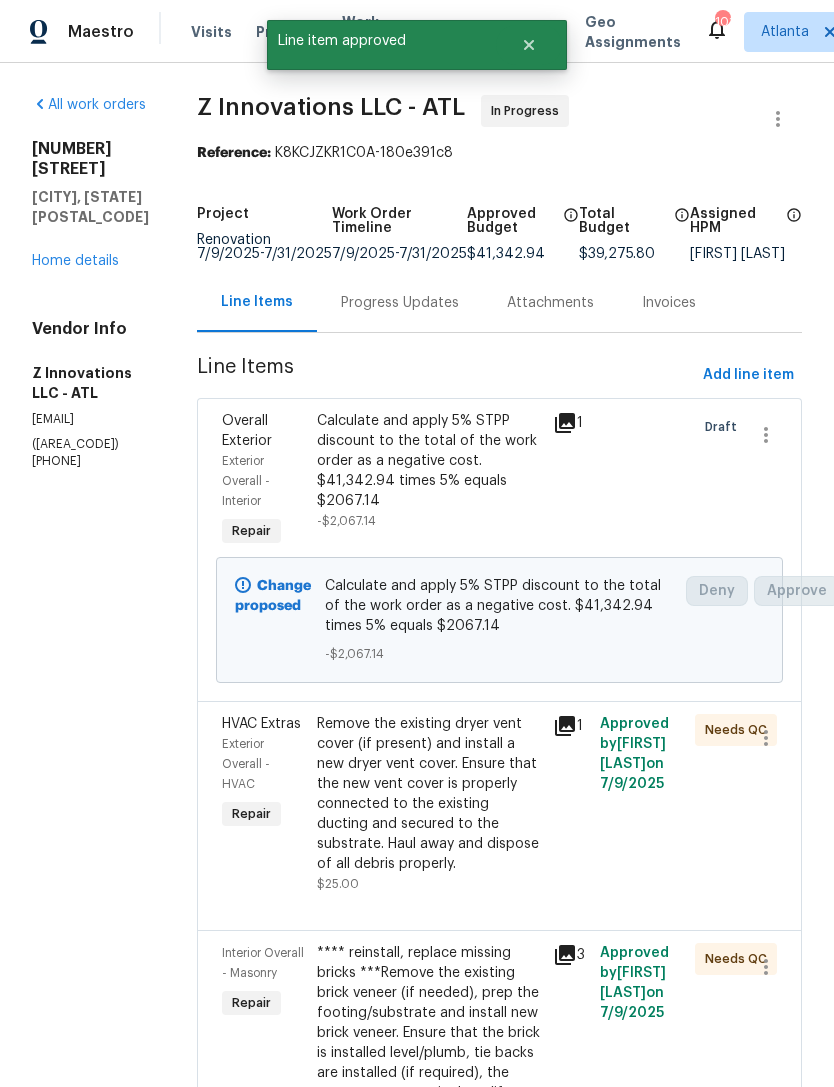 click on "Remove the existing dryer vent cover (if present) and install a new dryer vent cover. Ensure that the new vent cover is properly connected to the existing ducting and secured to the substrate. Haul away and dispose of all debris properly." at bounding box center (429, 794) 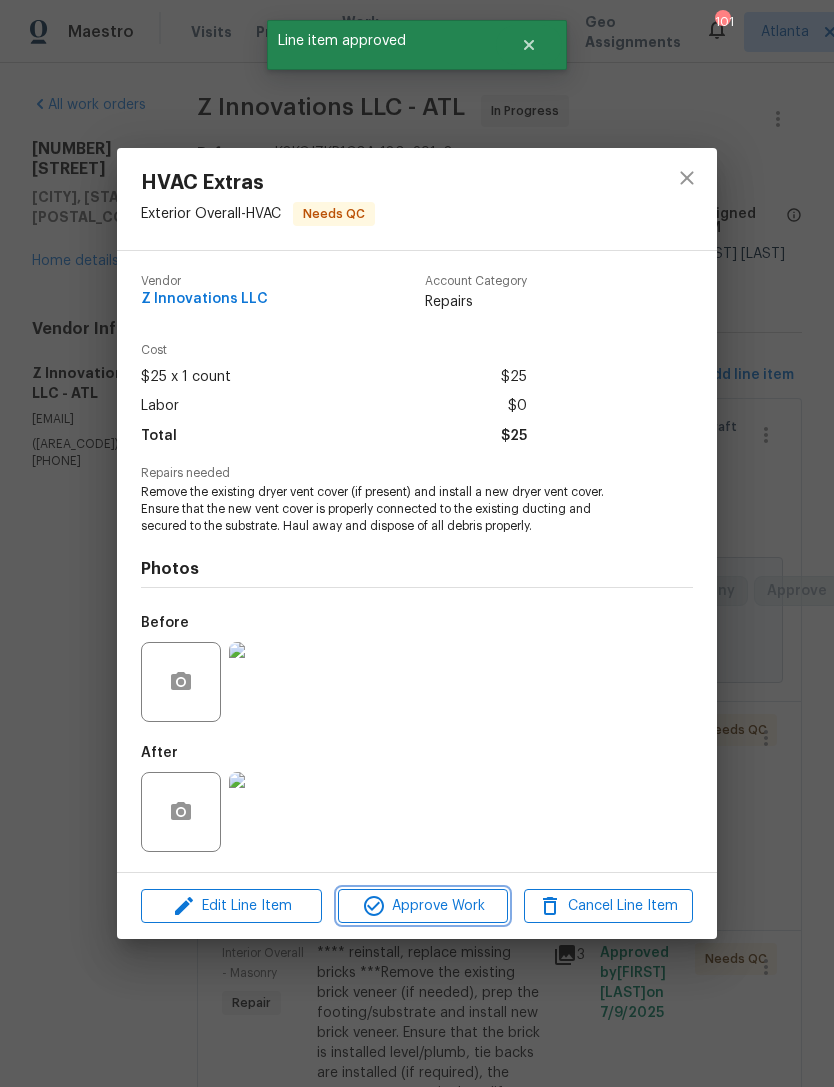 click on "Approve Work" at bounding box center (422, 906) 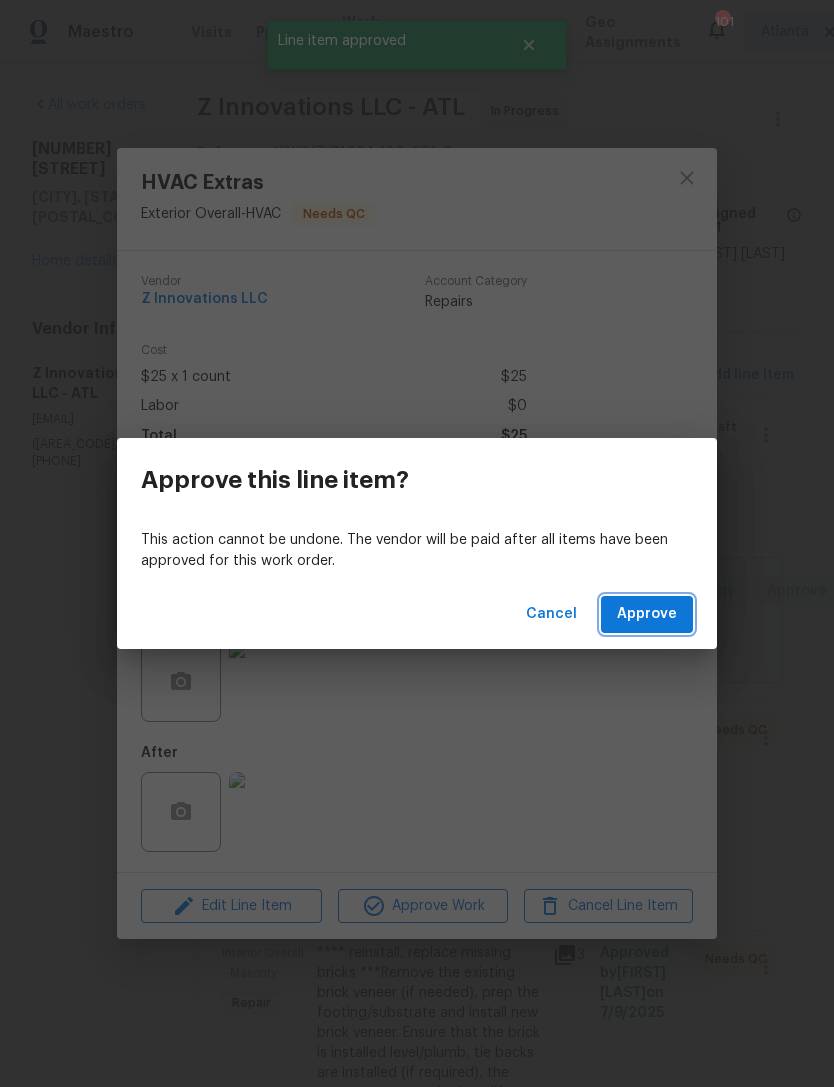 click on "Approve" at bounding box center [647, 614] 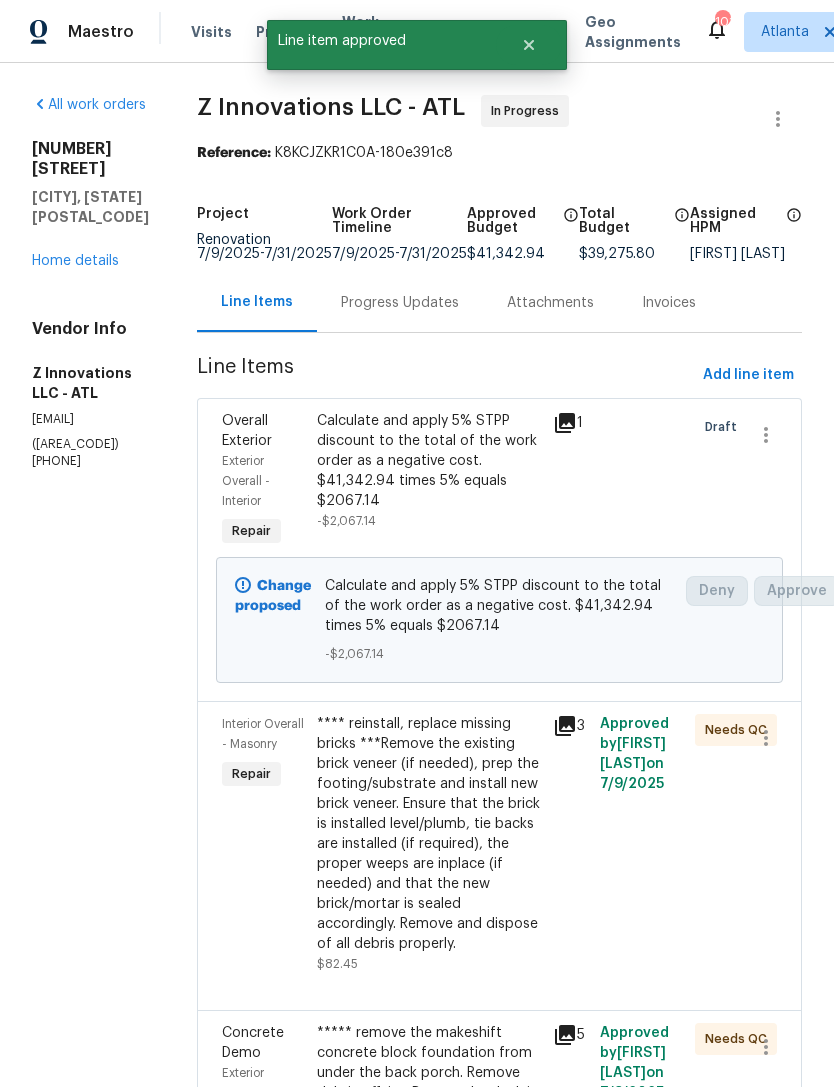 click on "**** reinstall, replace missing bricks ***Remove the existing brick veneer (if needed), prep the footing/substrate and install new brick veneer. Ensure that the brick is installed level/plumb, tie backs are installed (if required), the proper weeps are inplace (if needed) and that the new brick/mortar is sealed accordingly. Remove and dispose of all debris properly." at bounding box center (429, 834) 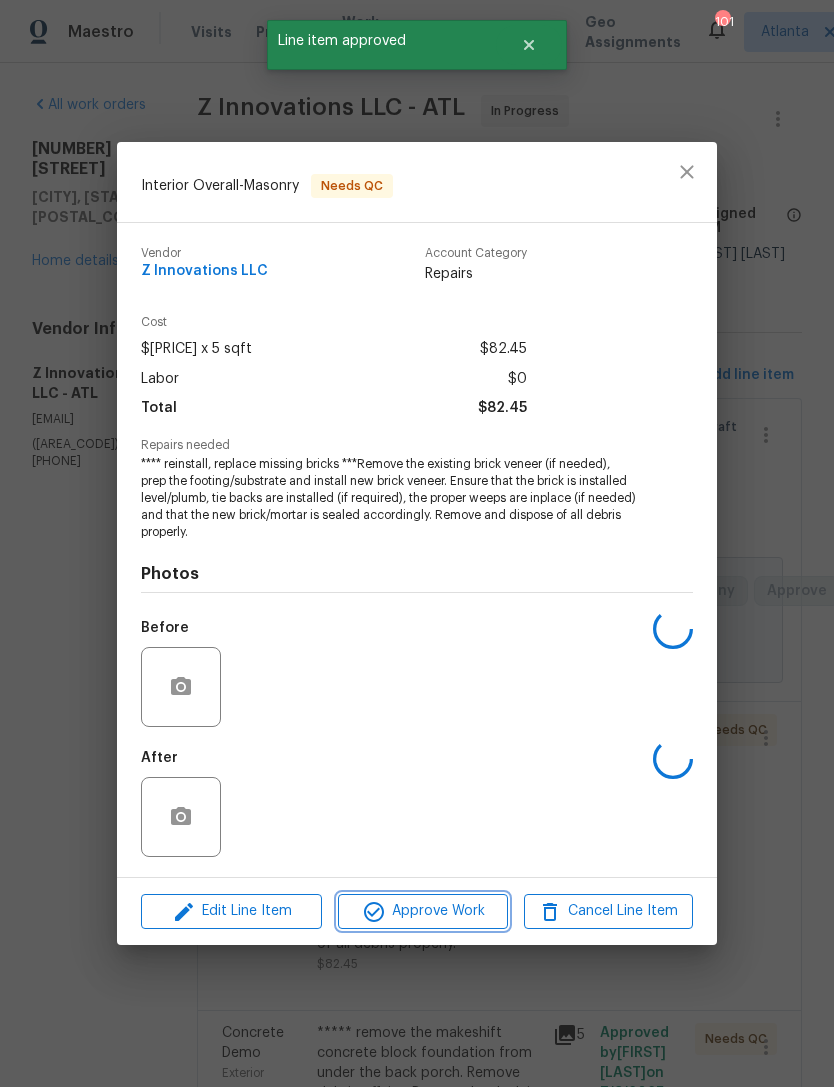 click on "Approve Work" at bounding box center (422, 911) 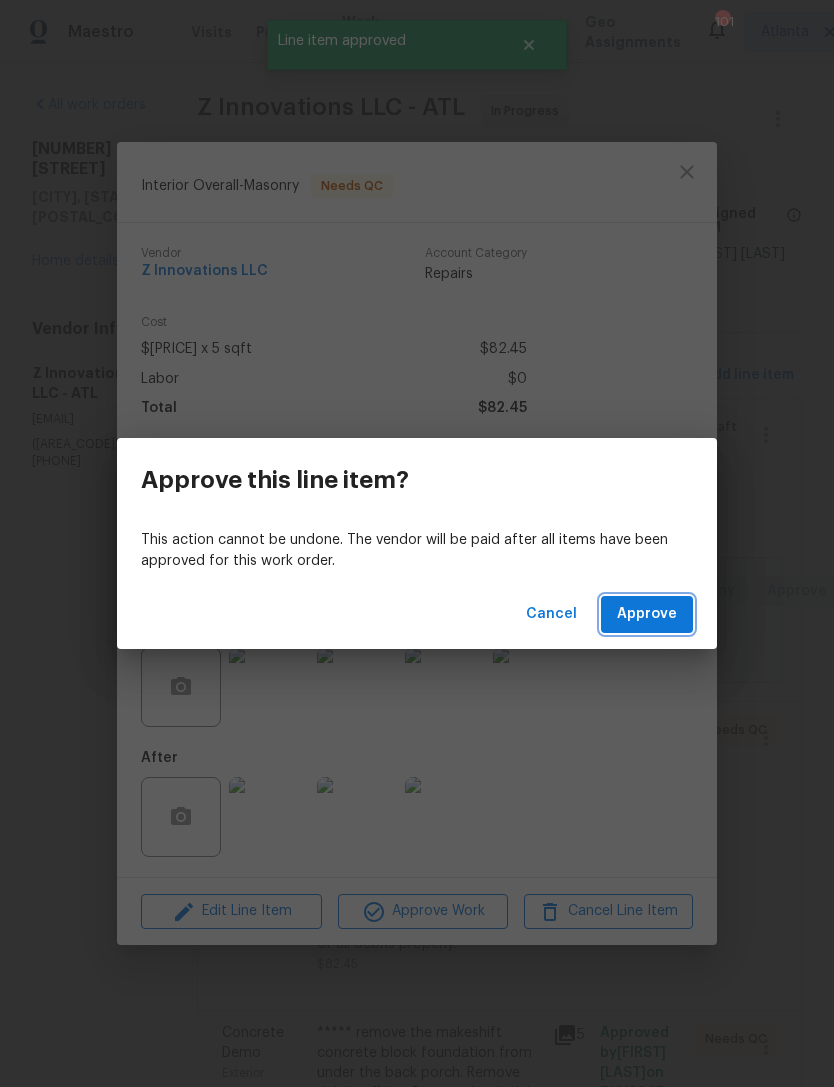 click on "Approve" at bounding box center (647, 614) 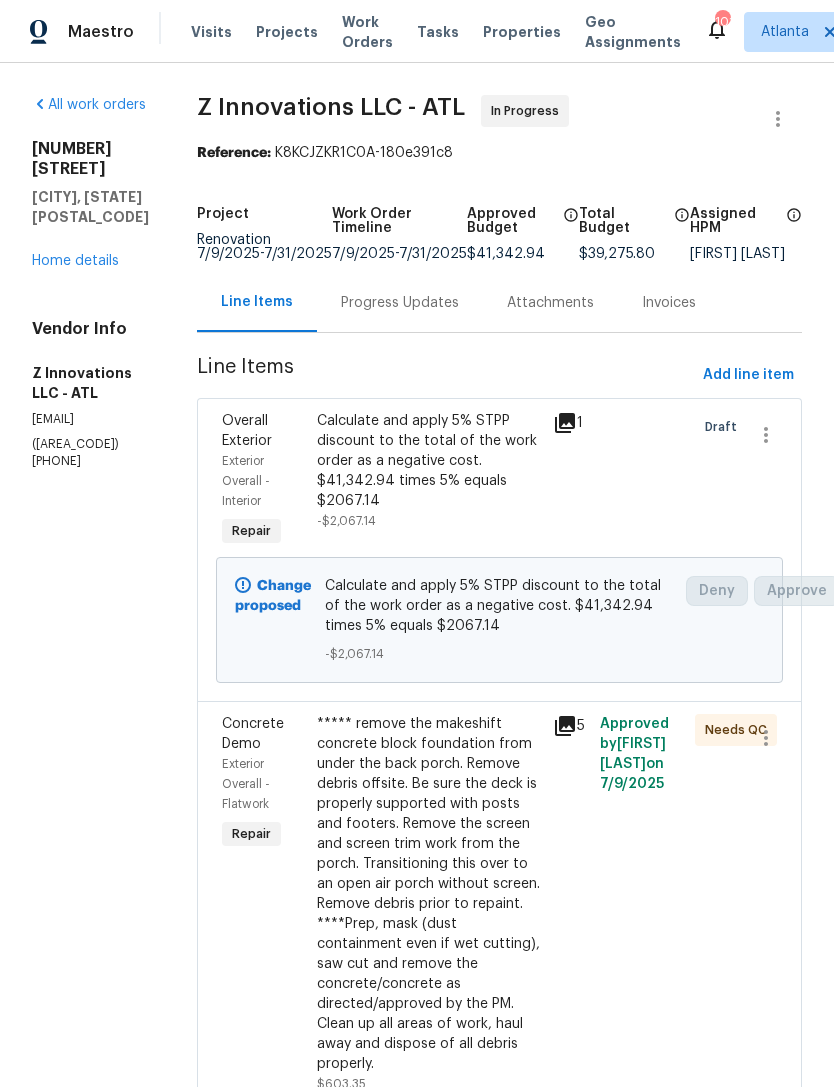 click on "***** remove the makeshift concrete block foundation from under the back porch. Remove debris offsite. Be sure the deck is properly supported with posts and footers. Remove the screen and screen trim work from the porch. Transitioning this over to an open air porch without screen. Remove debris prior to repaint. ****Prep, mask (dust containment even if wet cutting), saw cut and remove the concrete/concrete as directed/approved by the PM. Clean up all areas of work, haul away and dispose of all debris properly." at bounding box center (429, 894) 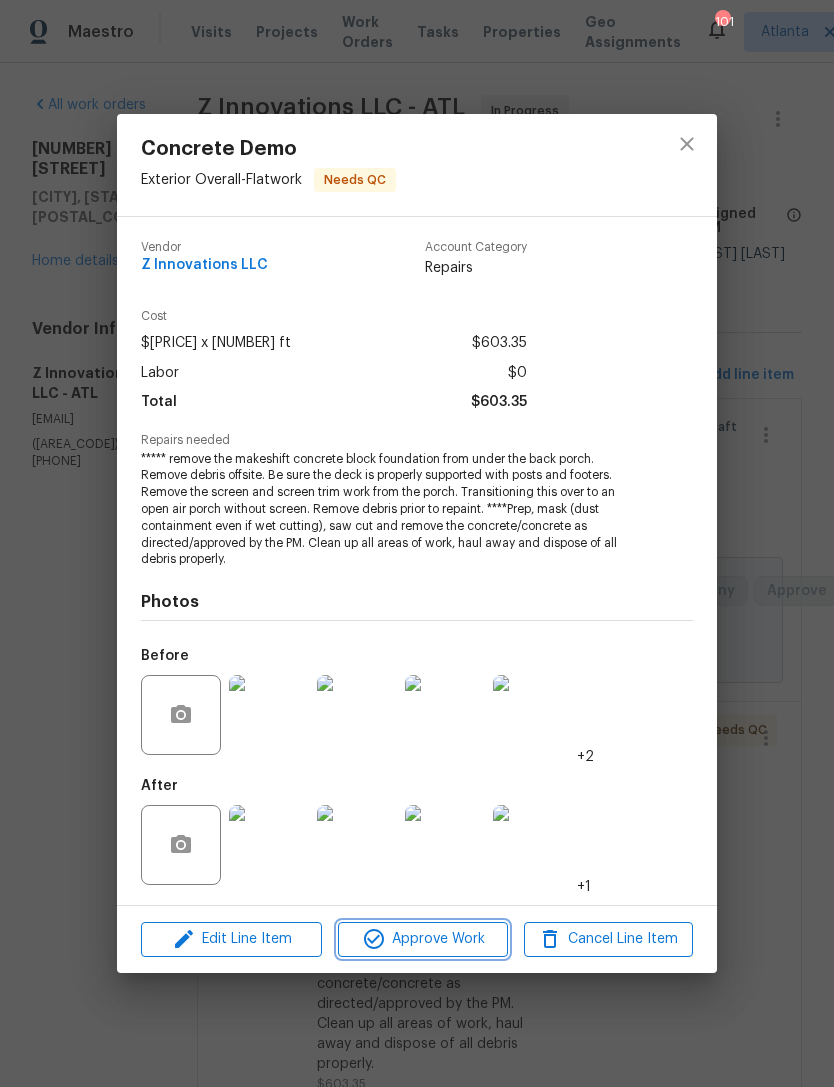 click on "Approve Work" at bounding box center (422, 939) 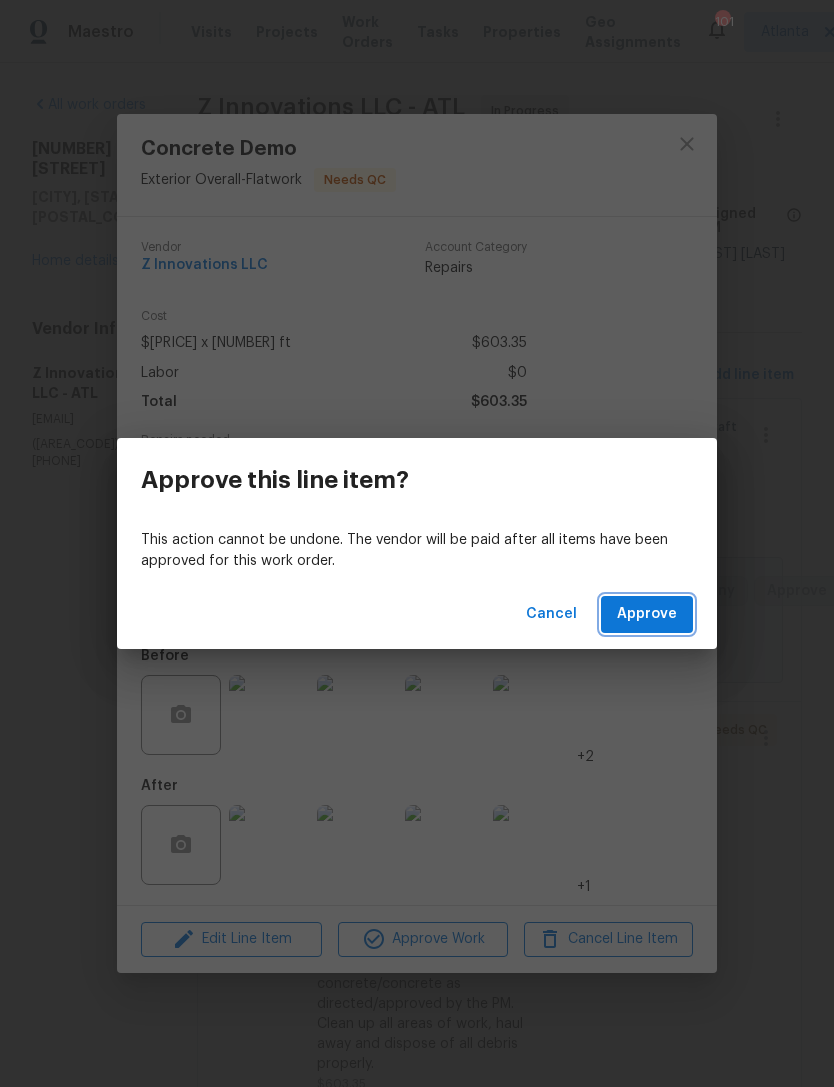 click on "Approve" at bounding box center [647, 614] 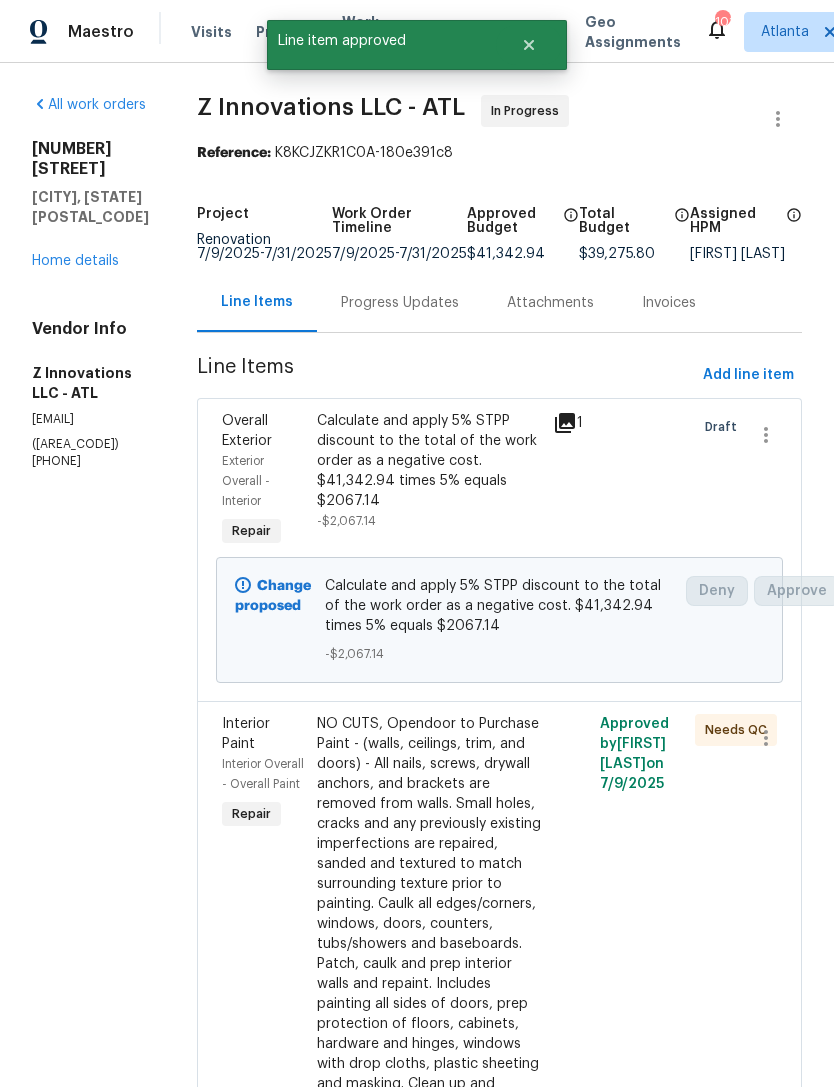 click on "NO CUTS, Opendoor to Purchase Paint - (walls, ceilings, trim, and doors) - All nails, screws, drywall anchors, and brackets are removed from walls. Small holes, cracks and any previously existing imperfections are repaired, sanded and textured to match surrounding texture prior to painting. Caulk all edges/corners, windows, doors, counters, tubs/showers and baseboards. Patch, caulk and prep interior walls and repaint. Includes painting all sides of doors, prep protection of floors, cabinets, hardware and hinges, windows with drop cloths, plastic sheeting and masking. Clean up and removal of prep debris and any paint overspray" at bounding box center [429, 924] 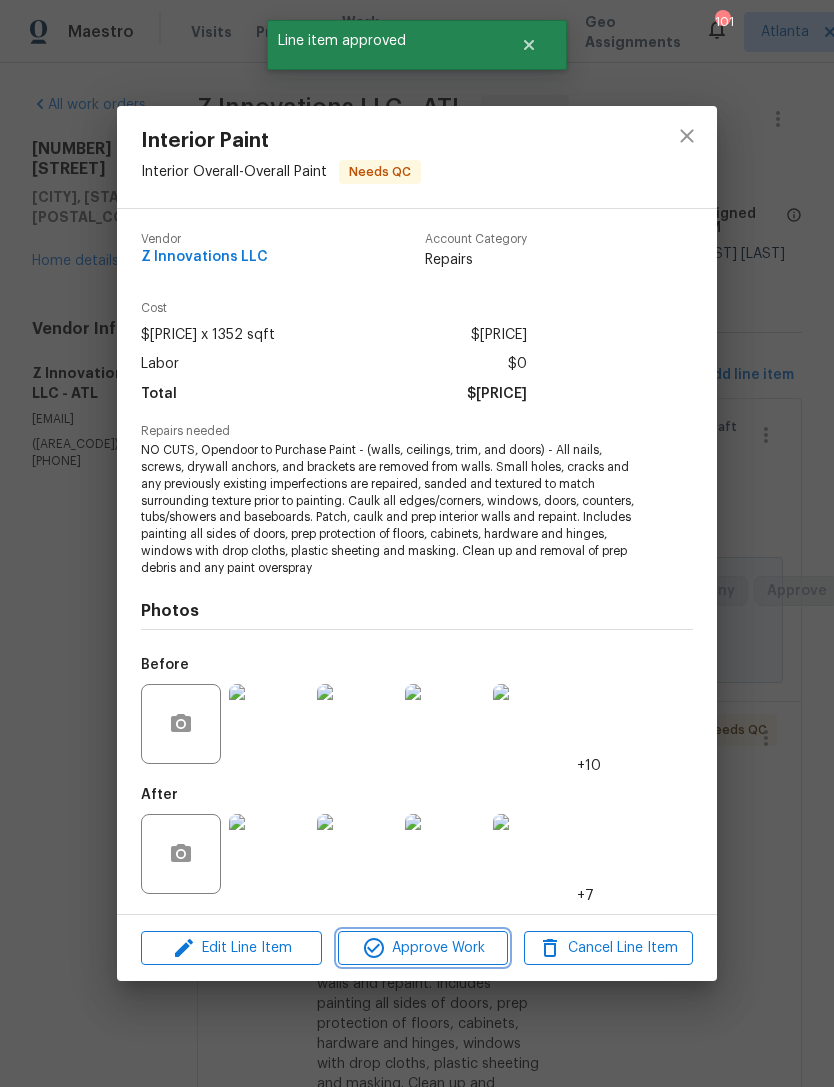 click on "Approve Work" at bounding box center (422, 948) 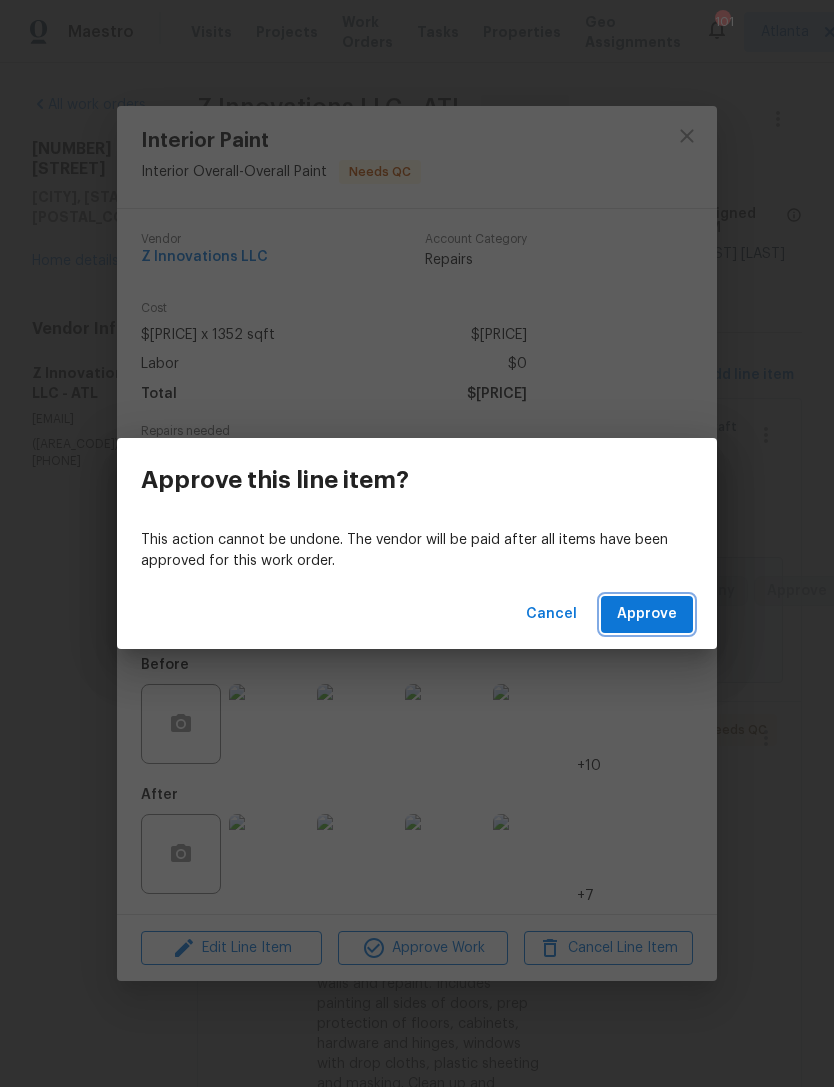 click on "Approve" at bounding box center [647, 614] 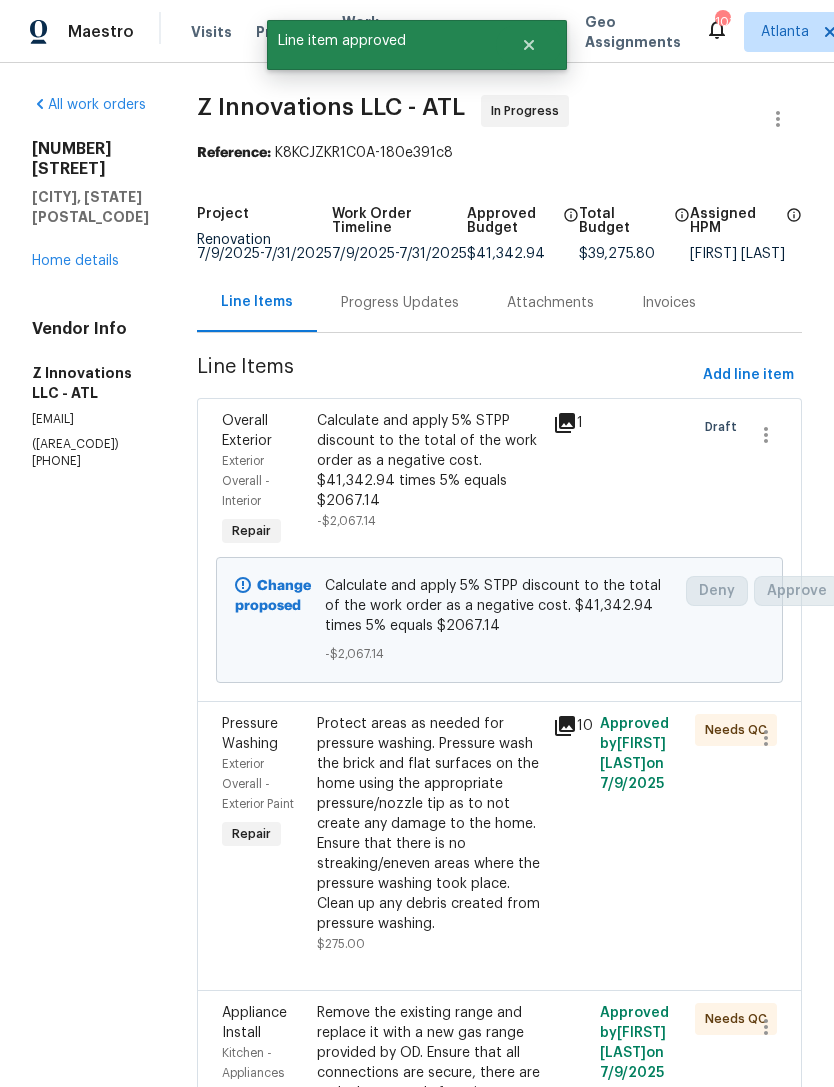 click on "Protect areas as needed for pressure washing. Pressure wash the brick and flat surfaces on the home using the appropriate pressure/nozzle tip as to not create any damage to the home. Ensure that there is no streaking/eneven areas where the pressure washing took place. Clean up any debris created from pressure washing." at bounding box center [429, 824] 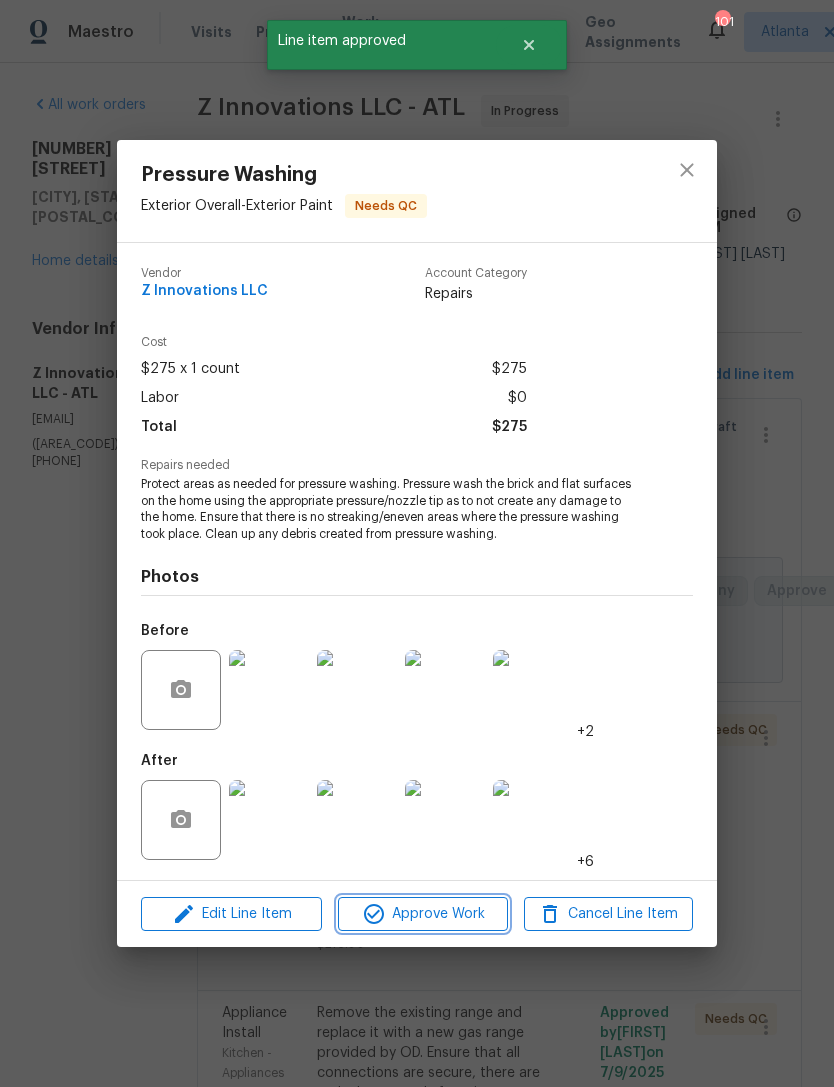 click on "Approve Work" at bounding box center [422, 914] 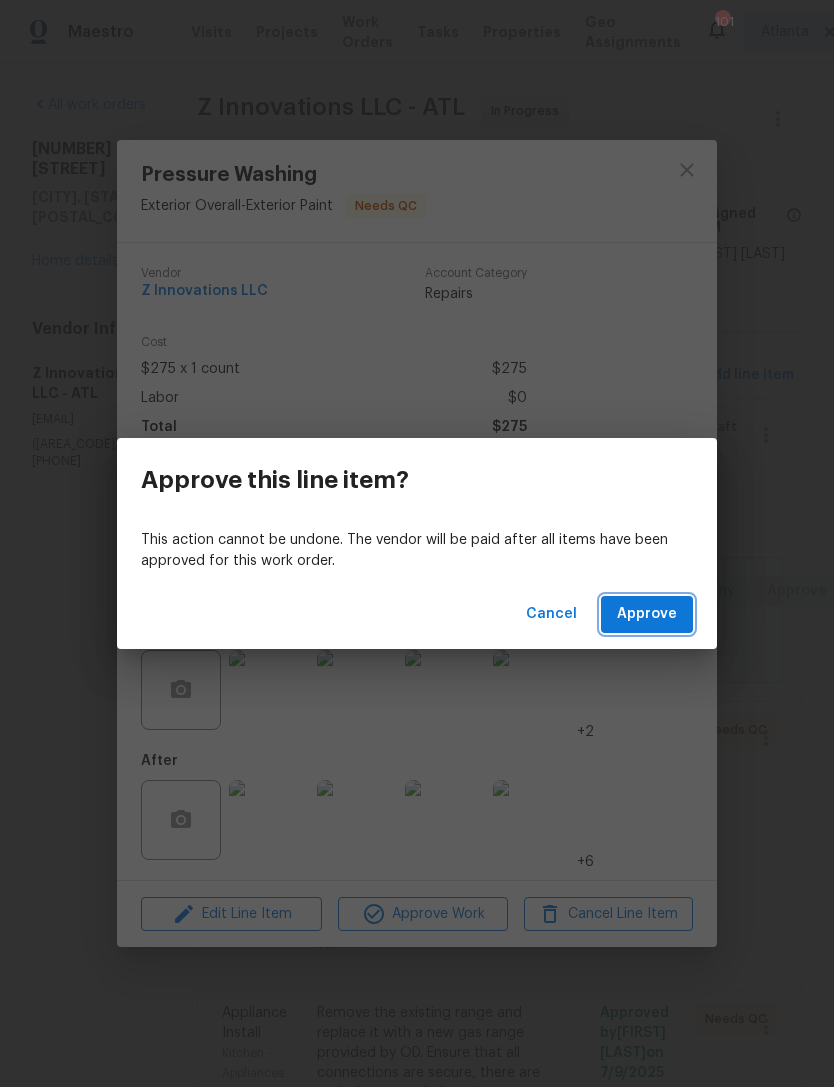 click on "Approve" at bounding box center (647, 614) 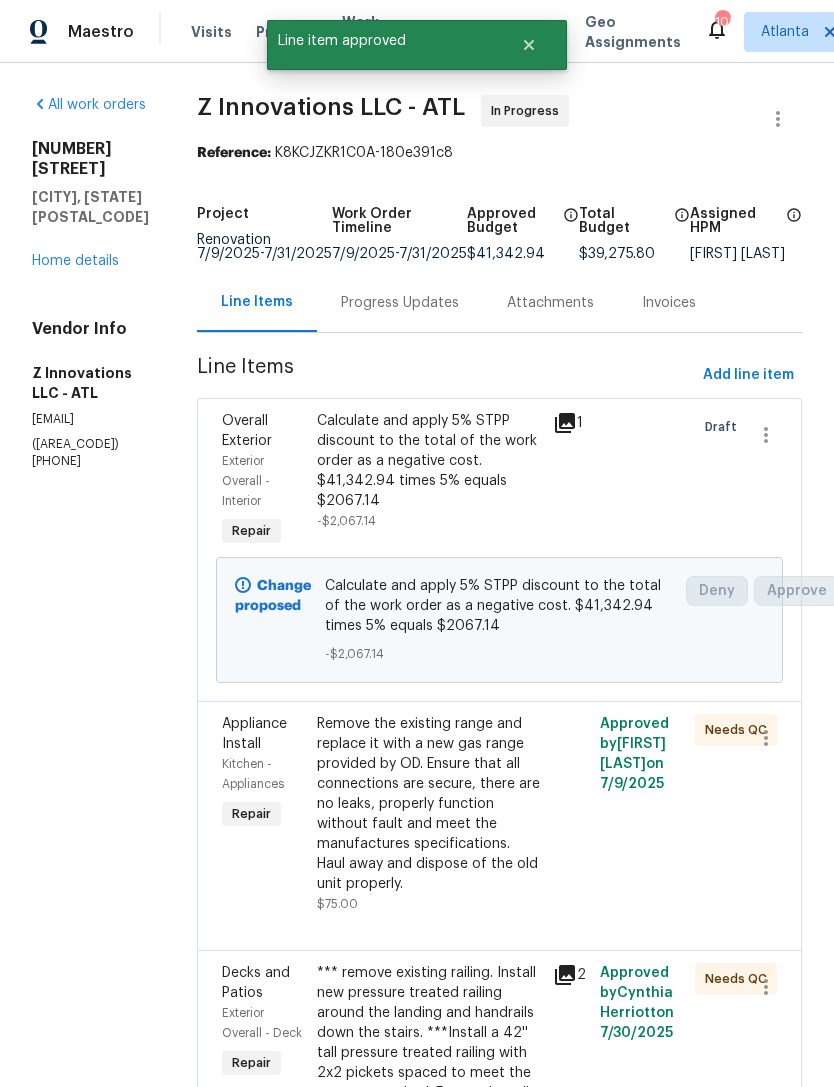click on "Remove the existing range and replace it with a new gas range provided by OD. Ensure that all  connections are secure, there are no leaks, properly function without fault and meet the manufactures specifications. Haul away and dispose of the old unit properly." at bounding box center (429, 804) 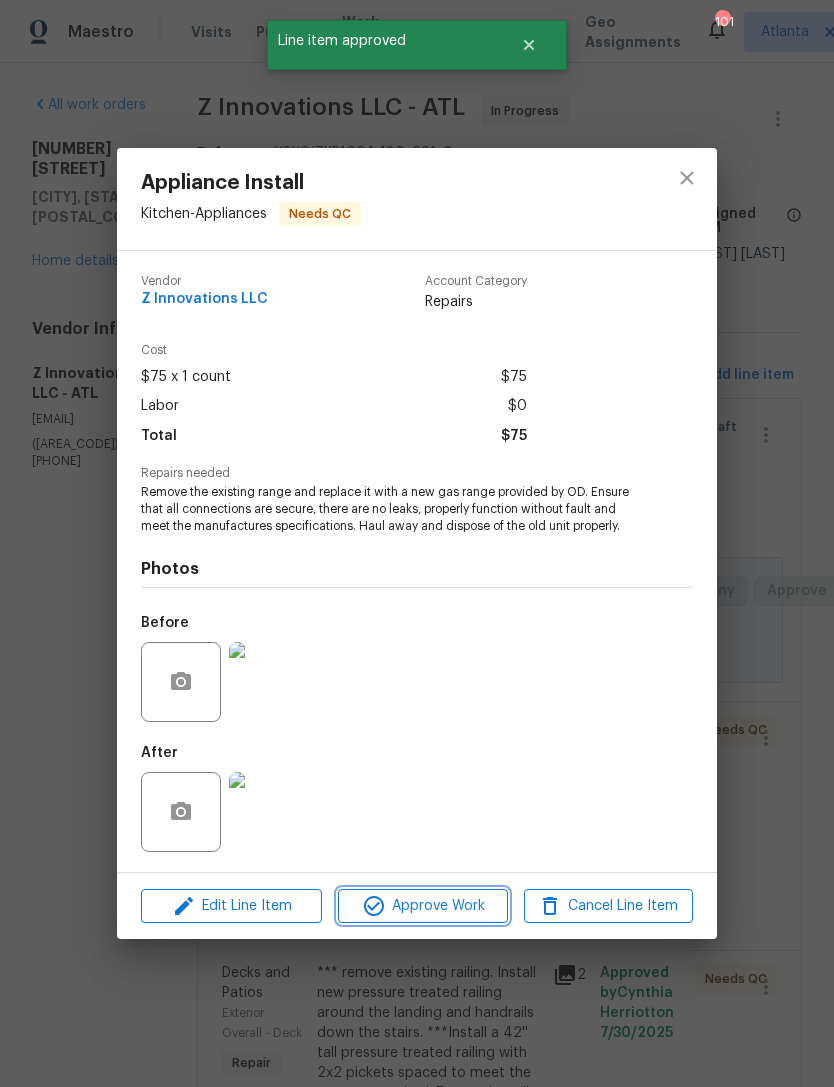 click on "Approve Work" at bounding box center [422, 906] 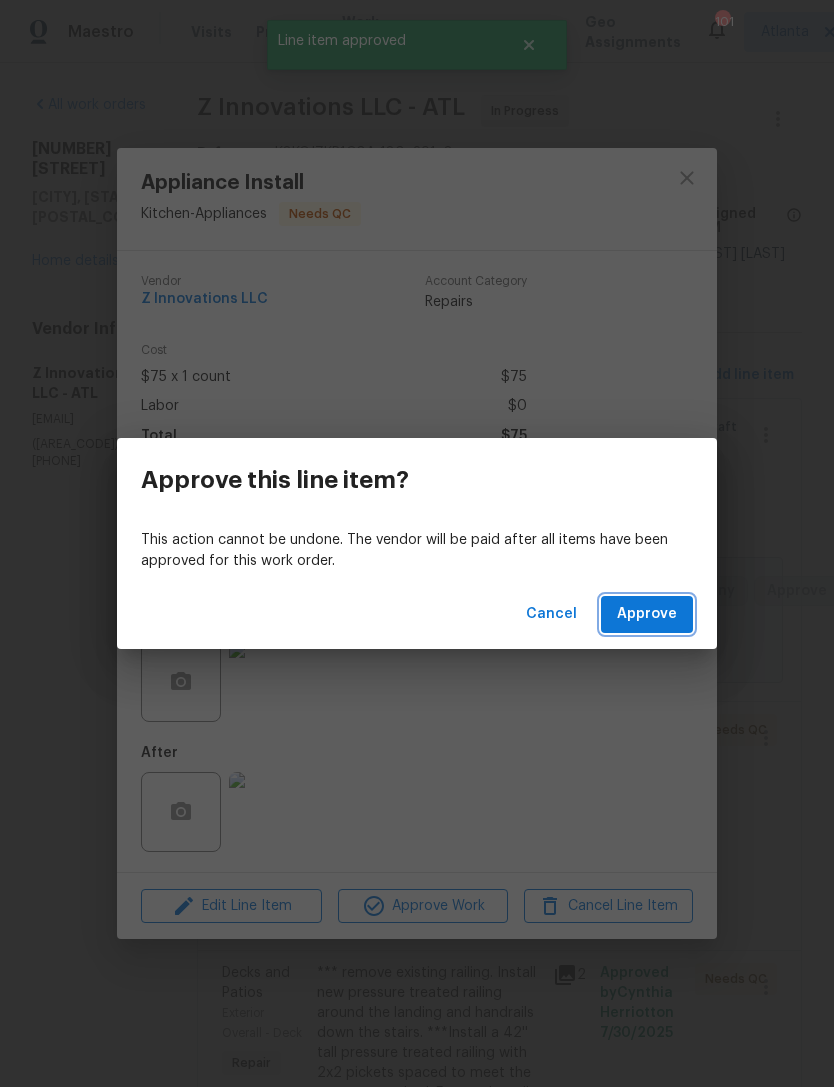 click on "Approve" at bounding box center (647, 614) 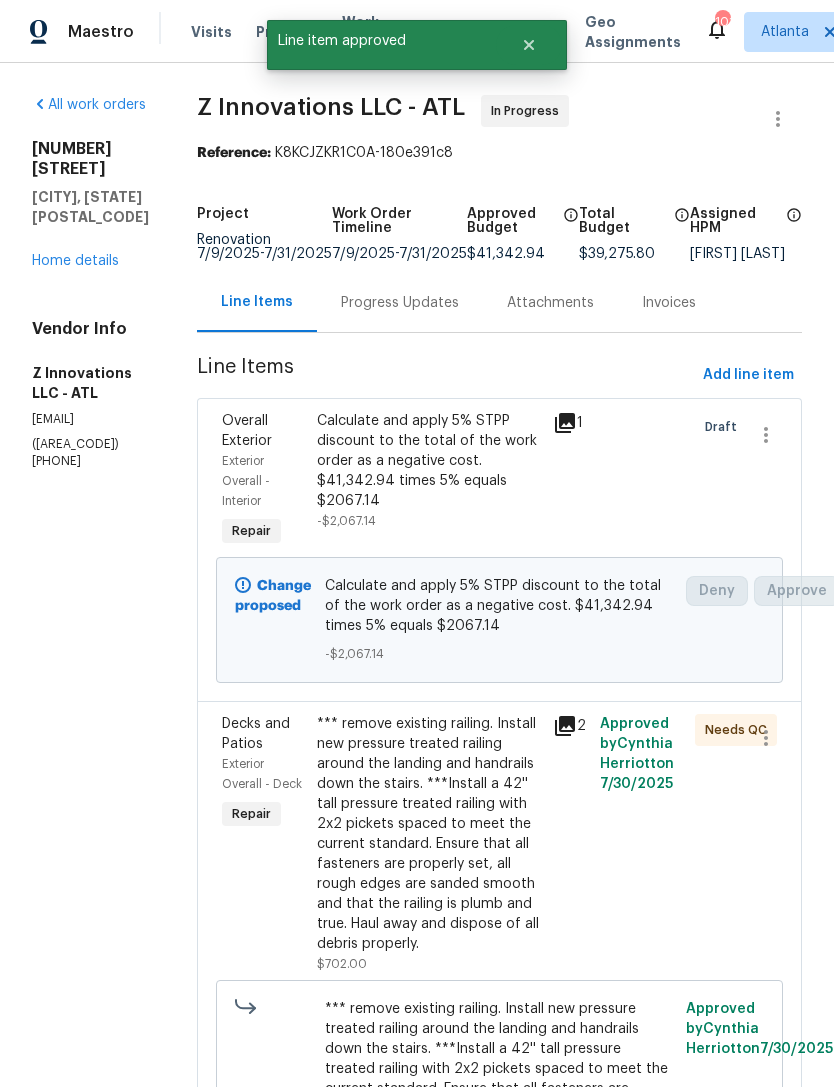 click on "*** remove existing railing. Install new pressure treated railing around the landing and handrails down the stairs. ***Install a 42'' tall pressure treated railing with 2x2 pickets spaced to meet the current standard. Ensure that all fasteners are properly set, all rough edges are sanded smooth and that the railing is plumb and true. Haul away and dispose of all debris properly." at bounding box center [429, 834] 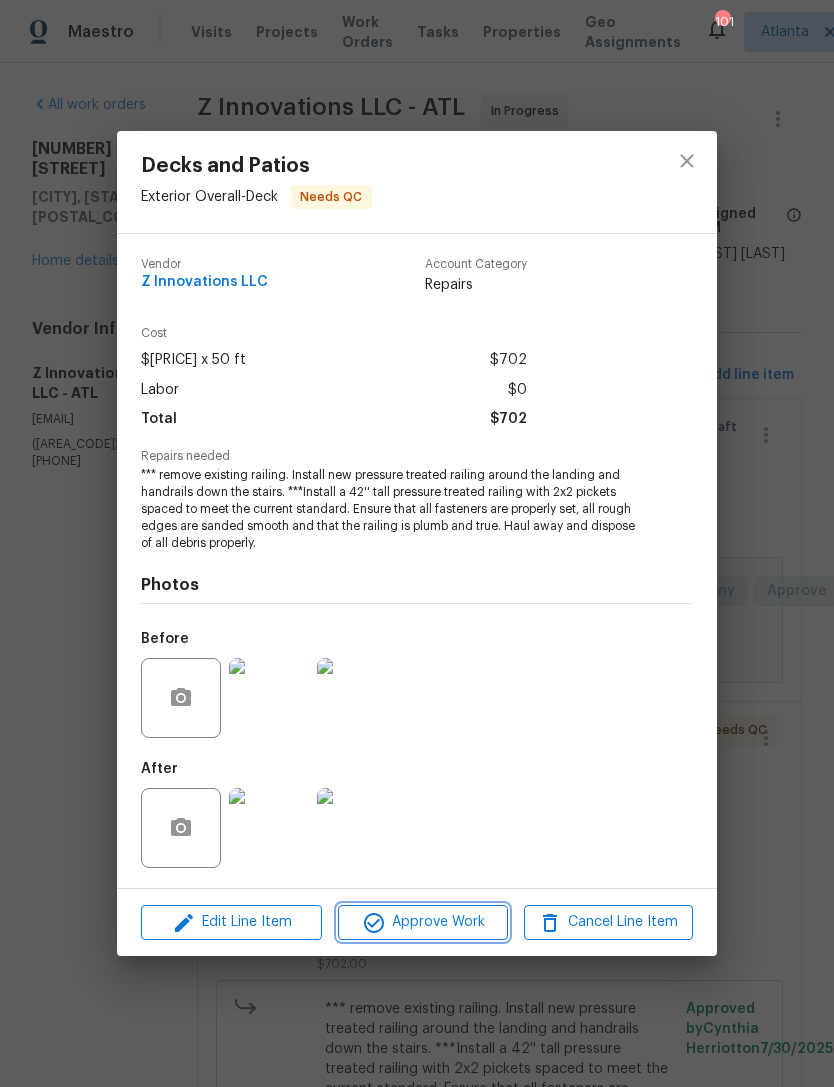 click on "Approve Work" at bounding box center (422, 922) 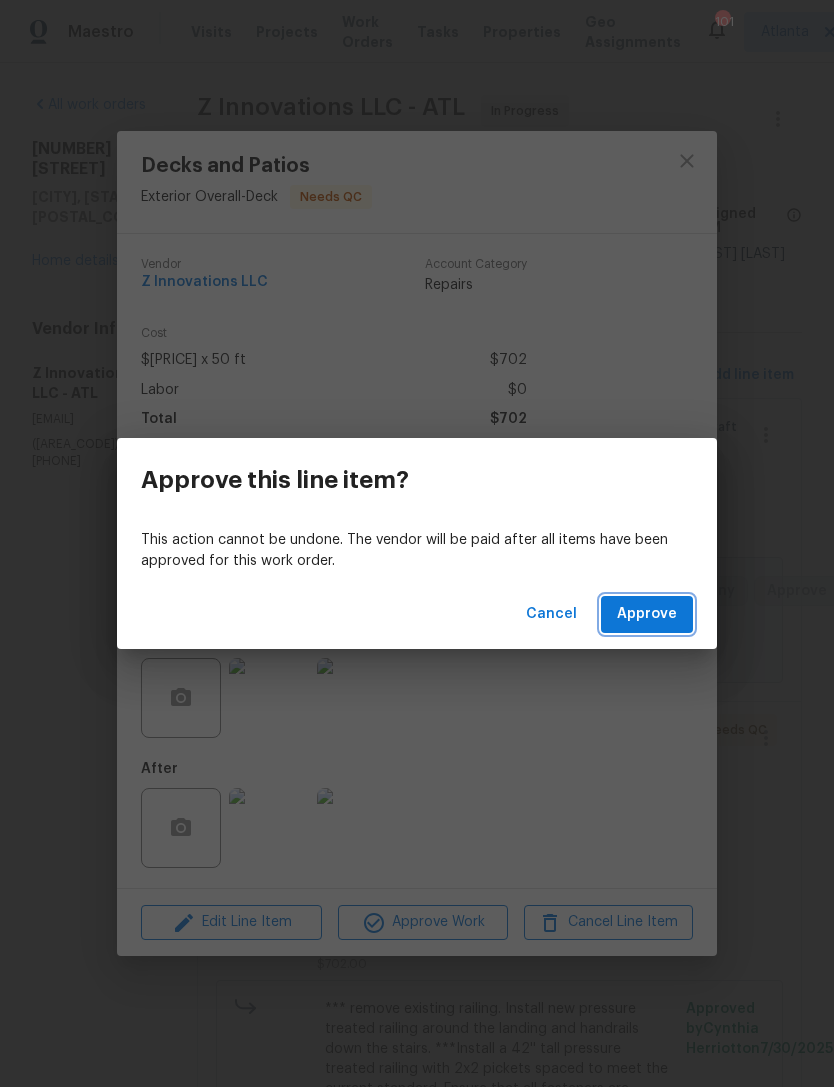 click on "Approve" at bounding box center (647, 614) 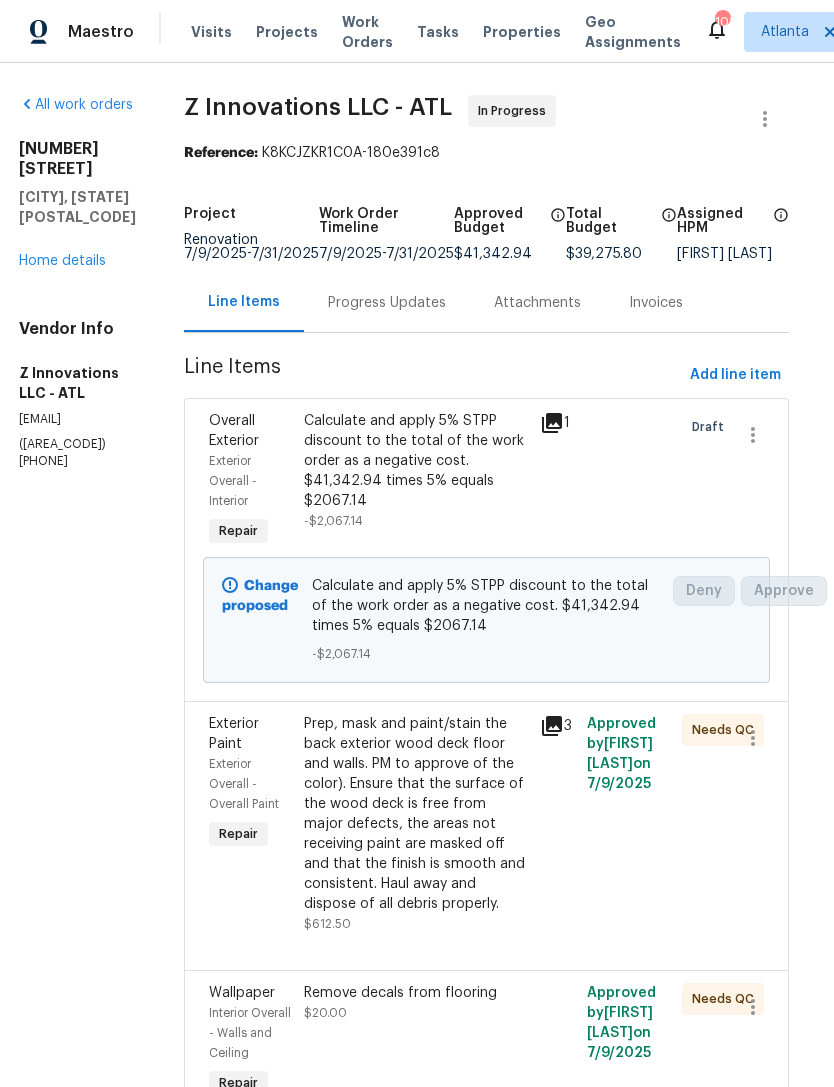 scroll, scrollTop: 0, scrollLeft: 14, axis: horizontal 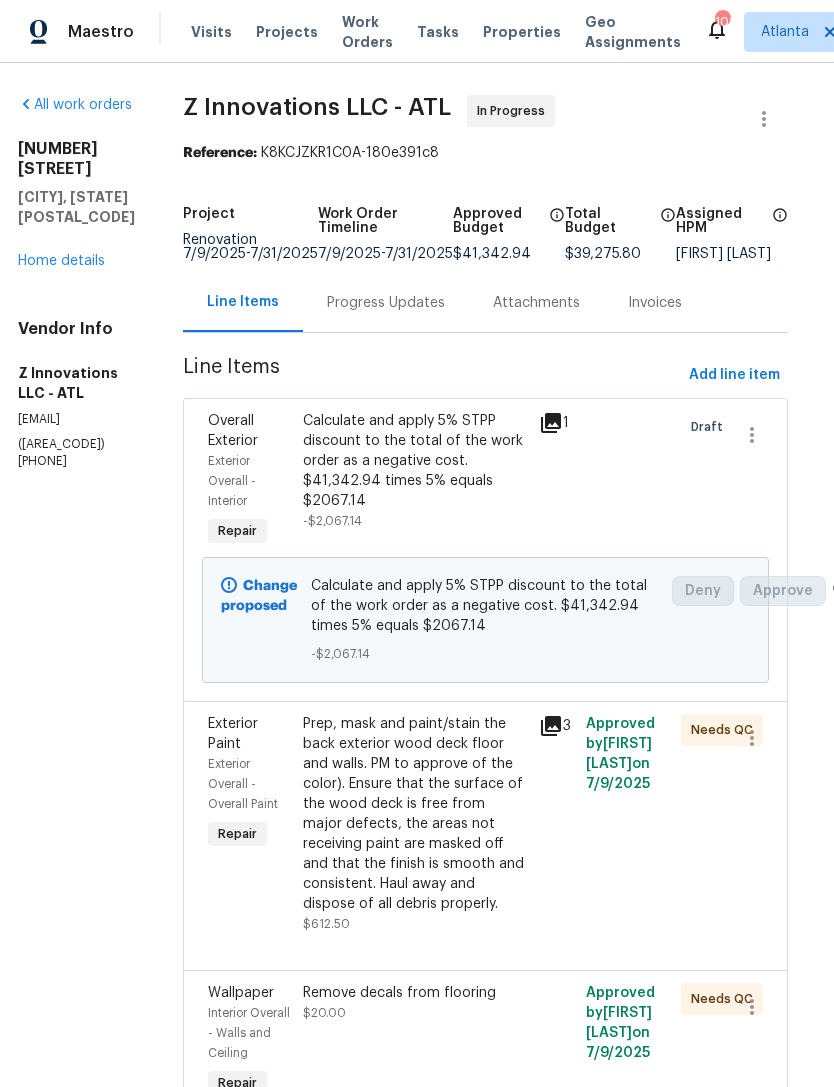 click on "Prep, mask and paint/stain the back exterior wood deck floor and walls. PM to approve of the color). Ensure that the surface of the wood deck is free from major defects, the areas not receiving paint are masked off and that the finish is smooth and consistent. Haul away and dispose of all debris properly." at bounding box center (415, 814) 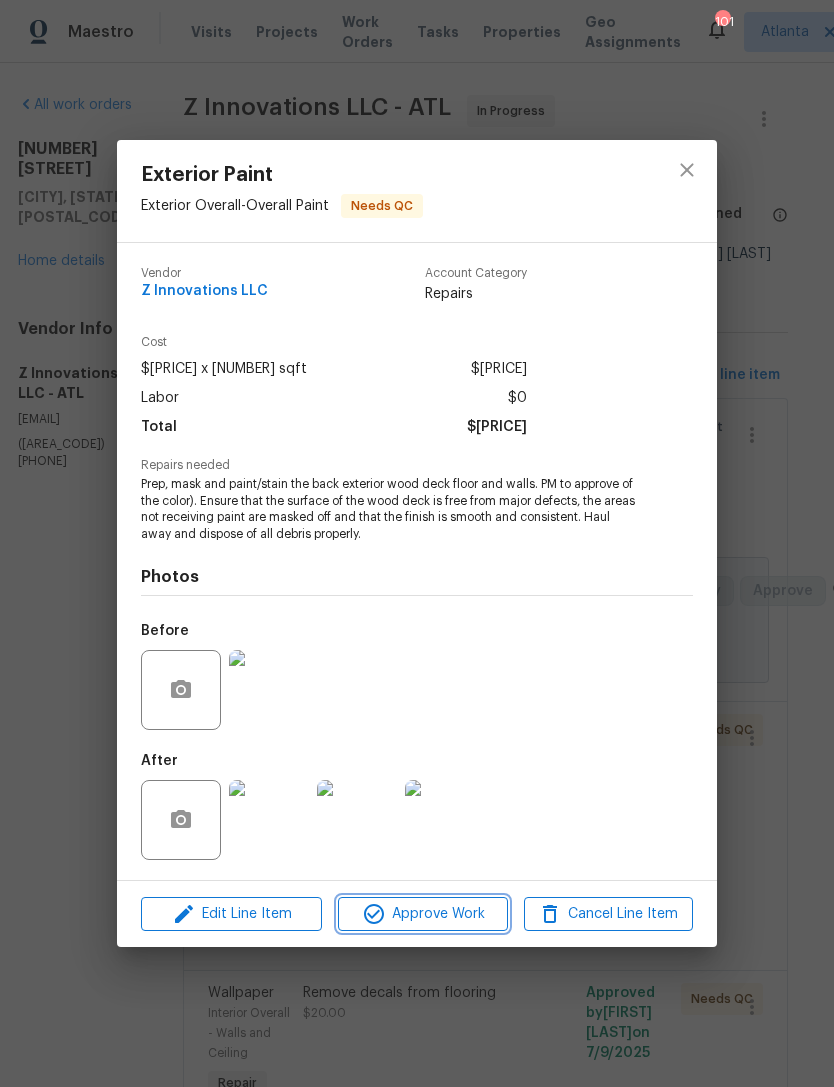 click on "Approve Work" at bounding box center (422, 914) 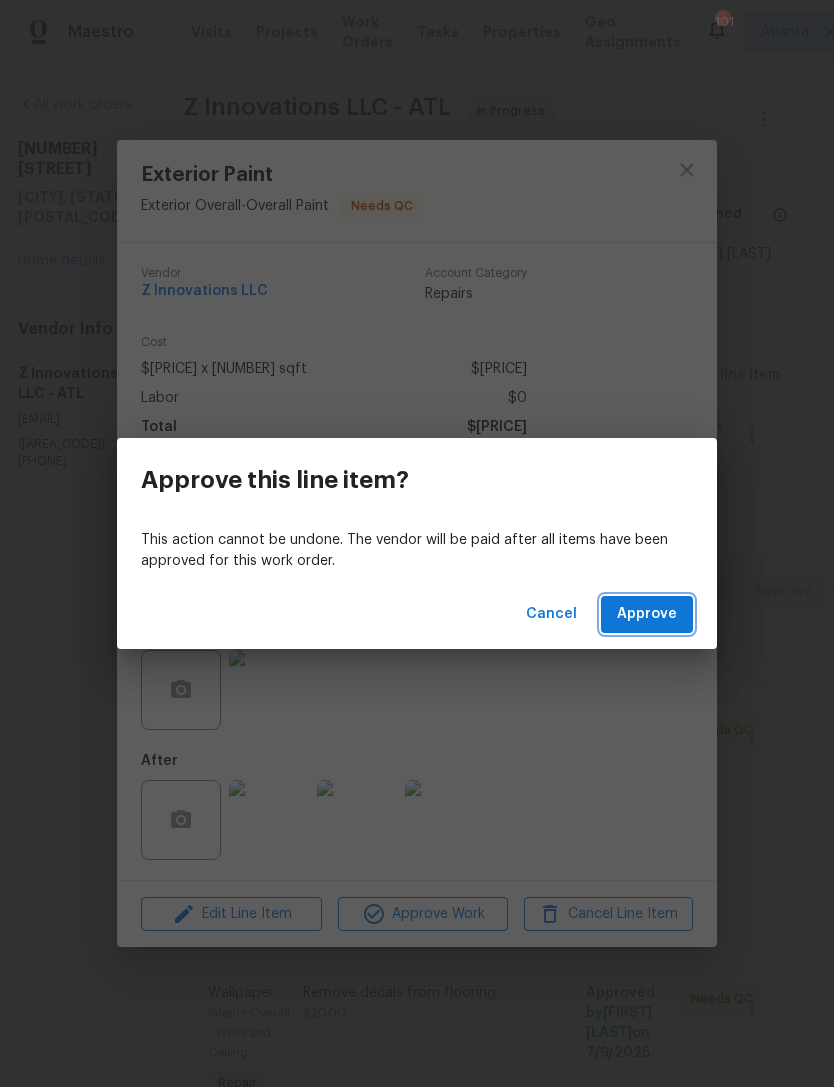 click on "Approve" at bounding box center [647, 614] 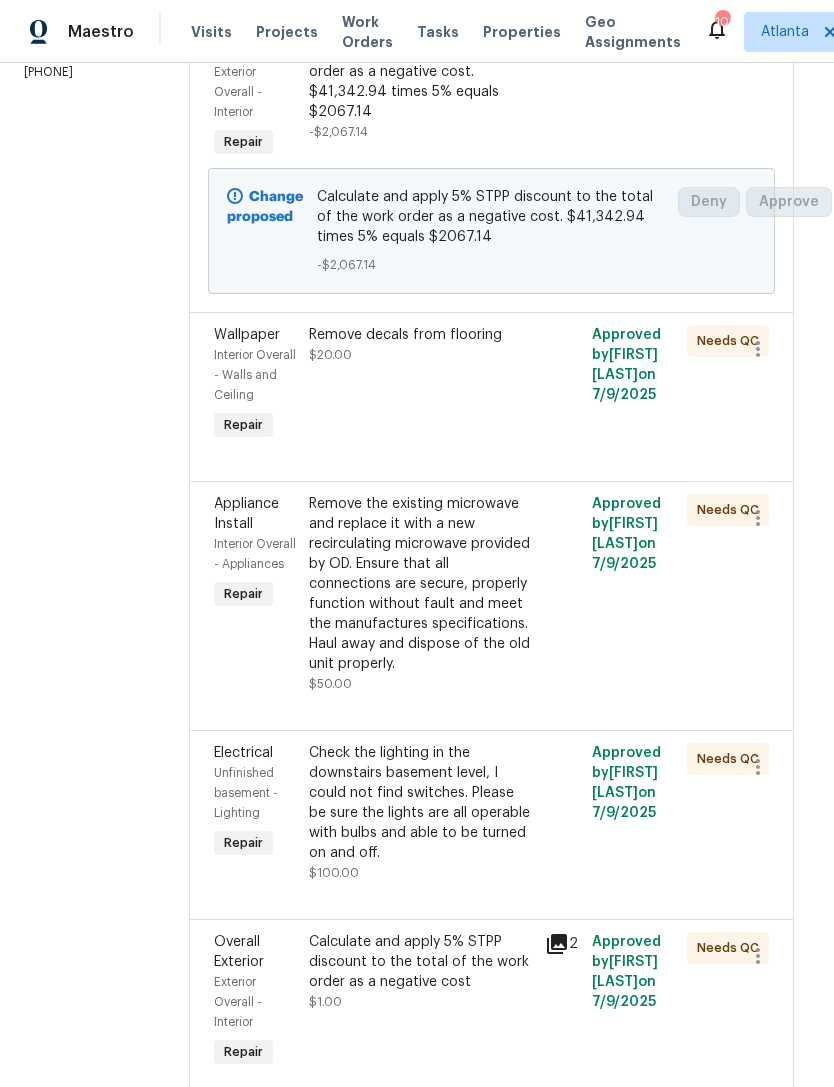 scroll, scrollTop: 389, scrollLeft: 9, axis: both 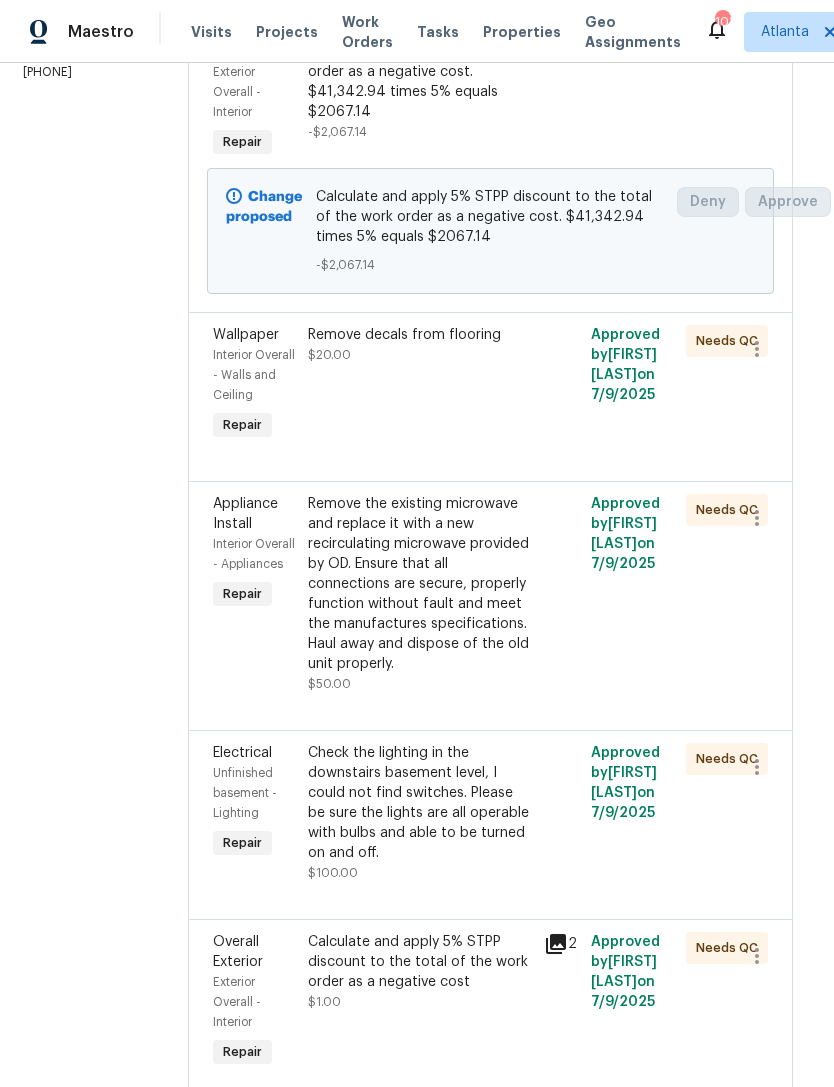 click on "Remove decals from flooring $[PRICE]" at bounding box center [420, 385] 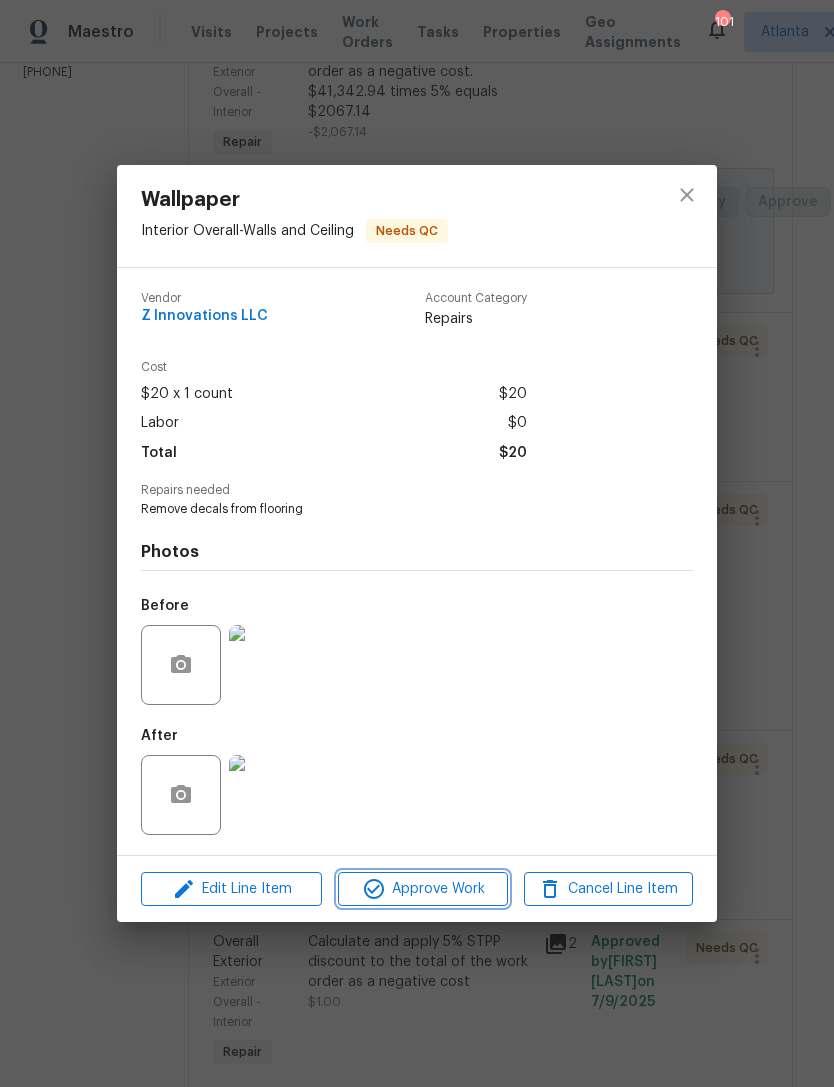 click on "Approve Work" at bounding box center (422, 889) 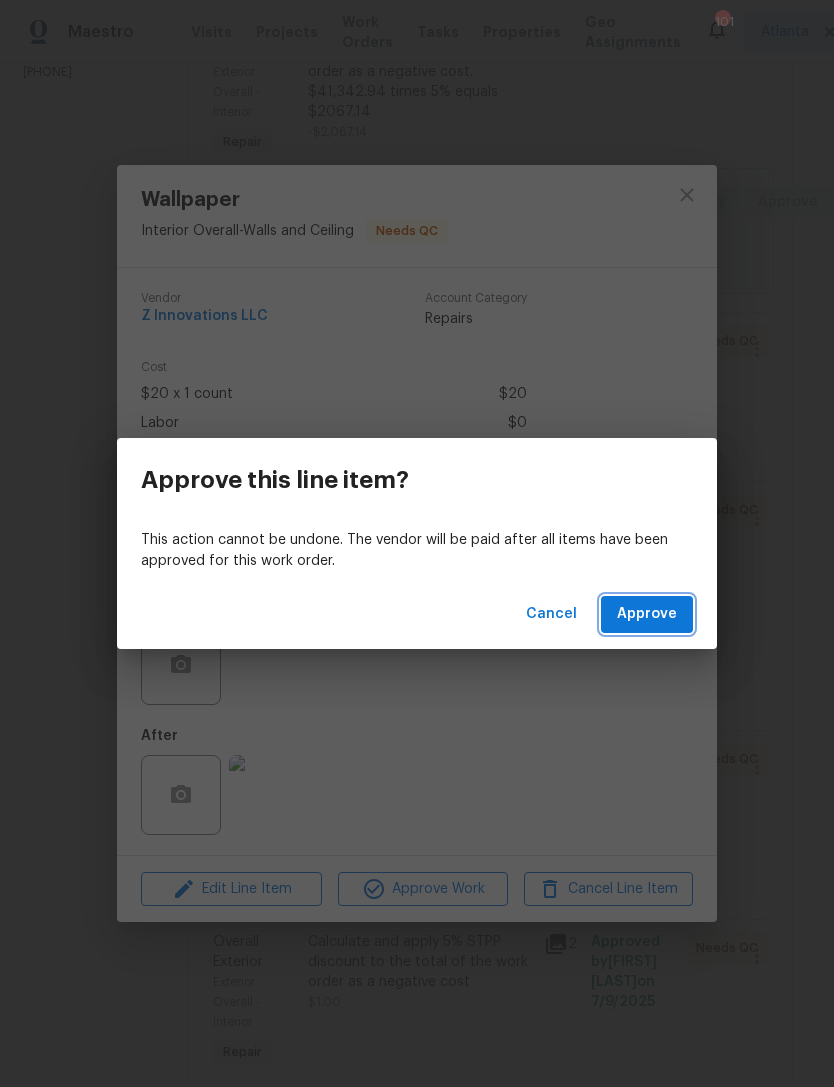 click on "Approve" at bounding box center [647, 614] 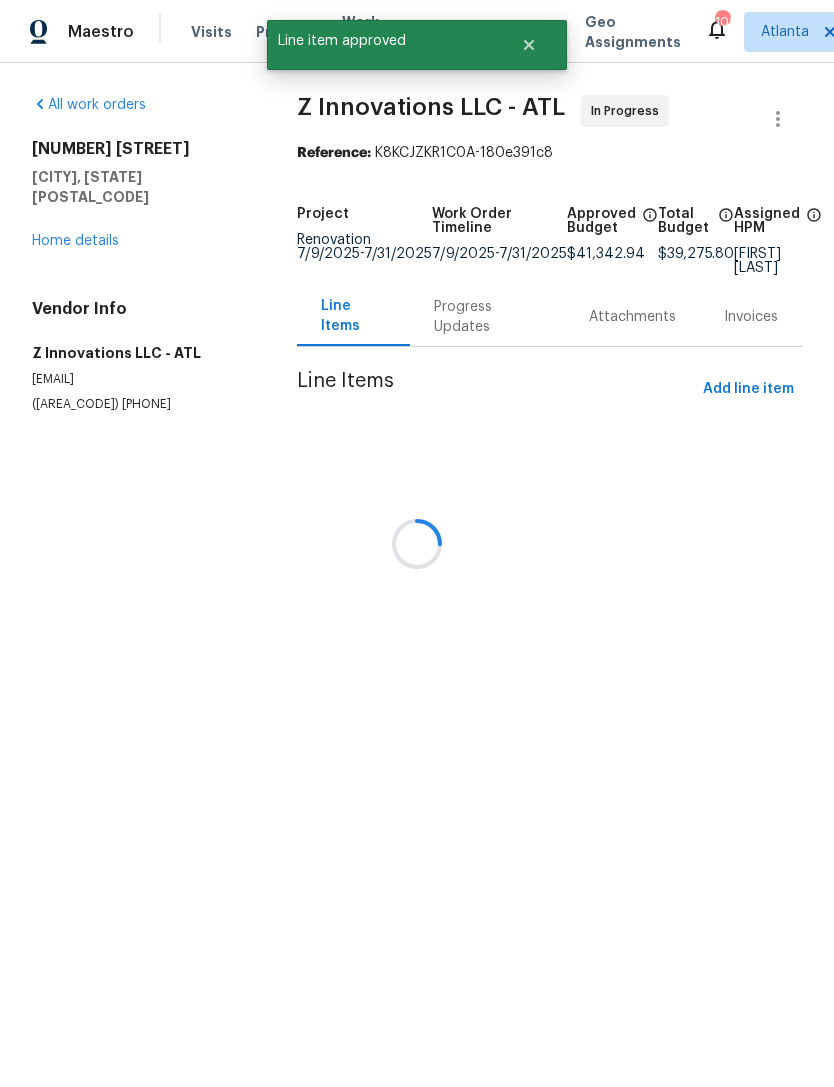 scroll, scrollTop: 0, scrollLeft: 0, axis: both 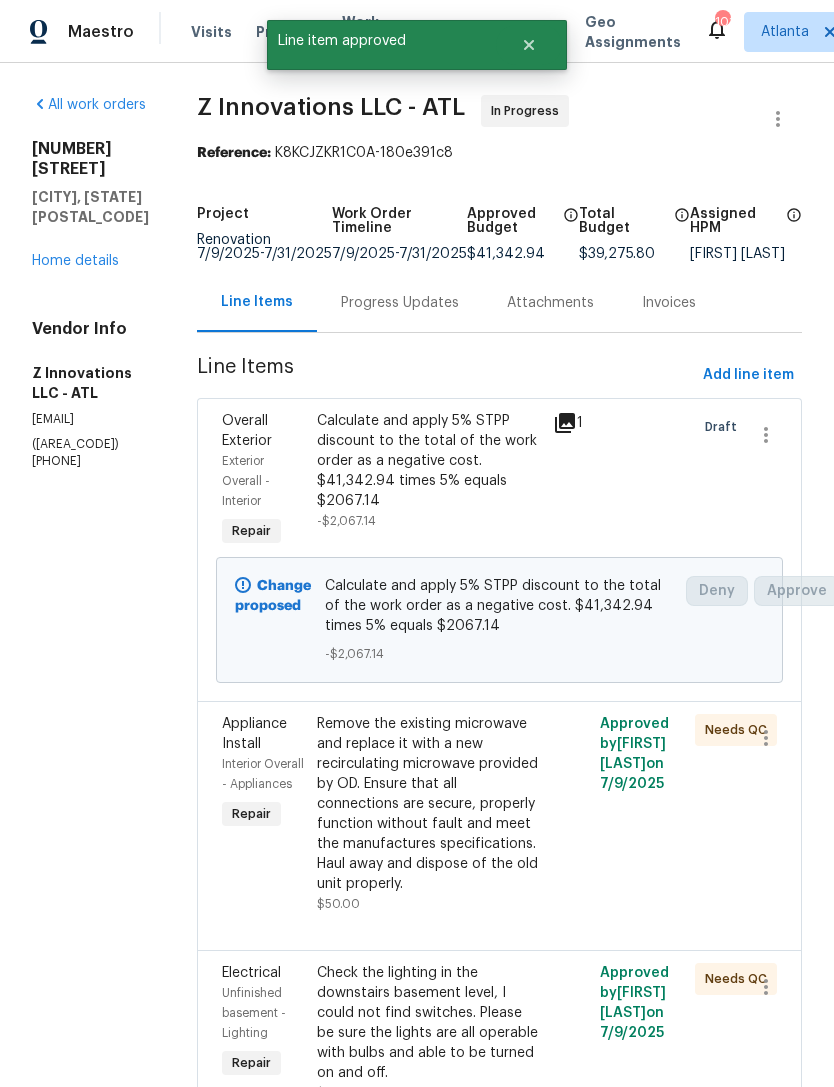 click on "Remove the existing microwave and replace it with a new recirculating microwave provided by OD. Ensure that all  connections are secure, properly function without fault and meet the manufactures specifications. Haul away and dispose of the old unit properly." at bounding box center (429, 804) 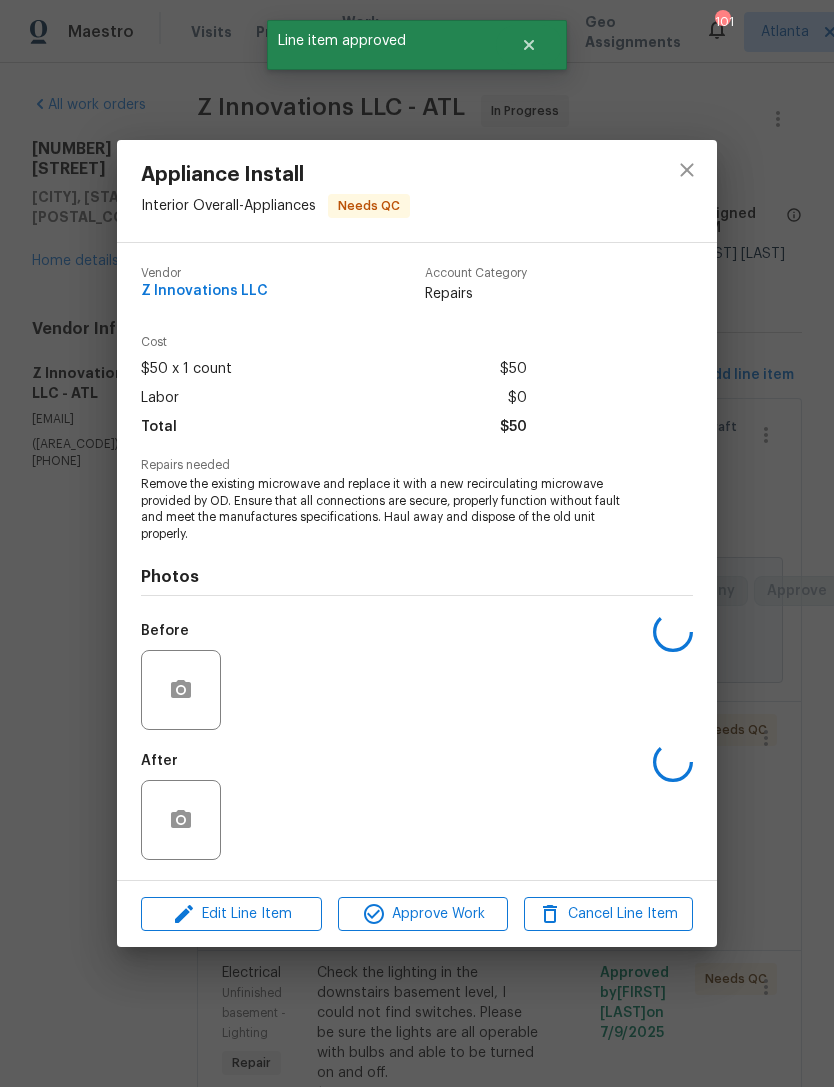 click on "Appliance Install Interior Overall  -  Appliances Needs QC Vendor Z Innovations LLC Account Category Repairs Cost $[AMOUNT] x 1 count $[AMOUNT] Labor $[AMOUNT] Total $[AMOUNT] Repairs needed Remove the existing microwave and replace it with a new recirculating microwave provided by OD. Ensure that all  connections are secure, properly function without fault and meet the manufactures specifications. Haul away and dispose of the old unit properly. Photos Before After  Edit Line Item  Approve Work  Cancel Line Item" at bounding box center [417, 543] 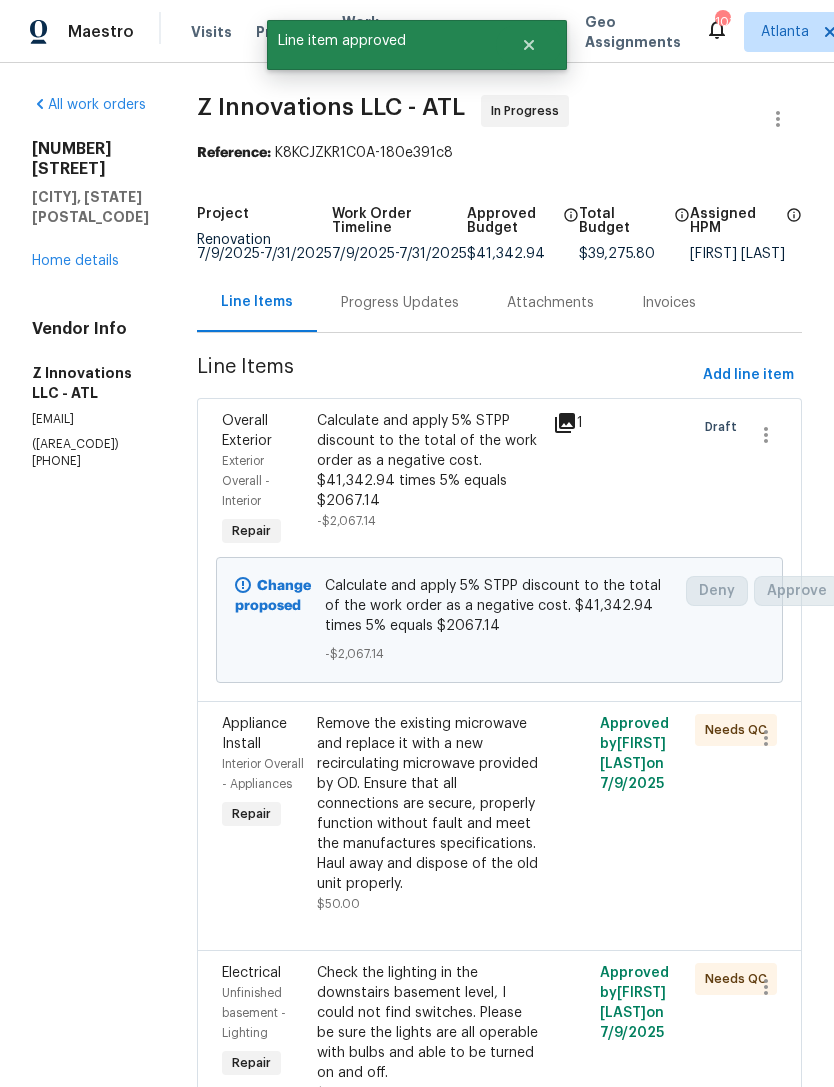 click on "Remove the existing microwave and replace it with a new recirculating microwave provided by OD. Ensure that all  connections are secure, properly function without fault and meet the manufactures specifications. Haul away and dispose of the old unit properly." at bounding box center [429, 804] 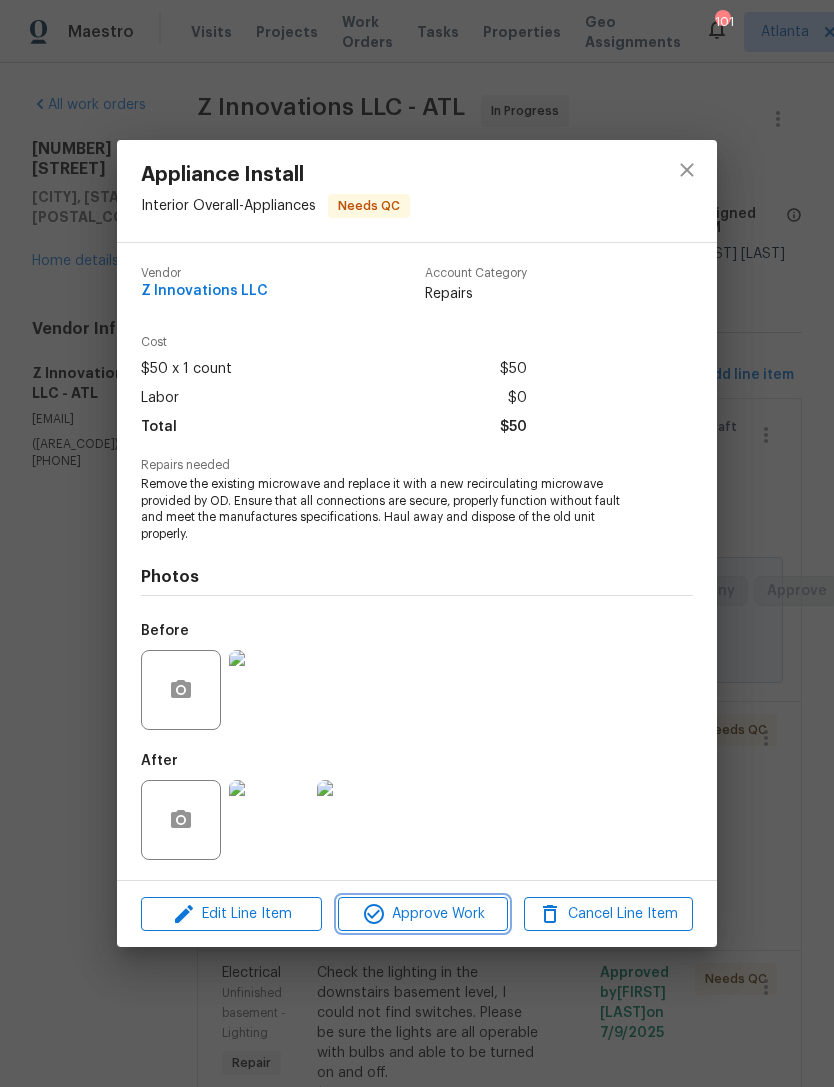 click on "Approve Work" at bounding box center (422, 914) 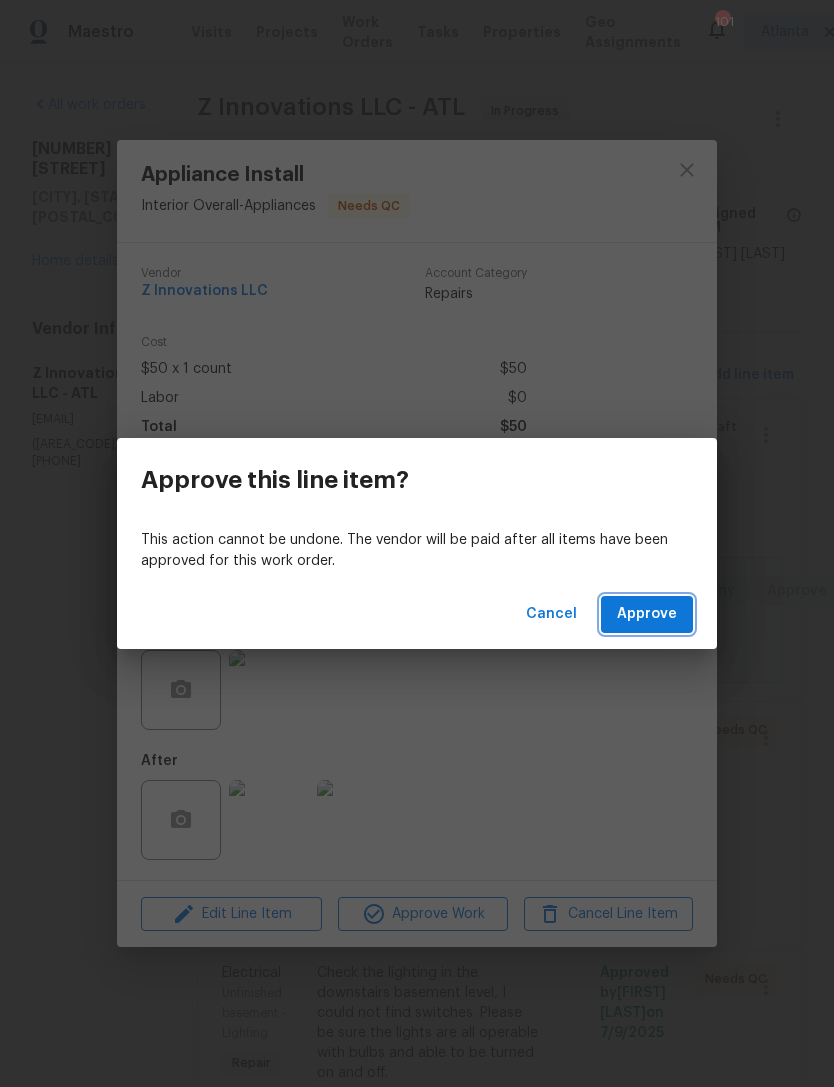 click on "Approve" at bounding box center [647, 614] 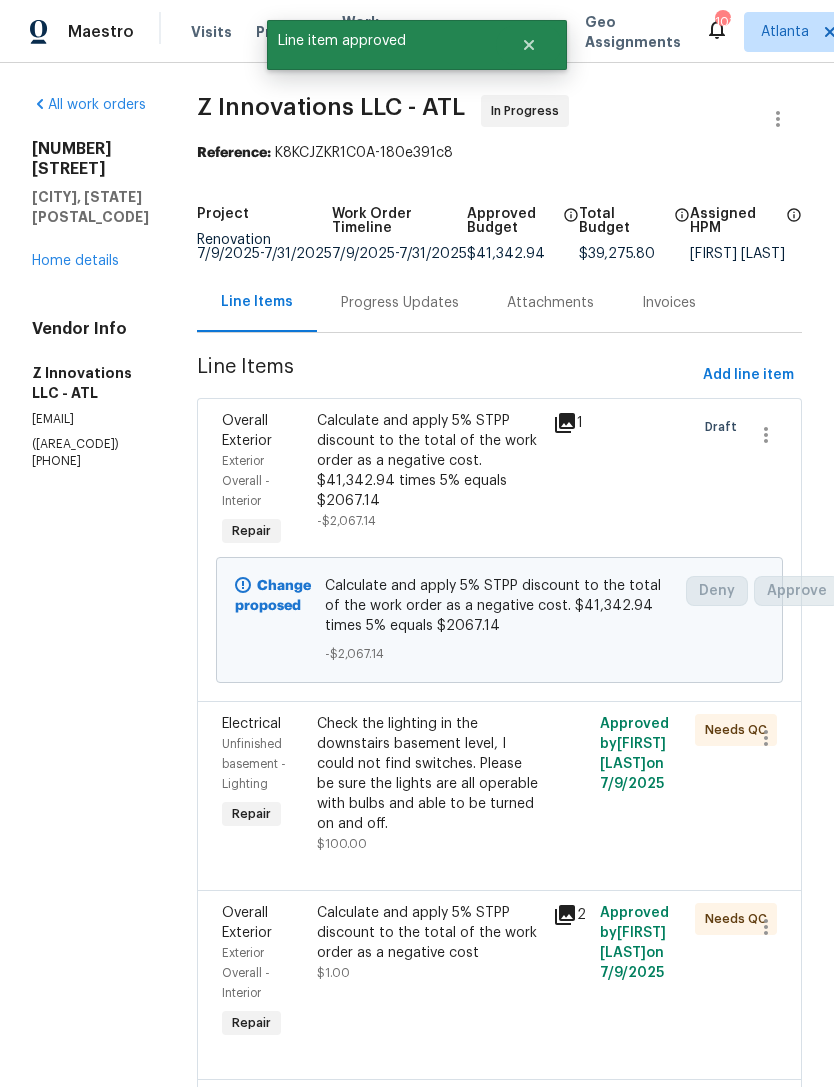 click on "Check the lighting in the downstairs basement level, I could not find switches. Please be sure the lights are all operable with bulbs and able to be turned on and off." at bounding box center [429, 774] 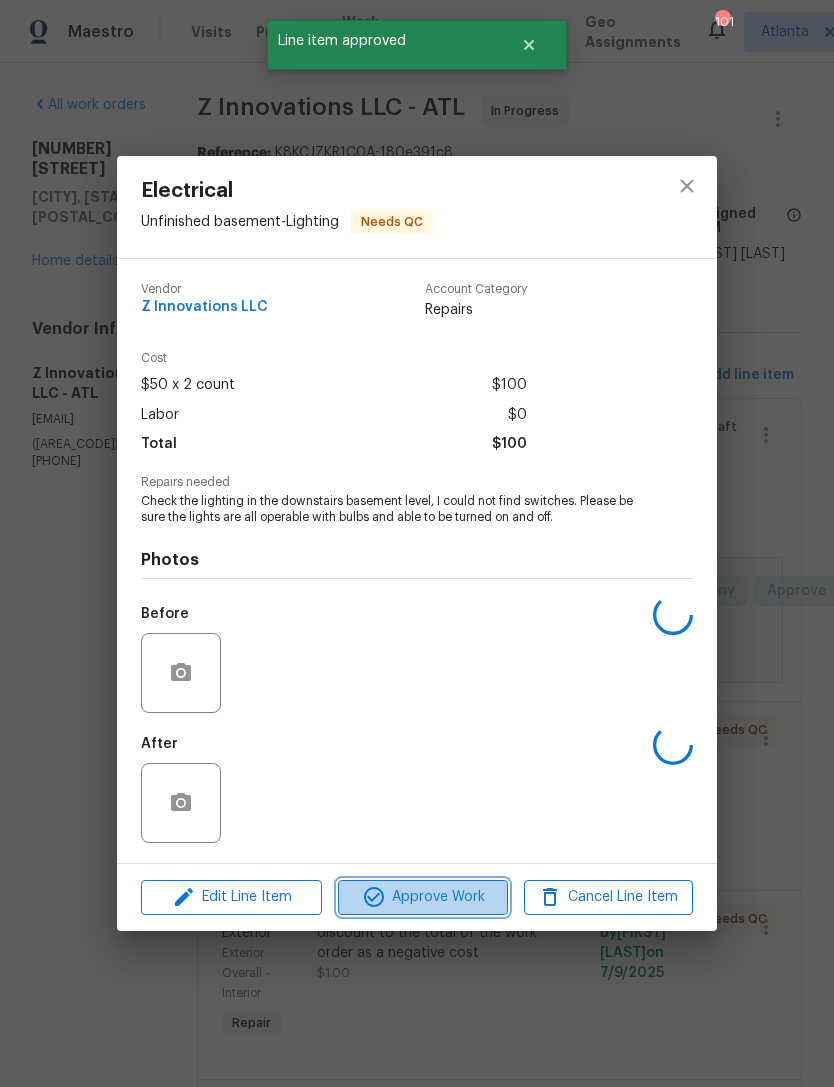 click on "Approve Work" at bounding box center (422, 897) 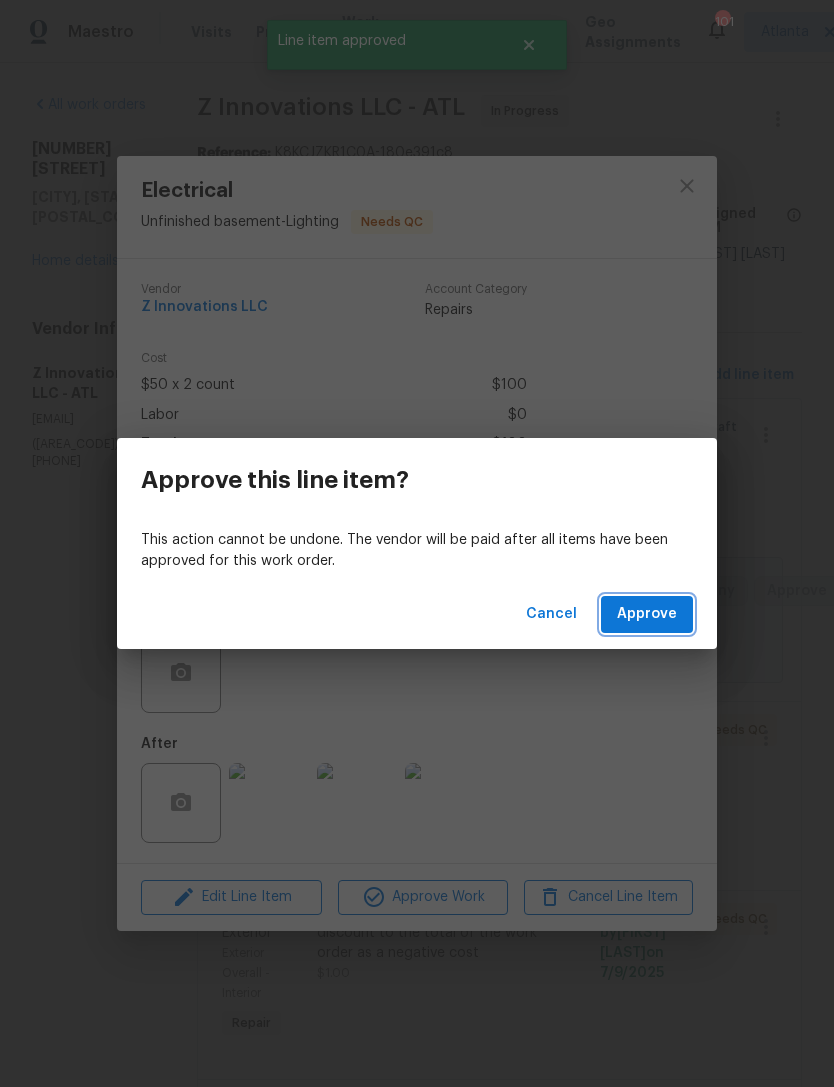 click on "Approve" at bounding box center [647, 614] 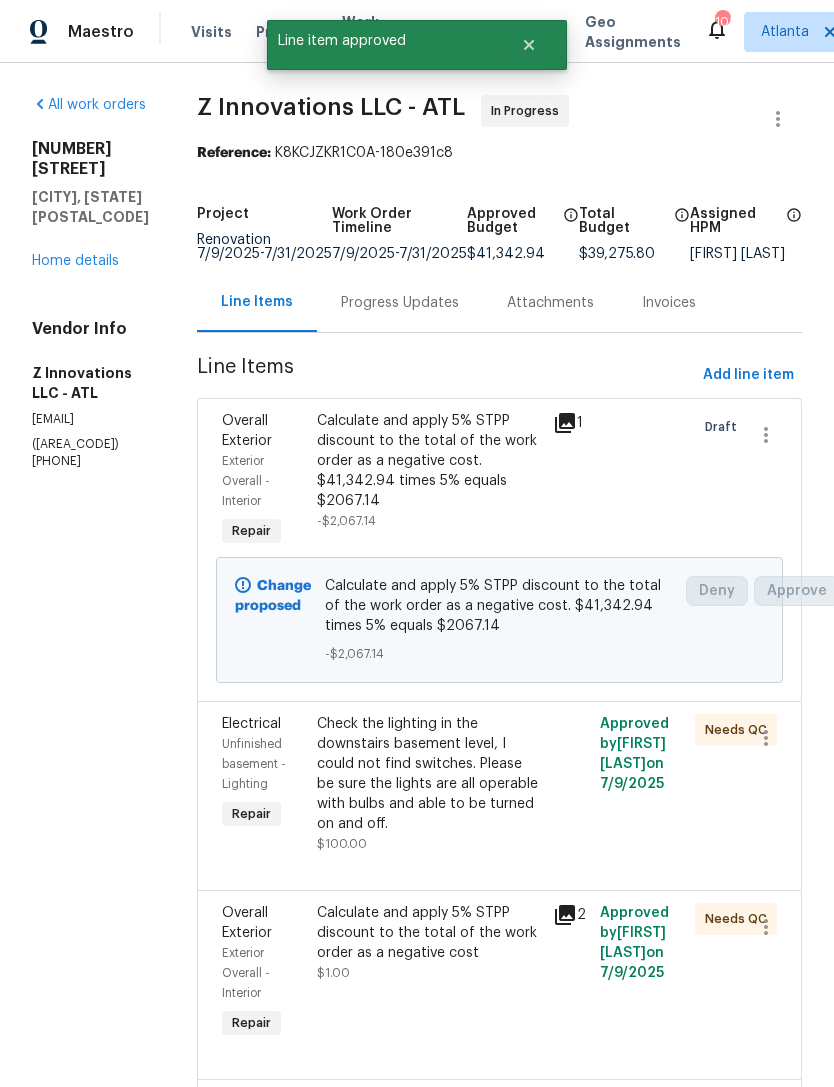 click on "Check the lighting in the downstairs basement level, I could not find switches. Please be sure the lights are all operable with bulbs and able to be turned on and off." at bounding box center [429, 774] 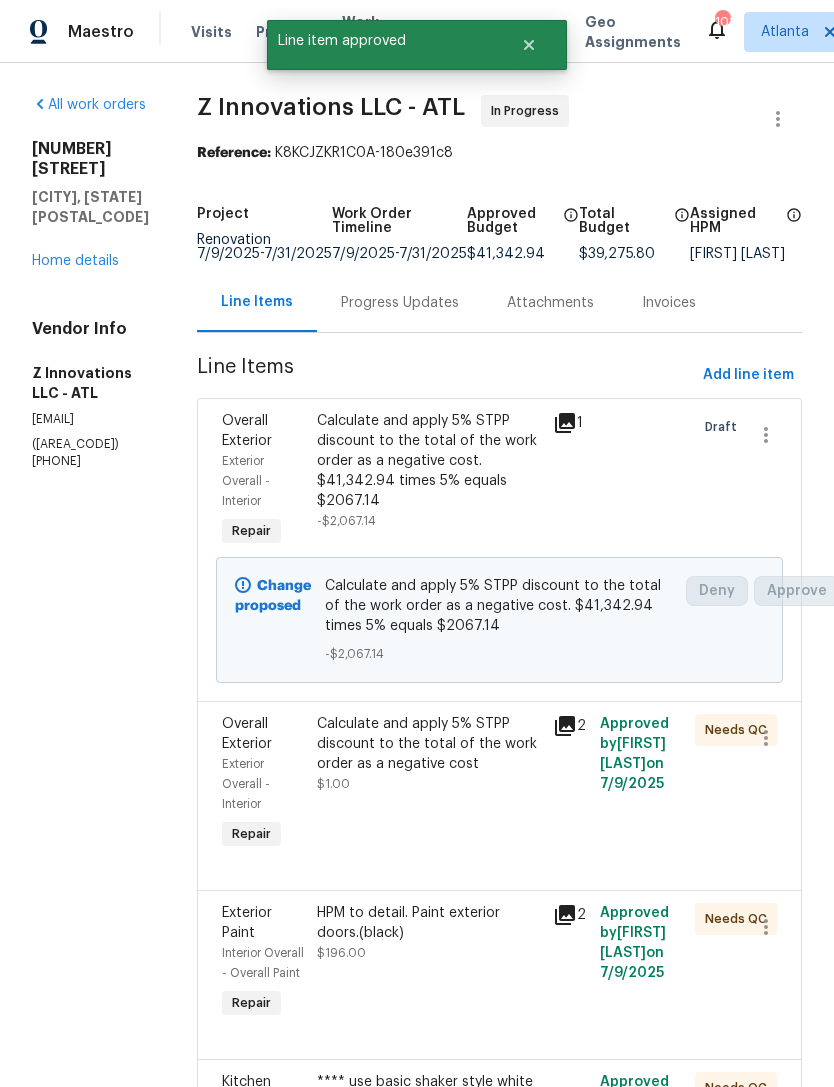 click on "Calculate and apply 5% STPP discount to the total of the work order as a negative cost $[PRICE]" at bounding box center [429, 754] 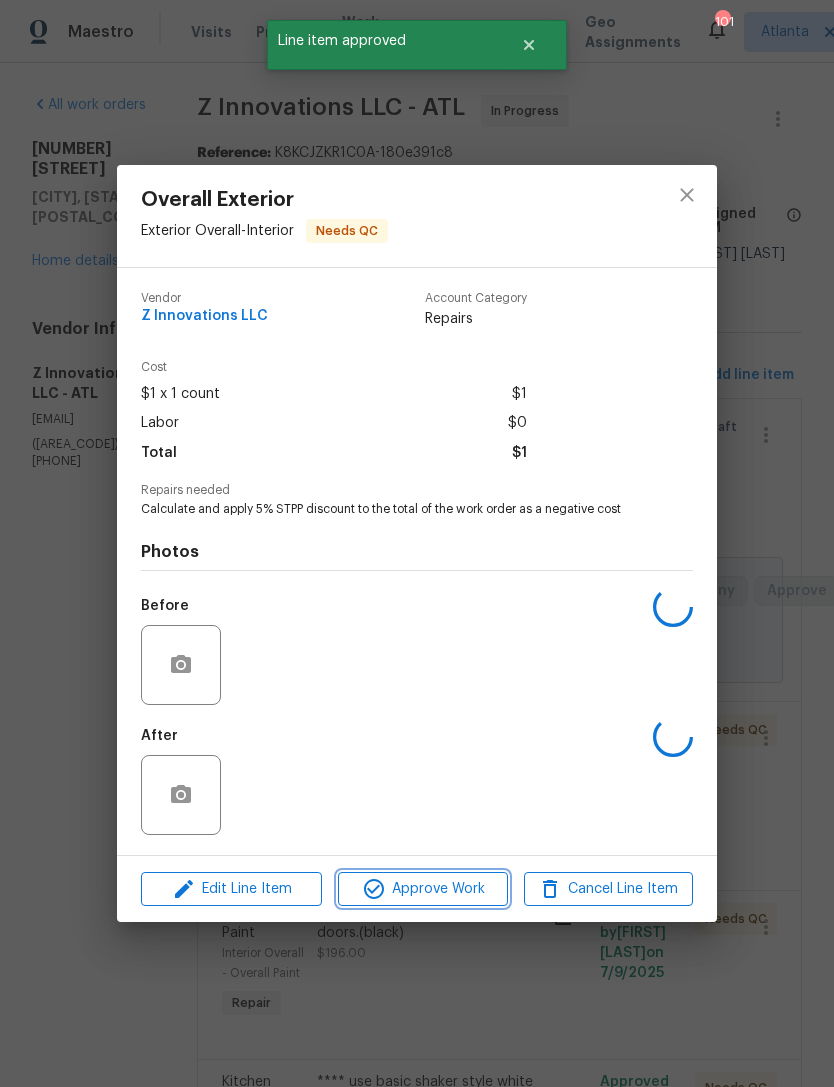 click on "Approve Work" at bounding box center [422, 889] 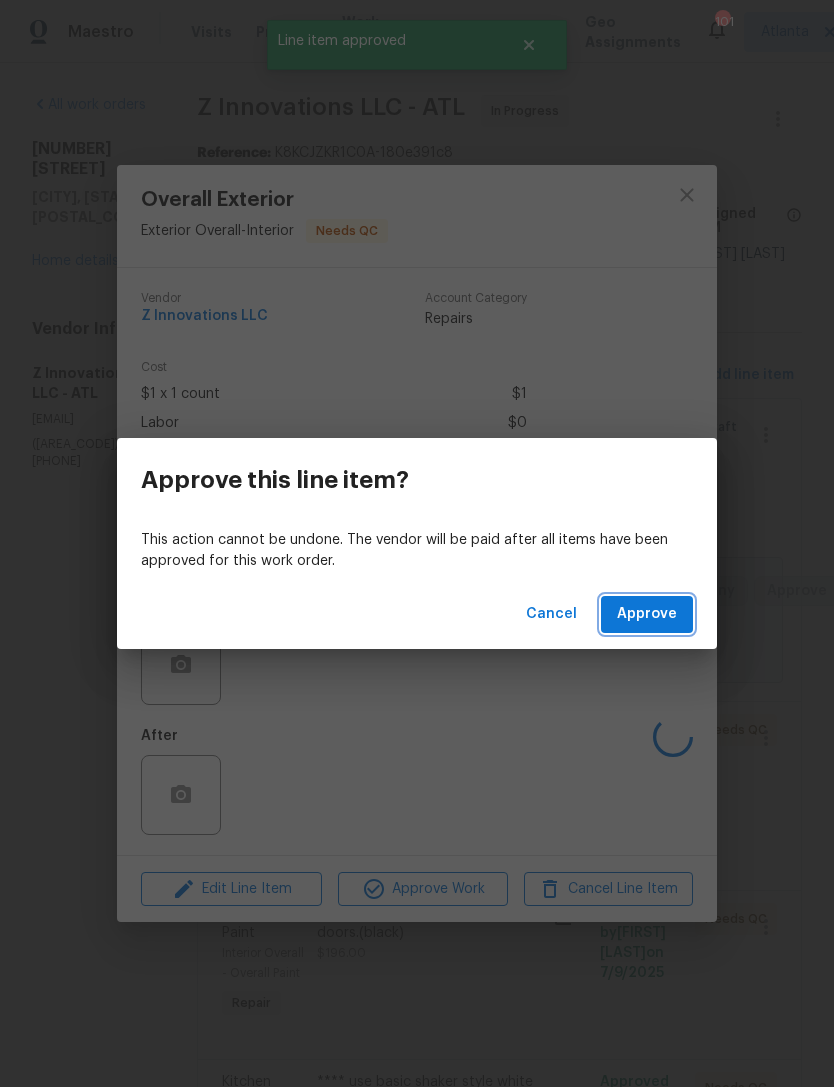 click on "Approve" at bounding box center [647, 614] 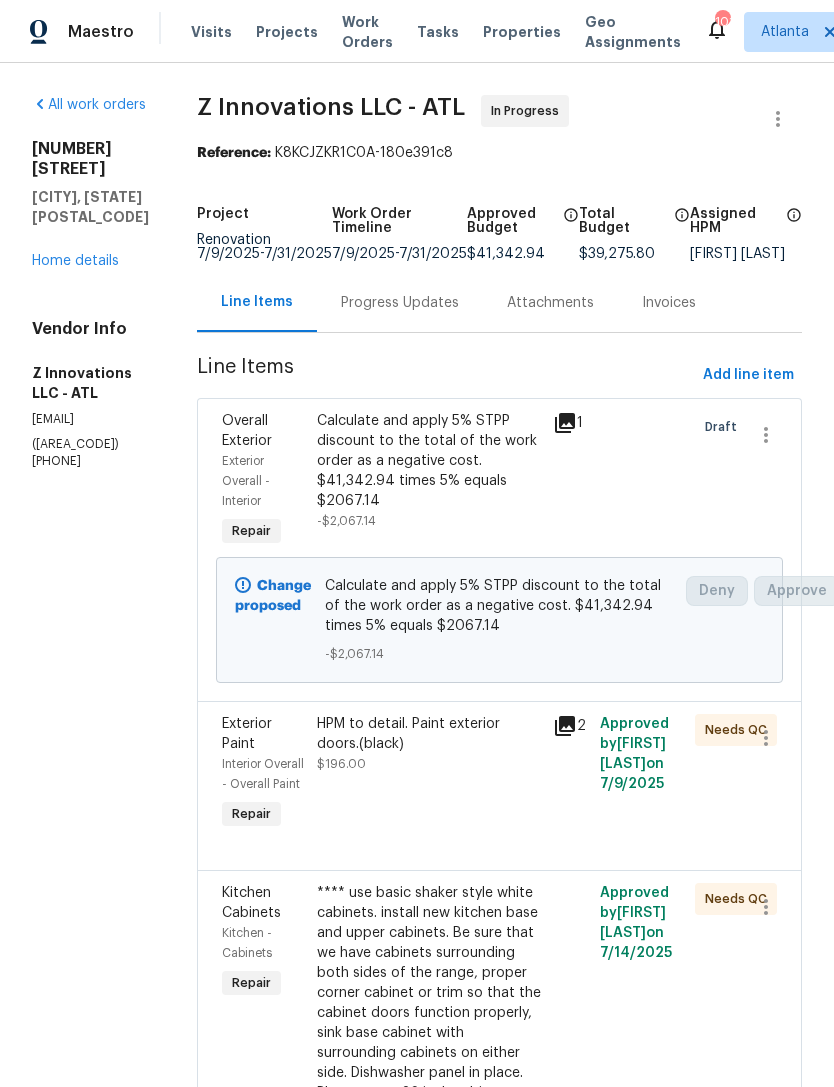 click on "HPM to detail. Paint exterior doors.(black) $[PRICE]" at bounding box center [429, 774] 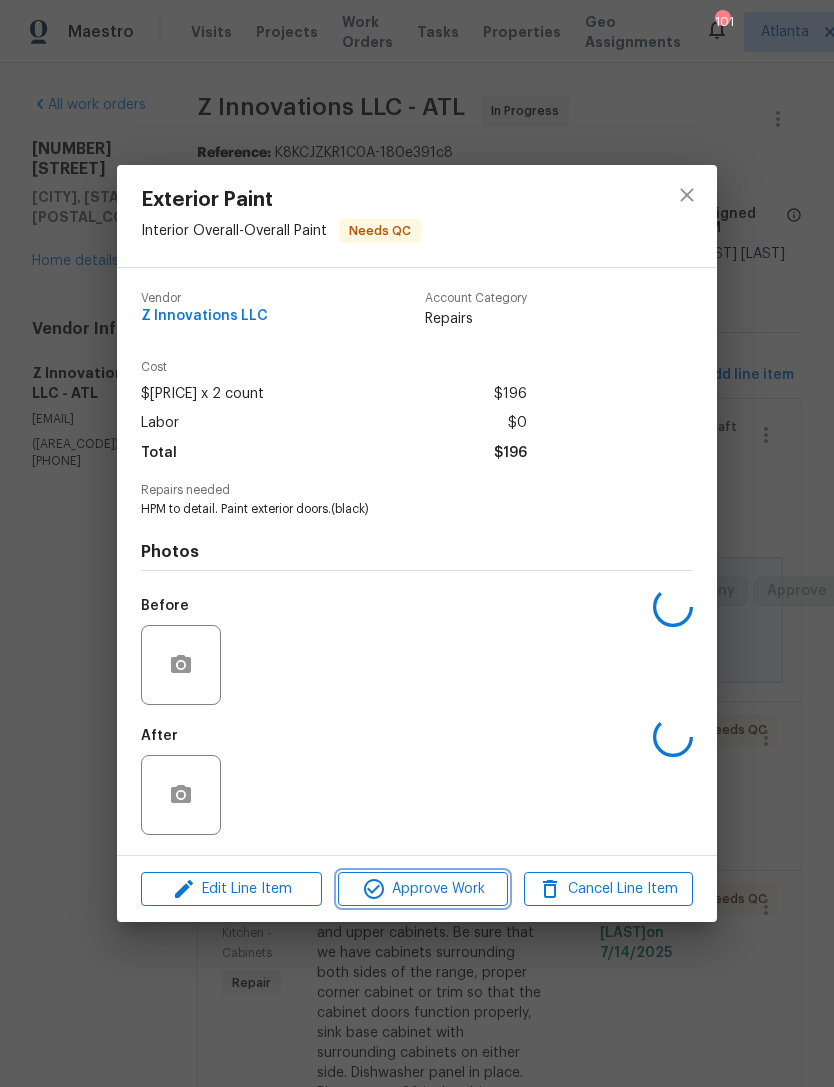 click on "Approve Work" at bounding box center [422, 889] 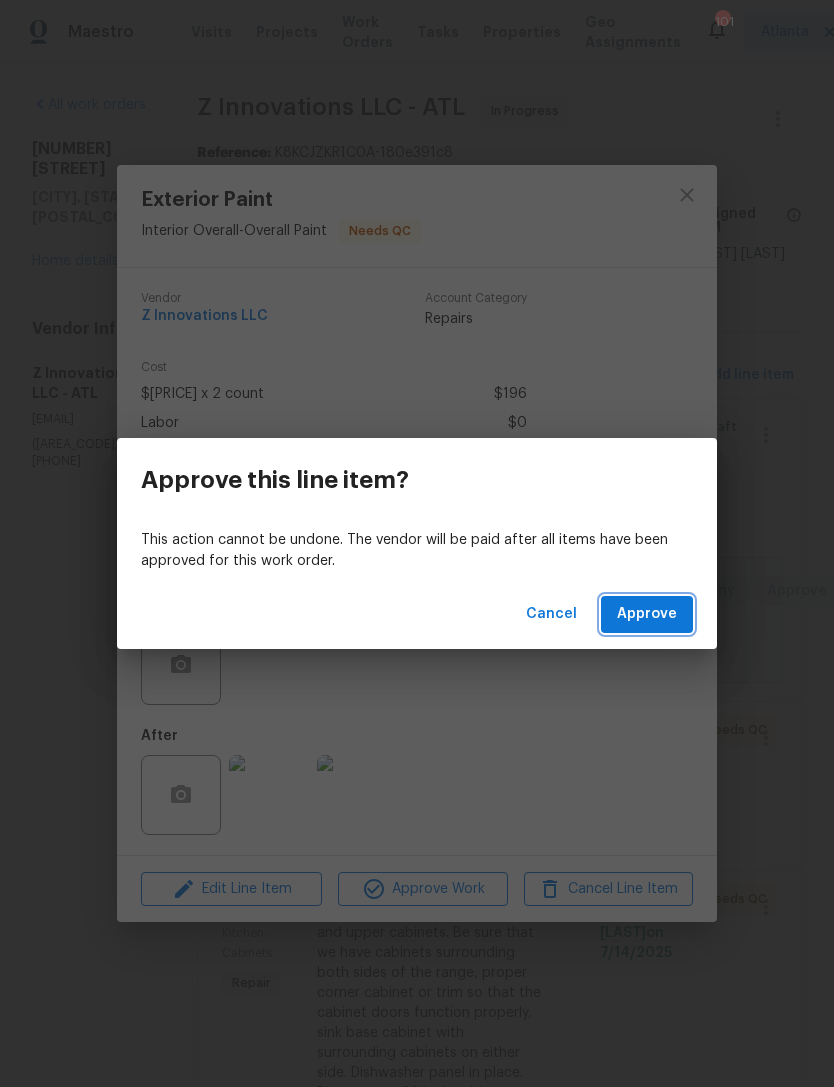 click on "Approve" at bounding box center (647, 614) 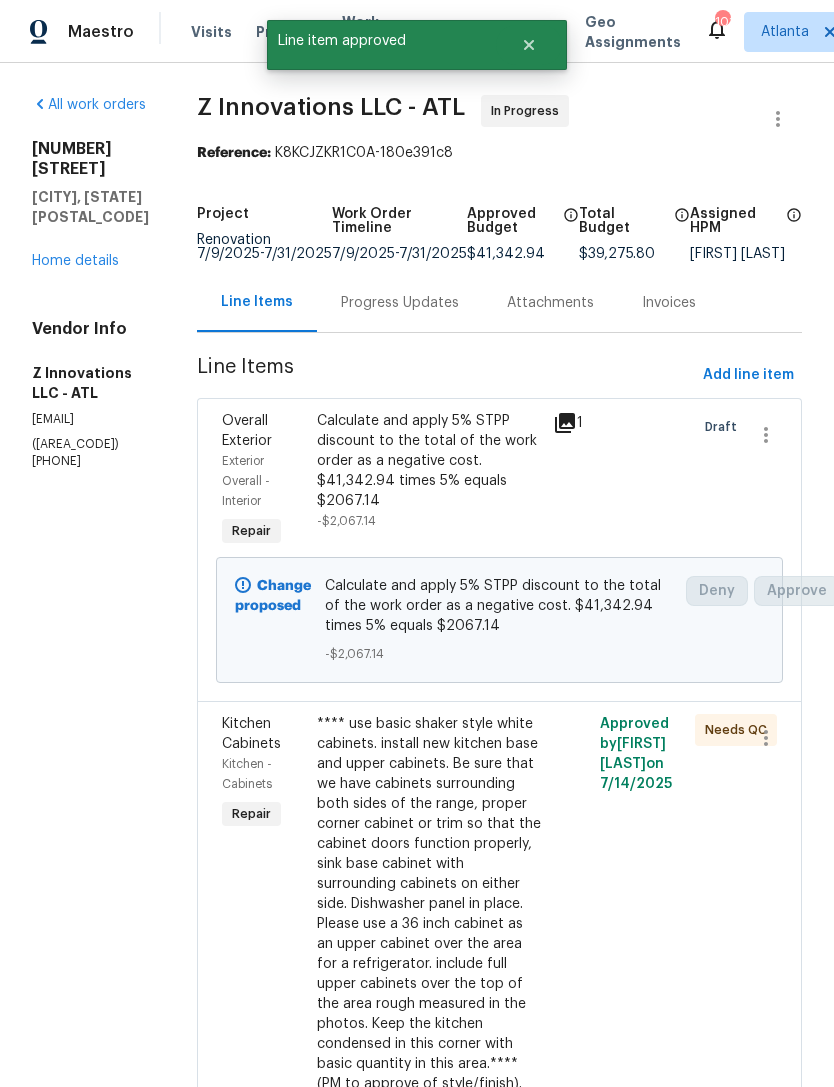 click on "**** use basic shaker style white cabinets. install  new kitchen base and upper cabinets. Be sure that we have cabinets surrounding both sides of the range, proper corner cabinet or trim so that the cabinet doors function properly, sink base cabinet with surrounding cabinets on either side. Dishwasher panel in place. Please use a 36 inch cabinet as an upper cabinet over the area for a refrigerator. include full upper cabinets over the top of the area rough measured in the photos. Keep the kitchen condensed in this corner with basic quantity in this area.**** (PM to approve of style/finish). Ensure that the new cabinets are properly anchored to the wall and that the new kitchen base cabinets have all of the appropriate hardware and that they operate as intended. Haul away and dispose of all debris. (ECONOMY)" at bounding box center (429, 984) 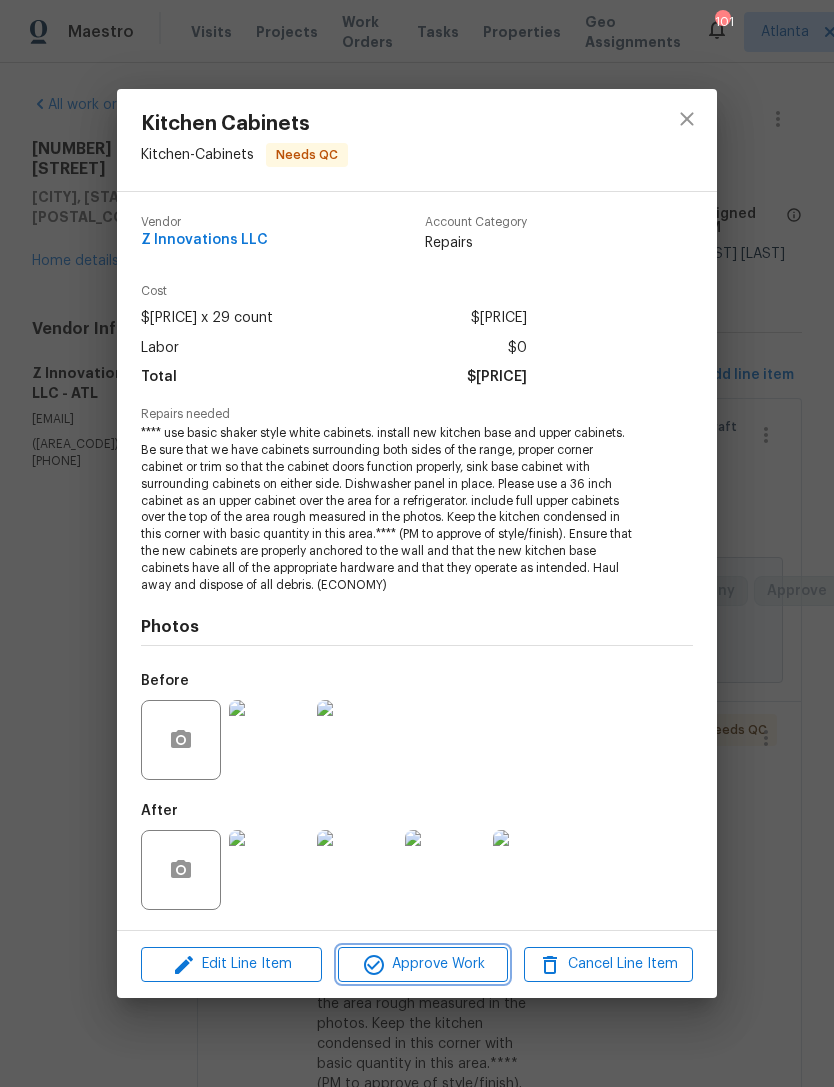 click on "Approve Work" at bounding box center [422, 964] 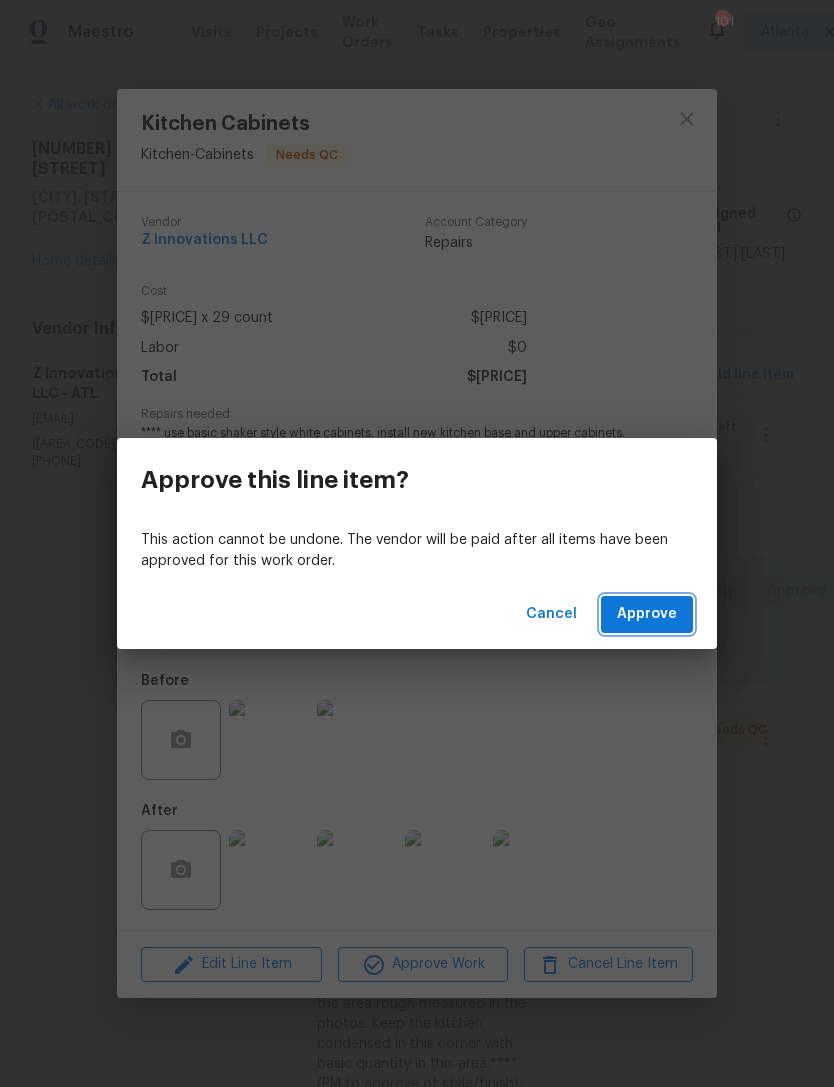 click on "Approve" at bounding box center [647, 614] 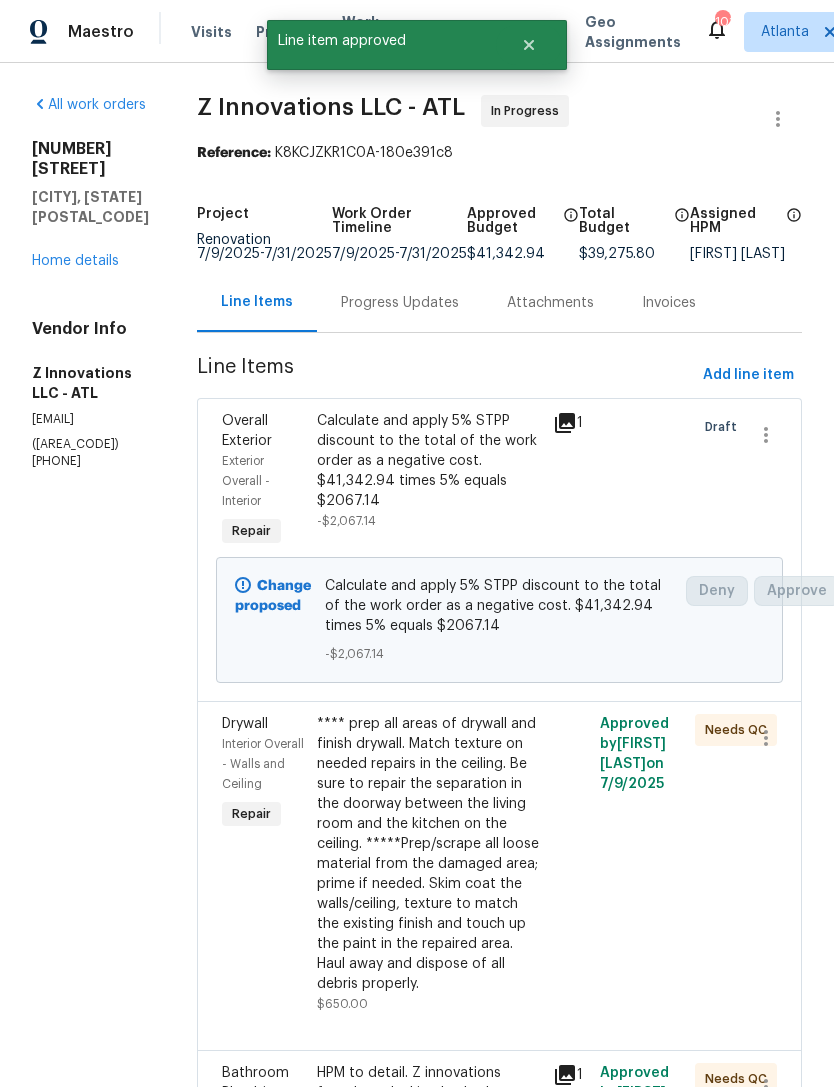 click on "**** prep all areas of drywall and finish drywall. Match texture on needed repairs in the ceiling. Be sure to repair the separation in the doorway between the living room and the kitchen on the ceiling. *****Prep/scrape all loose material from the damaged area; prime if needed. Skim coat the walls/ceiling, texture to match the existing finish and touch up the paint in the repaired area. Haul away and dispose of all debris properly." at bounding box center (429, 854) 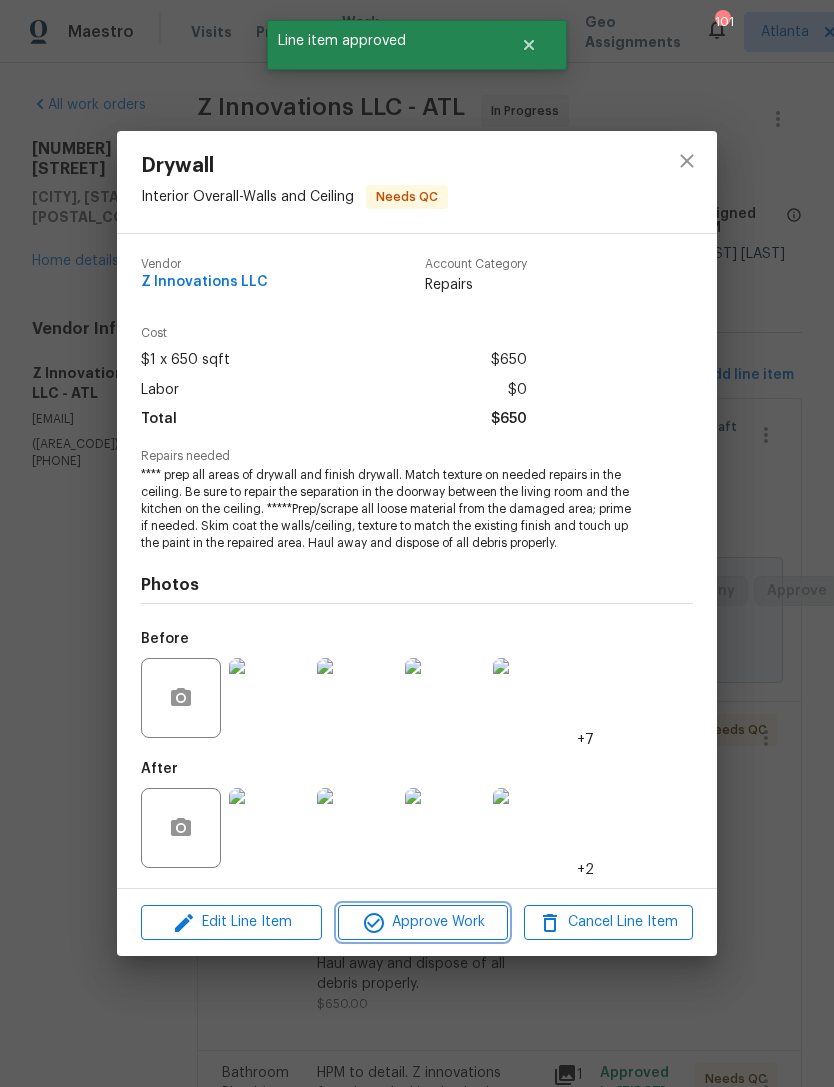 click on "Approve Work" at bounding box center (422, 922) 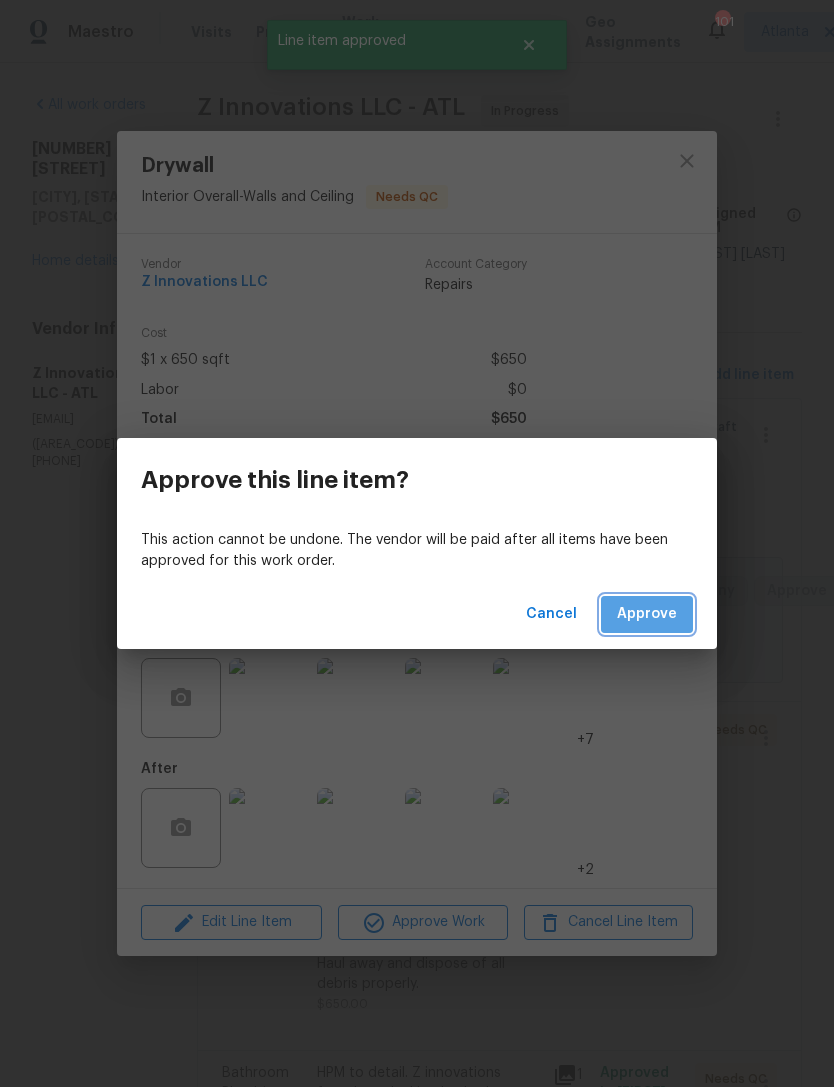 click on "Approve" at bounding box center (647, 614) 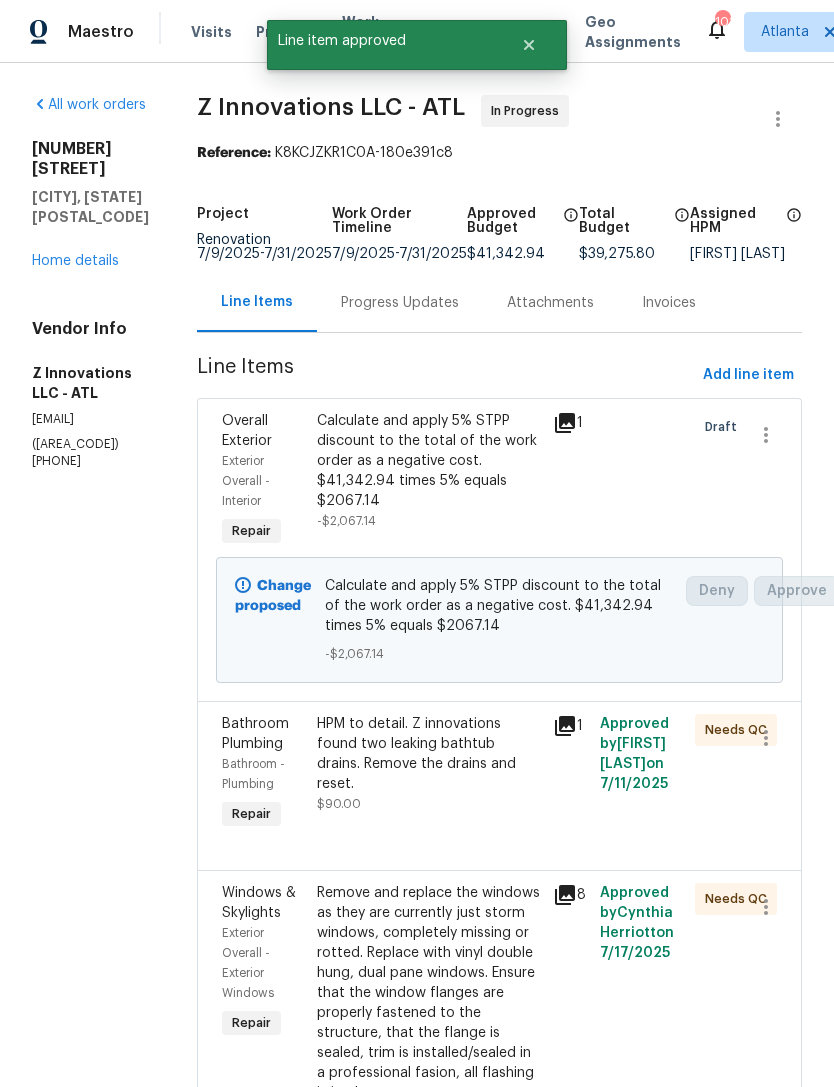 click on "HPM to detail. Z innovations found two leaking bathtub drains. Remove the drains and reset. $[AMOUNT]" at bounding box center [429, 764] 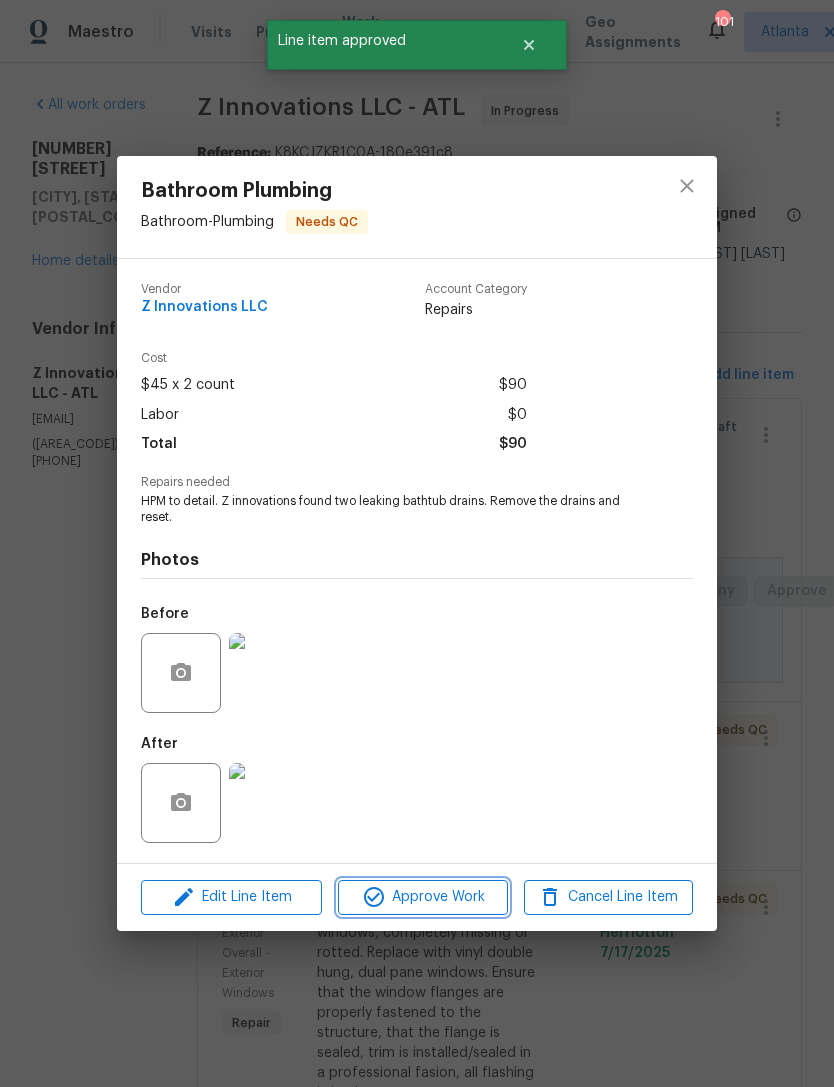 click on "Approve Work" at bounding box center [422, 897] 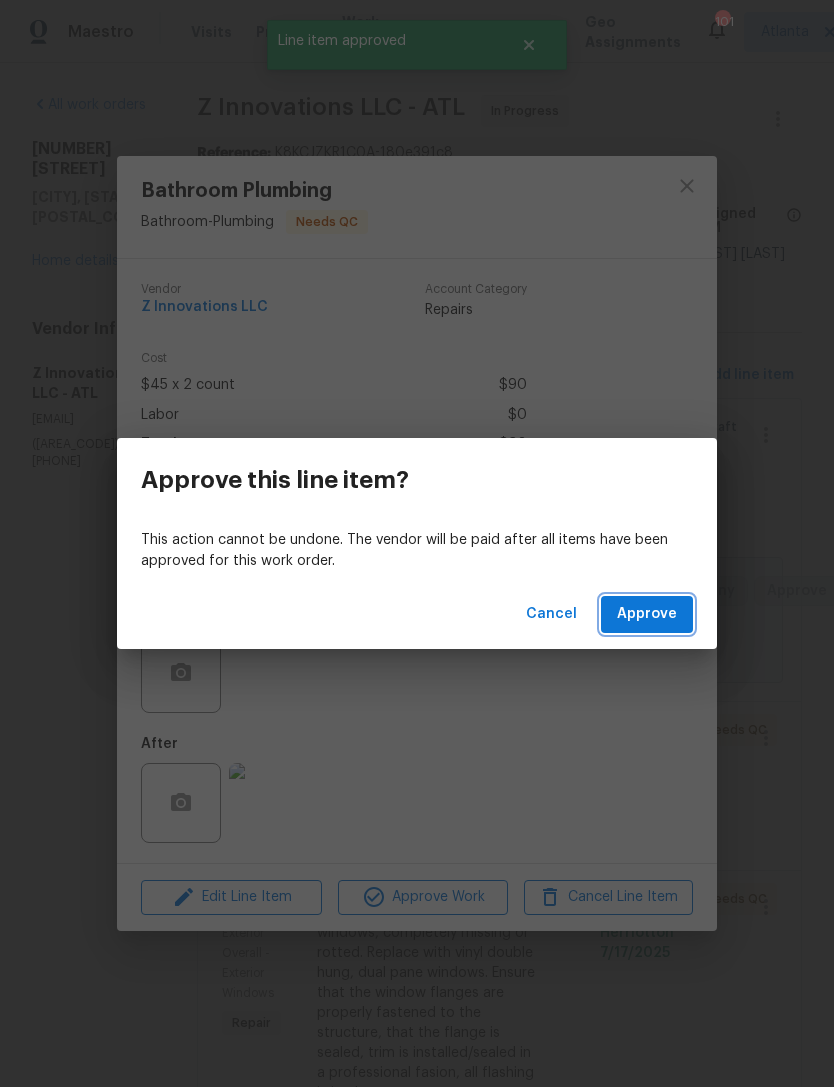 click on "Approve" at bounding box center [647, 614] 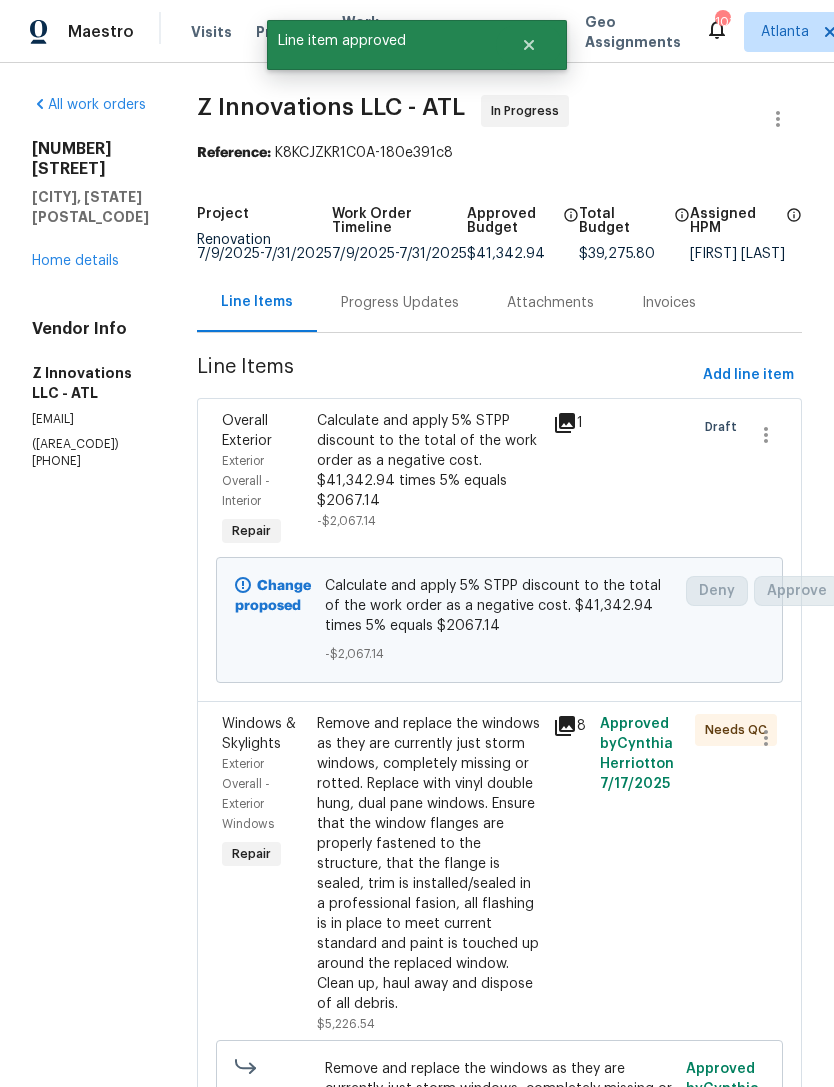 click on "Remove and replace the windows as they are currently just storm windows, completely missing or rotted. Replace with vinyl double hung, dual pane windows. Ensure that the window flanges are properly fastened to the structure, that the flange is sealed, trim is installed/sealed in a professional fasion, all flashing is in place to meet current standard and paint is touched up around the replaced window. Clean up, haul away and dispose of all debris." at bounding box center (429, 864) 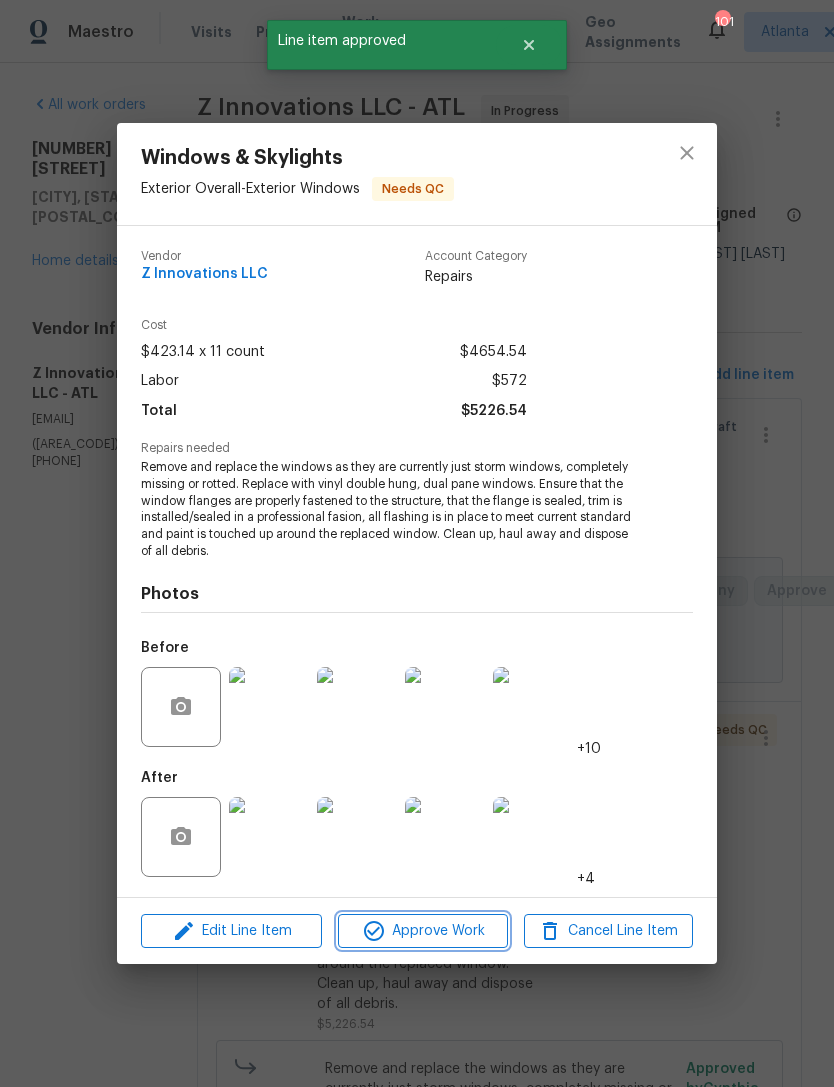 click on "Approve Work" at bounding box center [422, 931] 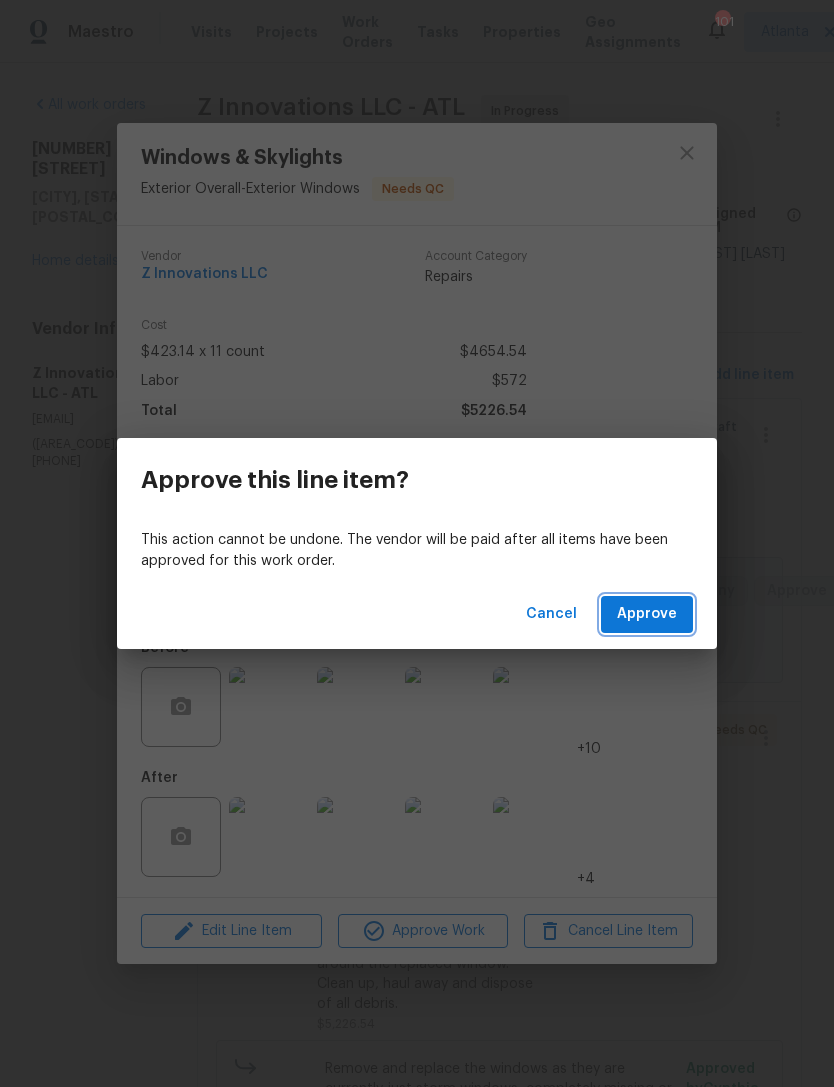 click on "Approve" at bounding box center (647, 614) 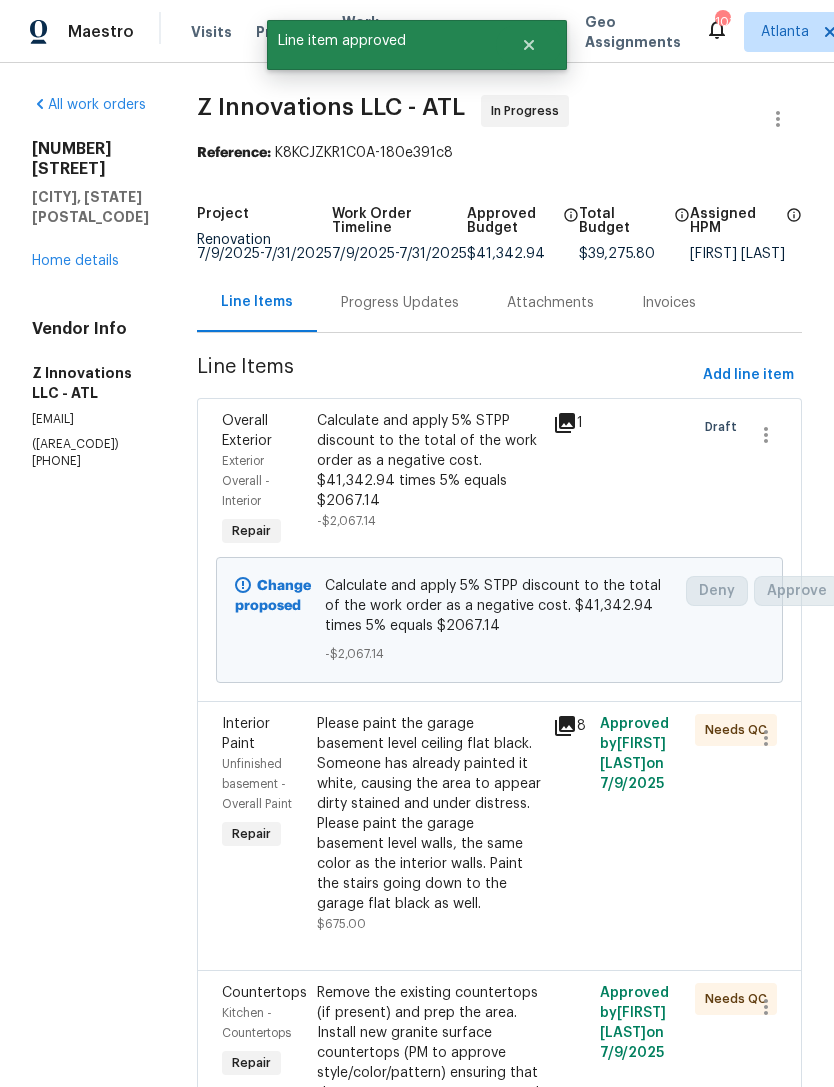 click on "Please paint the garage basement level ceiling flat black. Someone has already painted it white, causing the area to appear dirty stained and under distress. Please paint the garage basement level walls, the same color as the interior walls. Paint the stairs going down to the garage flat black as well." at bounding box center [429, 814] 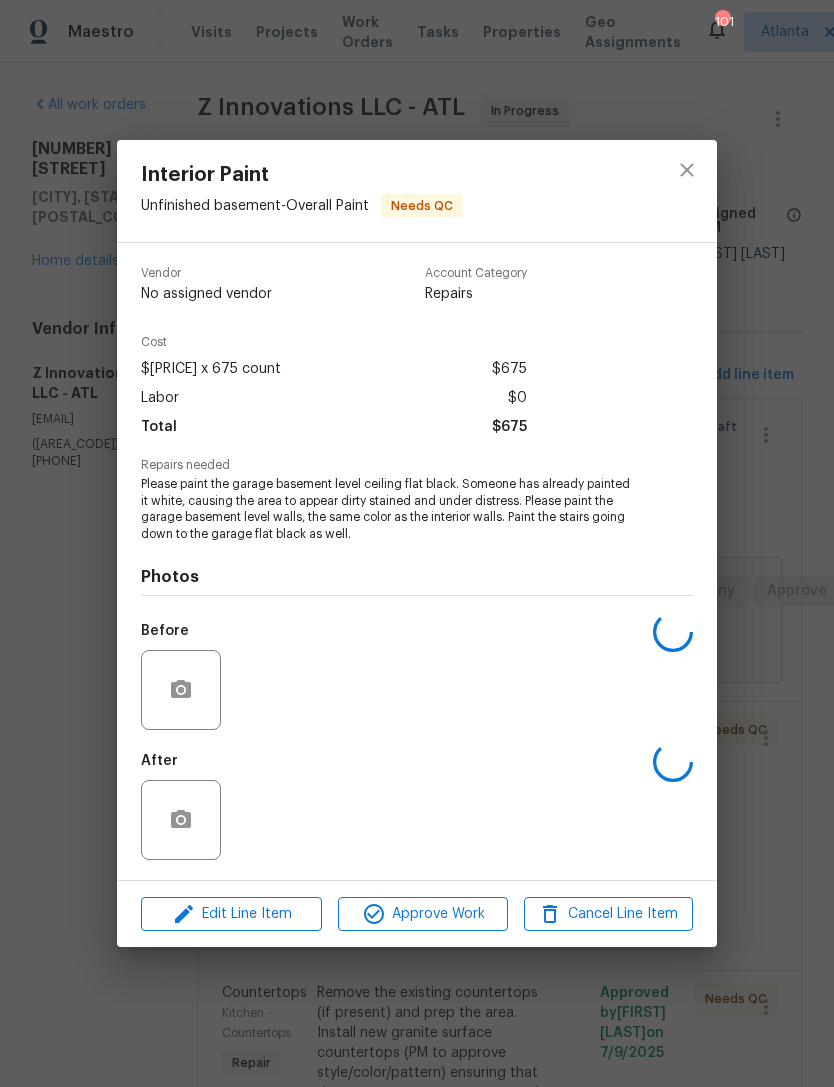 click on "Edit Line Item  Approve Work  Cancel Line Item" at bounding box center (417, 914) 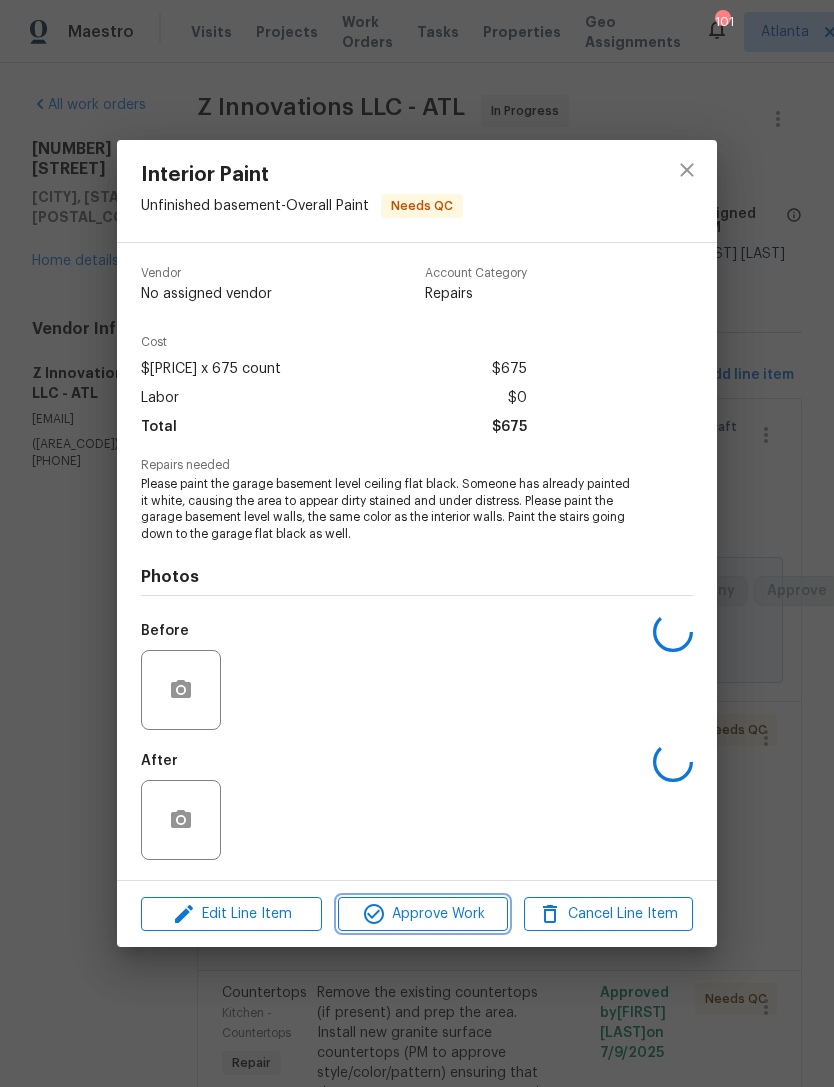 click on "Approve Work" at bounding box center (422, 914) 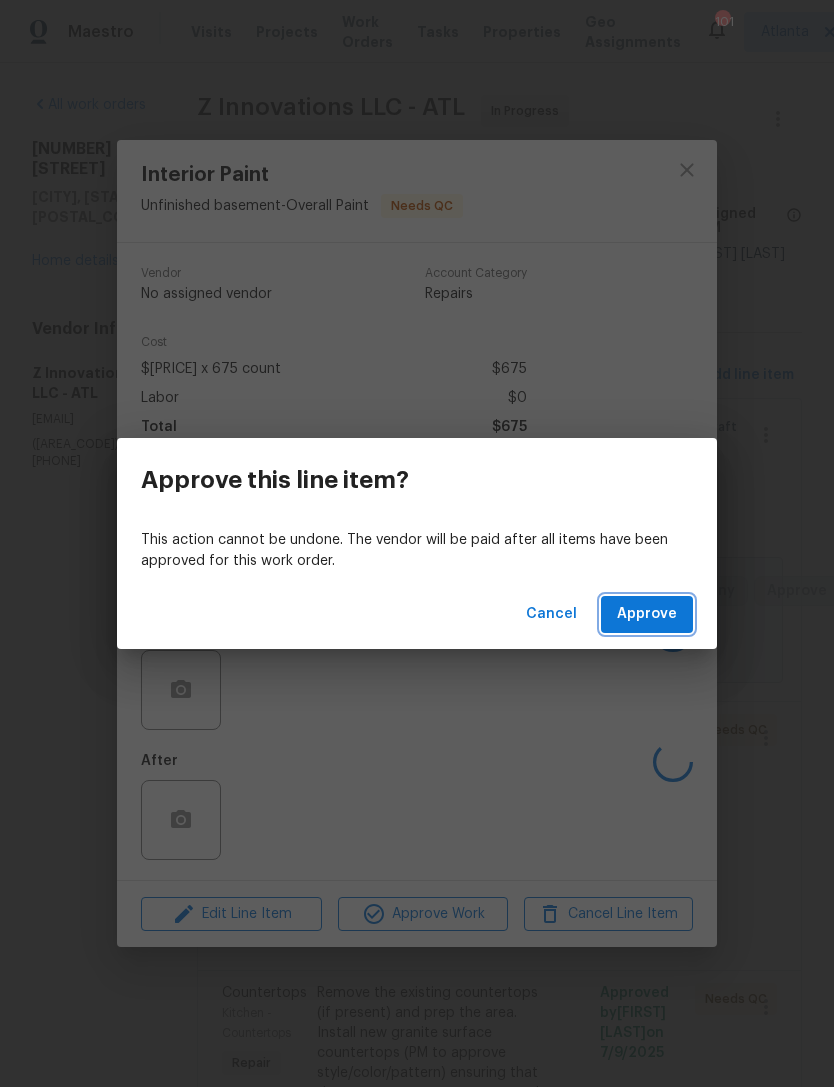 click on "Approve" at bounding box center (647, 614) 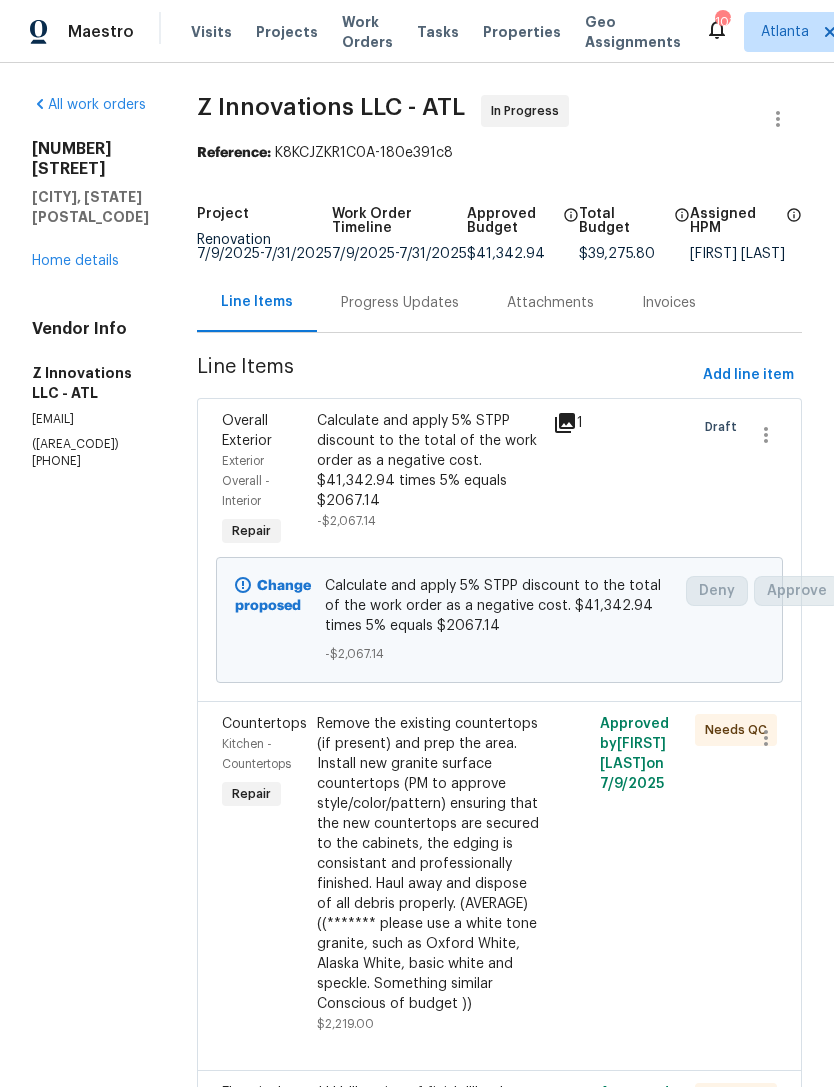 click on "Remove the existing countertops (if present) and prep the area. Install new granite surface countertops (PM to approve style/color/pattern) ensuring that the new countertops are secured to the cabinets, the edging is consistant and professionally finished. Haul away and dispose of all debris properly. (AVERAGE) ((******* please use a white tone granite, such as Oxford White, Alaska White, basic white and speckle. Something similar Conscious of budget ))" at bounding box center [429, 864] 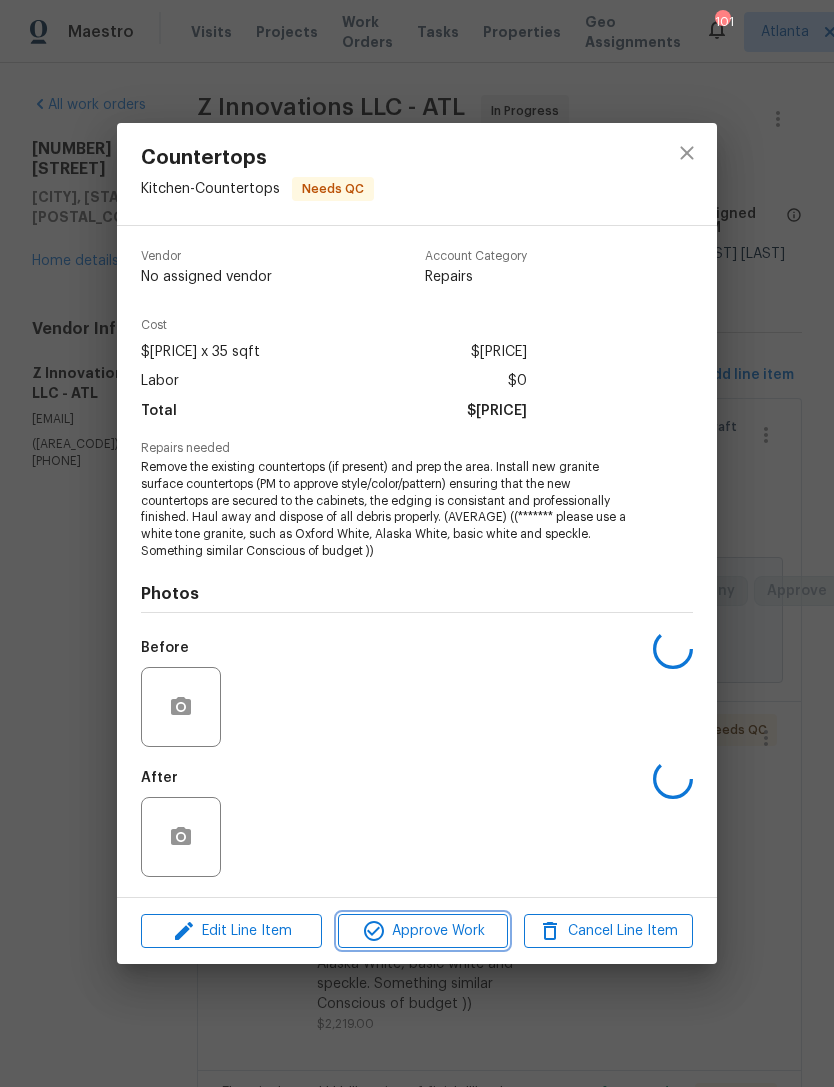 click on "Approve Work" at bounding box center [422, 931] 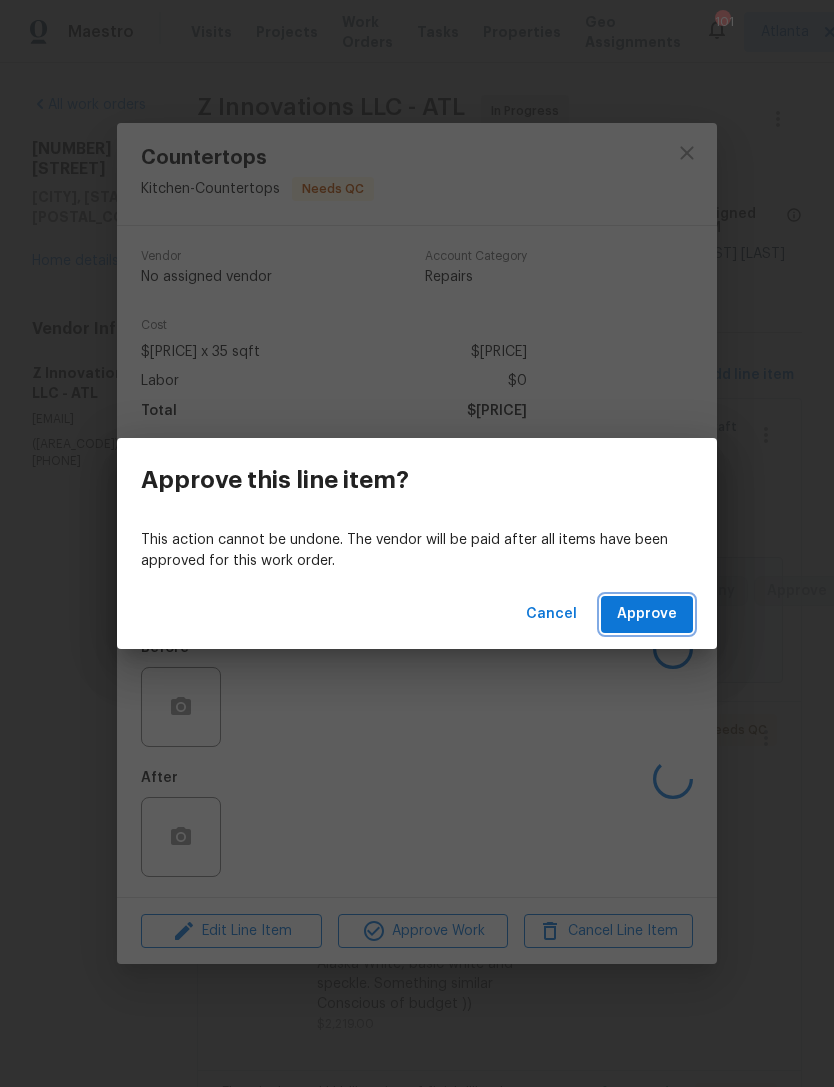 click on "Approve" at bounding box center [647, 614] 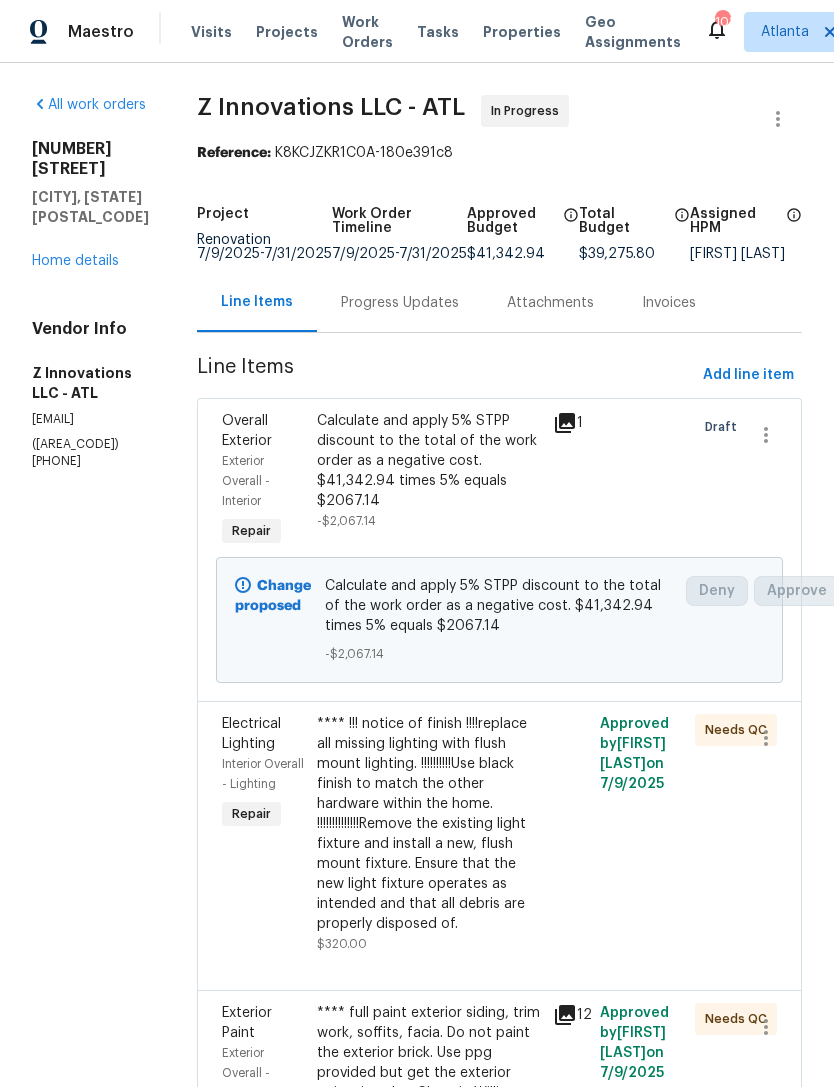 click on "**** !!! notice of finish !!!!replace all missing lighting with flush mount lighting. !!!!!!!!!!Use black finish to match the other hardware within the home. !!!!!!!!!!!!!!Remove the existing light fixture and install a new, flush mount fixture. Ensure that the new light fixture operates as intended and that all debris are properly disposed of." at bounding box center [429, 824] 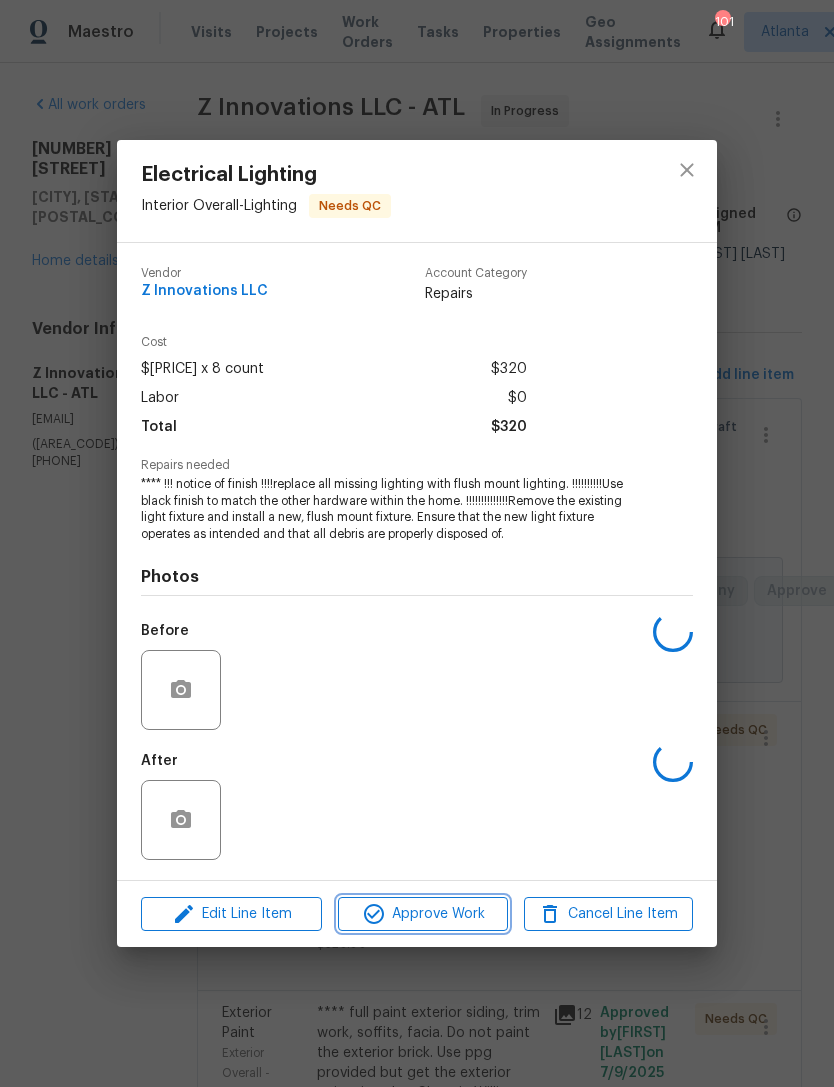 click on "Approve Work" at bounding box center (422, 914) 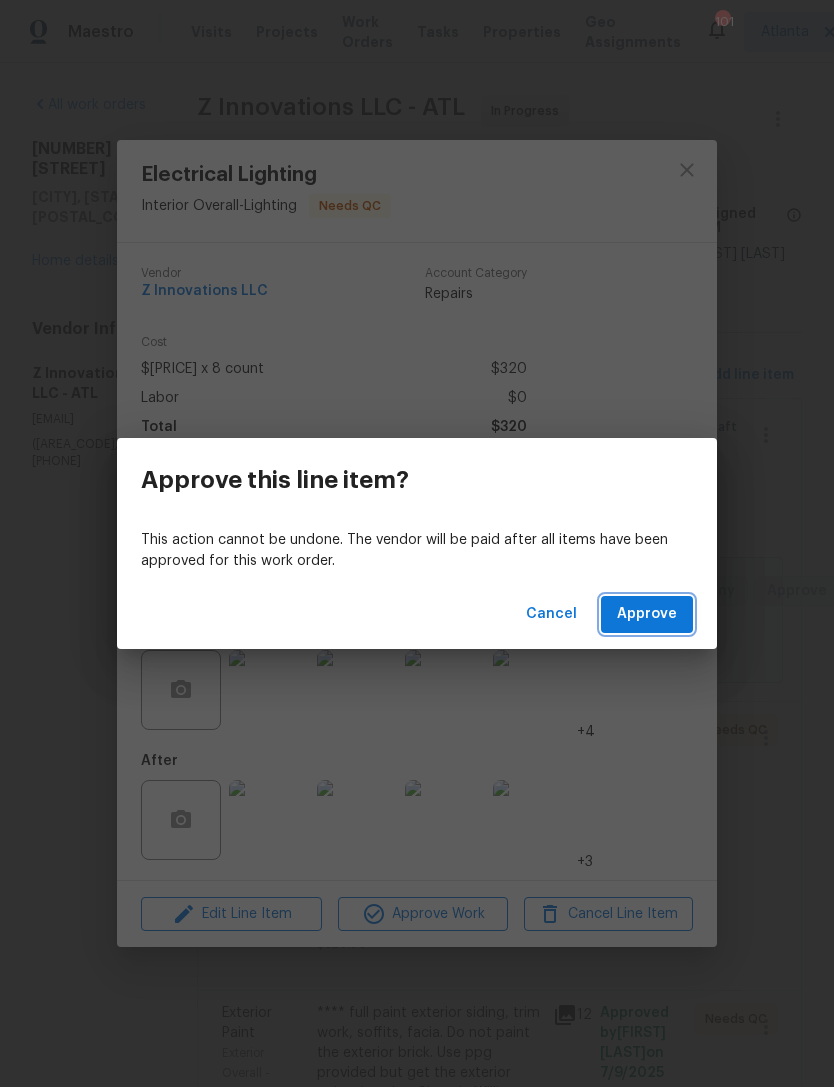 click on "Approve" at bounding box center (647, 614) 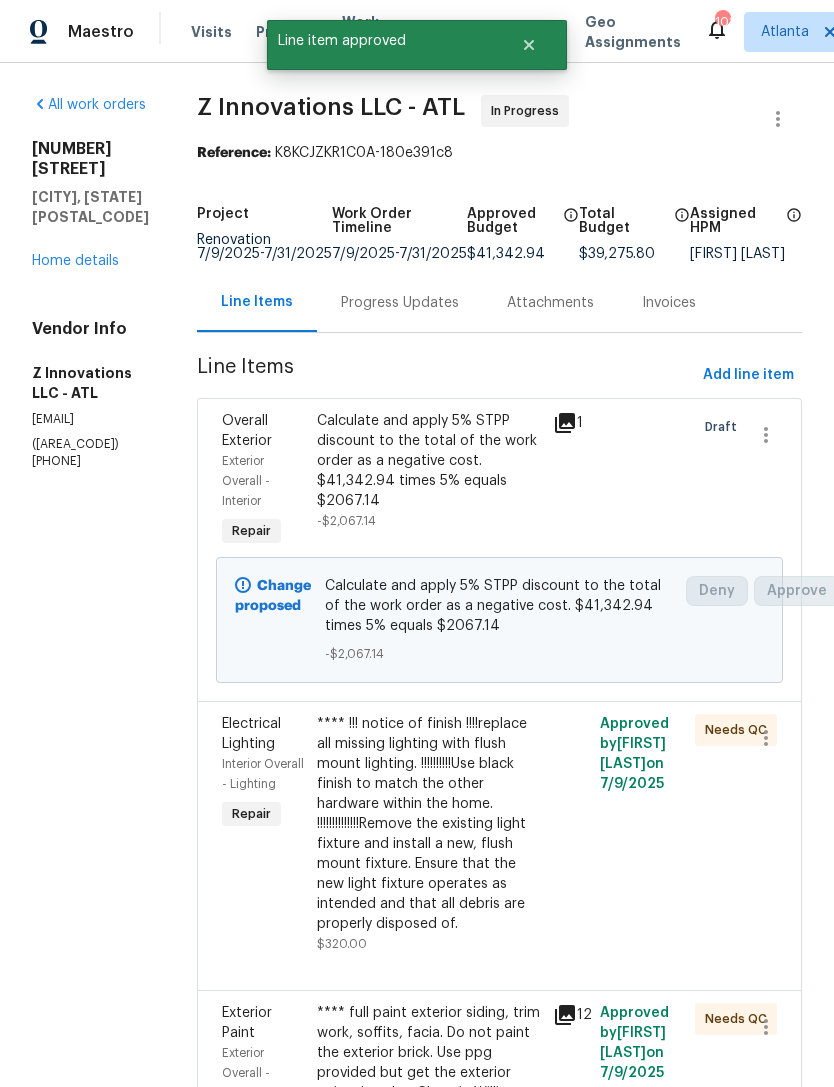 click on "**** !!! notice of finish !!!!replace all missing lighting with flush mount lighting. !!!!!!!!!!Use black finish to match the other hardware within the home. !!!!!!!!!!!!!!Remove the existing light fixture and install a new, flush mount fixture. Ensure that the new light fixture operates as intended and that all debris are properly disposed of." at bounding box center [429, 824] 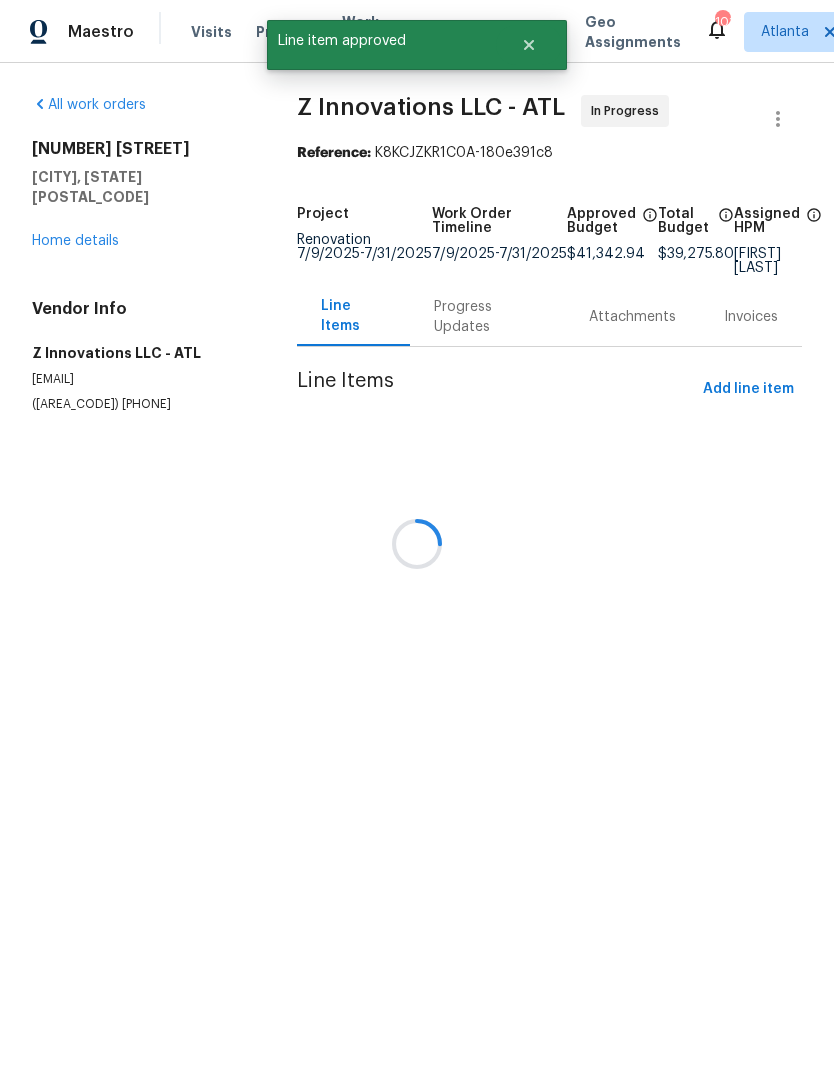 click at bounding box center [417, 543] 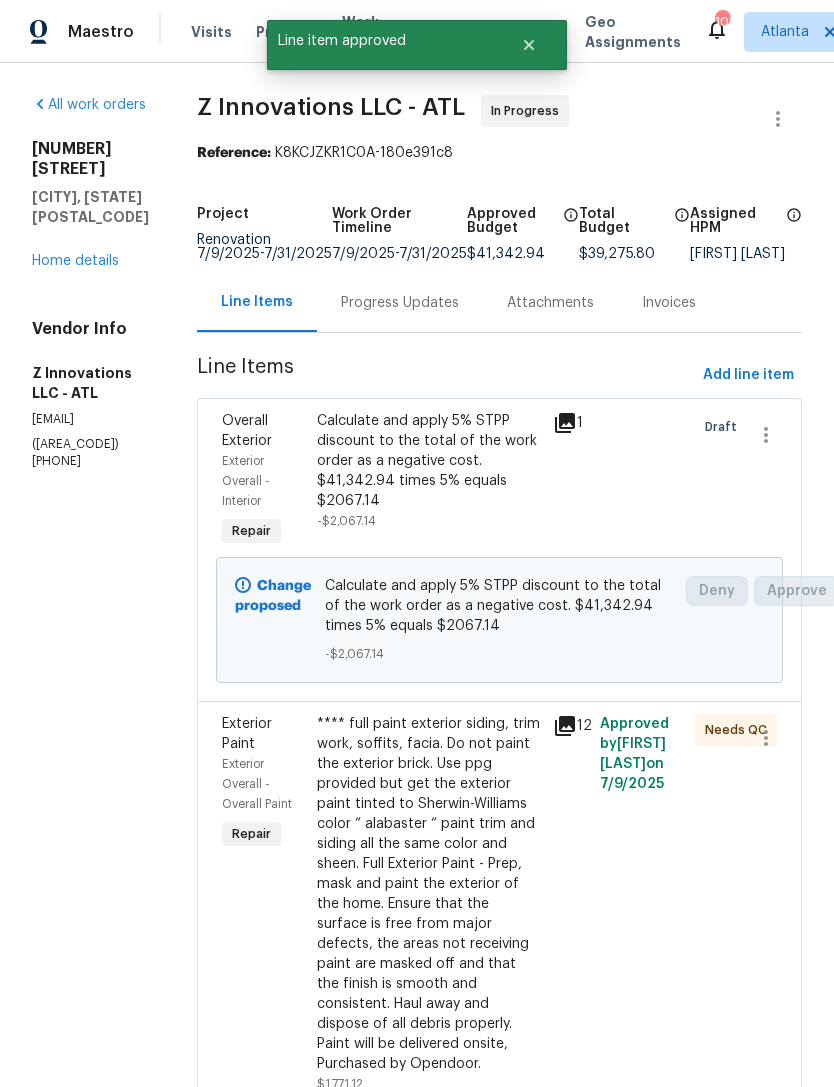 click on "**** full paint exterior siding, trim work, soffits, facia. Do not paint the exterior brick. Use ppg provided but get the exterior paint tinted to Sherwin-Williams color “ alabaster “ paint trim and siding all the same color and sheen. Full Exterior Paint - Prep, mask and paint the exterior of the home. Ensure that the surface is free from major defects, the areas not receiving paint are masked off and that the finish is smooth and consistent. Haul away and dispose of all debris properly. Paint will be delivered onsite, Purchased by Opendoor." at bounding box center (429, 894) 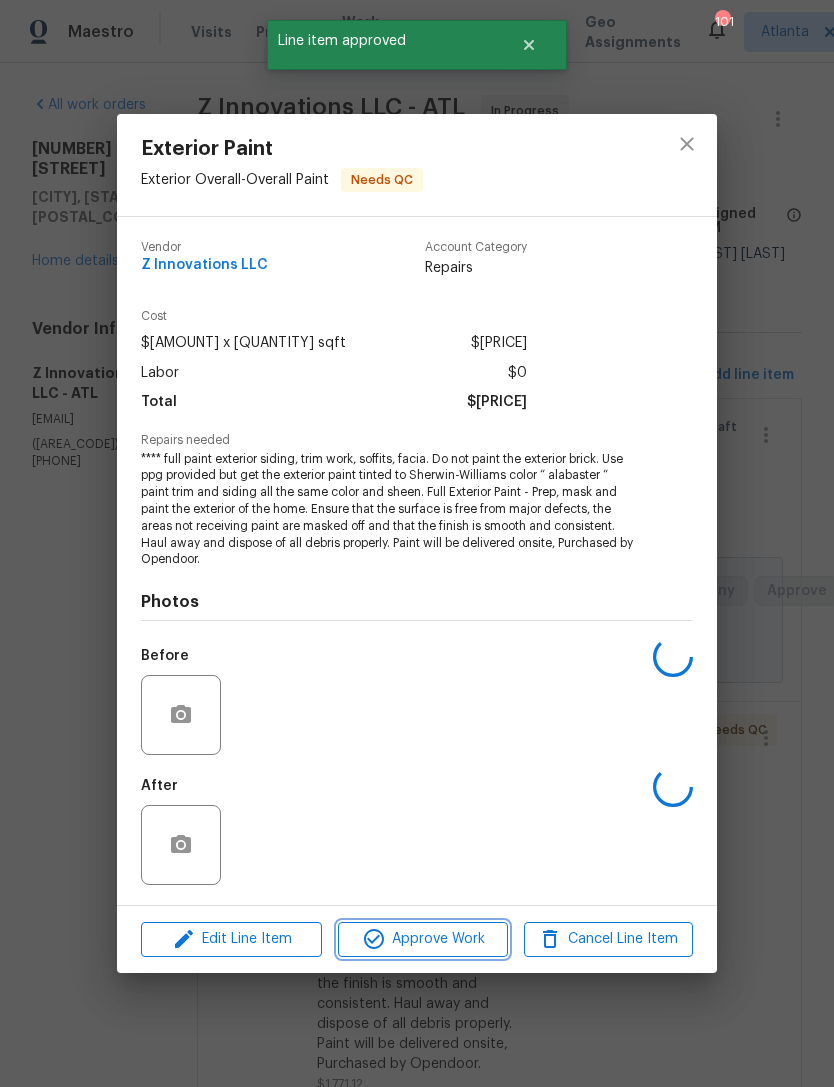 click on "Approve Work" at bounding box center (422, 939) 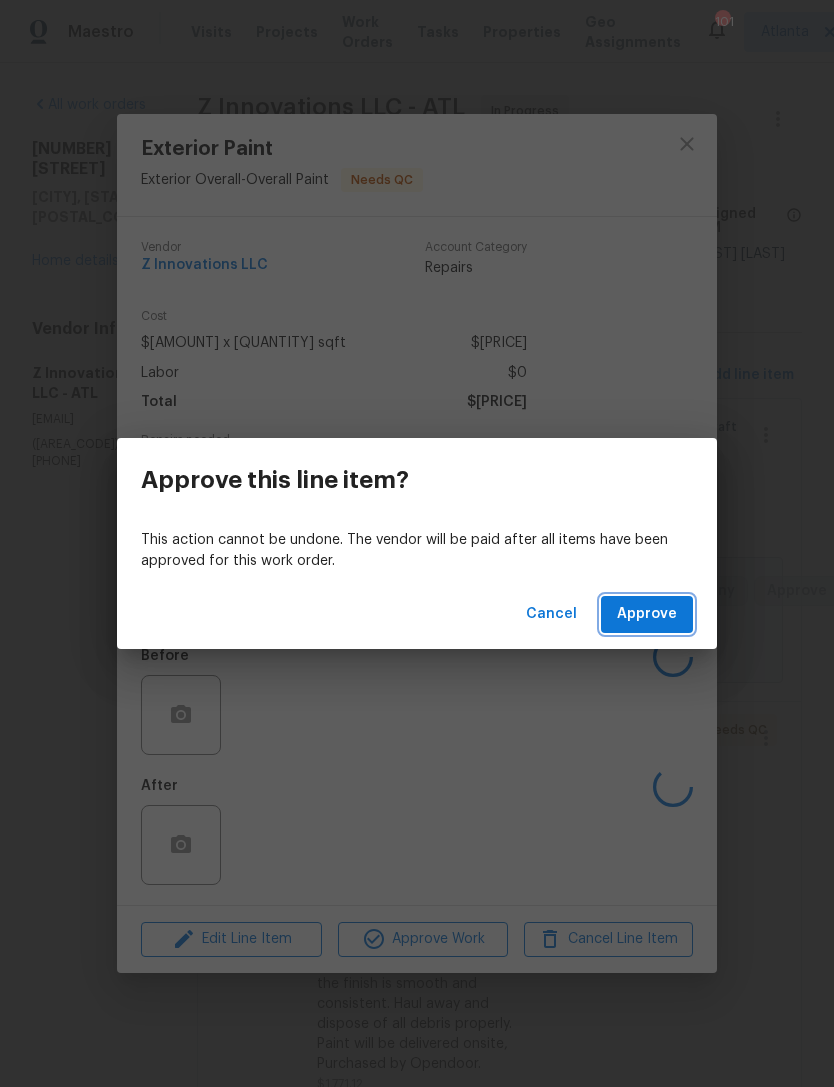 click on "Approve" at bounding box center [647, 614] 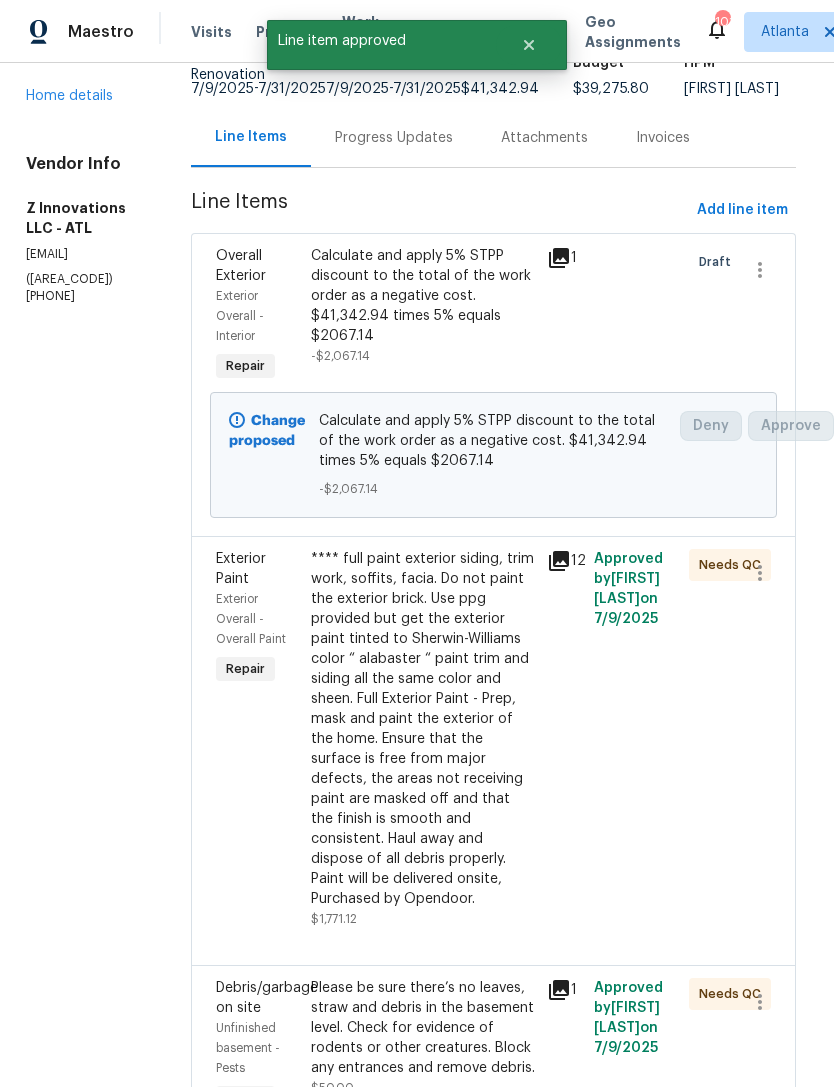 scroll, scrollTop: 175, scrollLeft: 9, axis: both 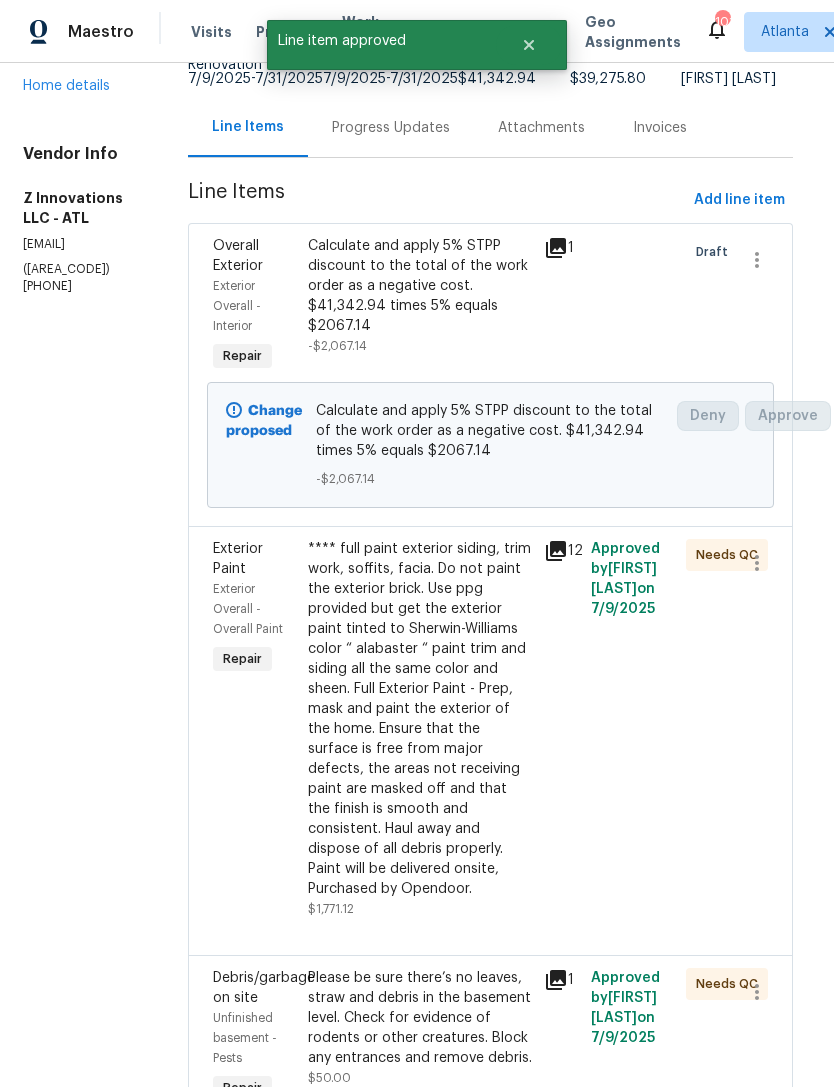 click on "**** full paint exterior siding, trim work, soffits, facia. Do not paint the exterior brick. Use ppg provided but get the exterior paint tinted to Sherwin-Williams color “ alabaster “ paint trim and siding all the same color and sheen. Full Exterior Paint - Prep, mask and paint the exterior of the home. Ensure that the surface is free from major defects, the areas not receiving paint are masked off and that the finish is smooth and consistent. Haul away and dispose of all debris properly. Paint will be delivered onsite, Purchased by Opendoor." at bounding box center (420, 719) 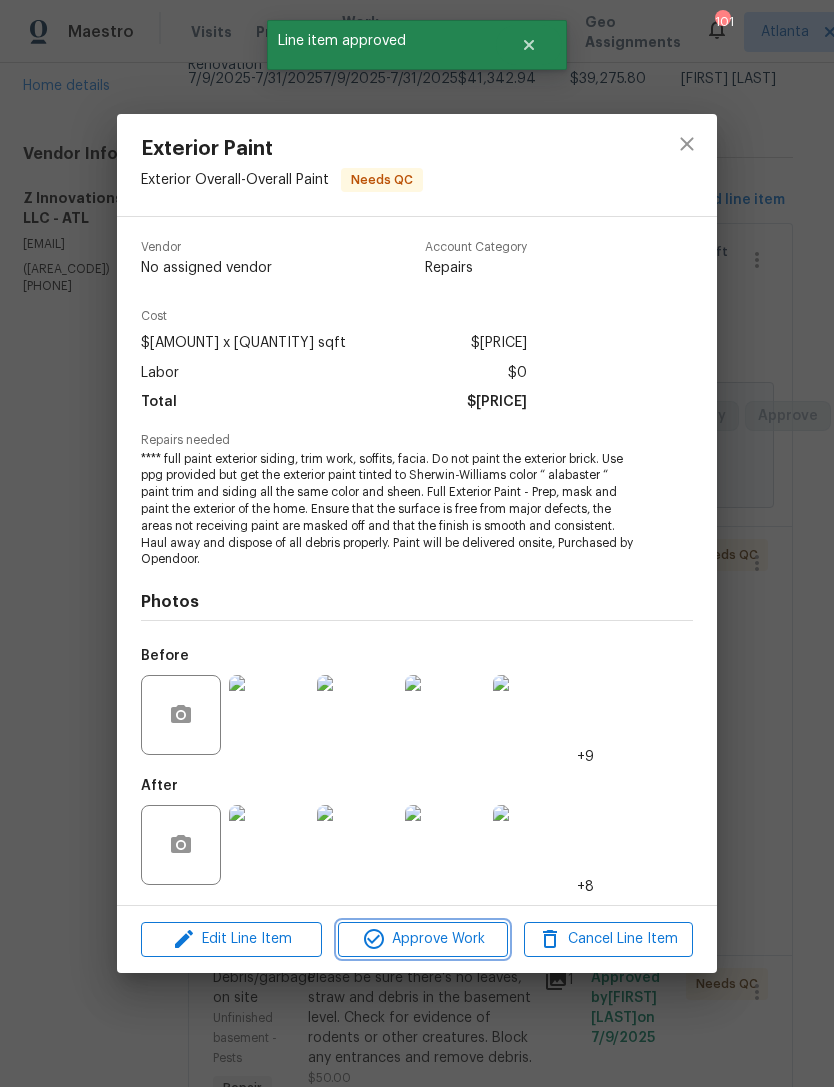 click on "Approve Work" at bounding box center (422, 939) 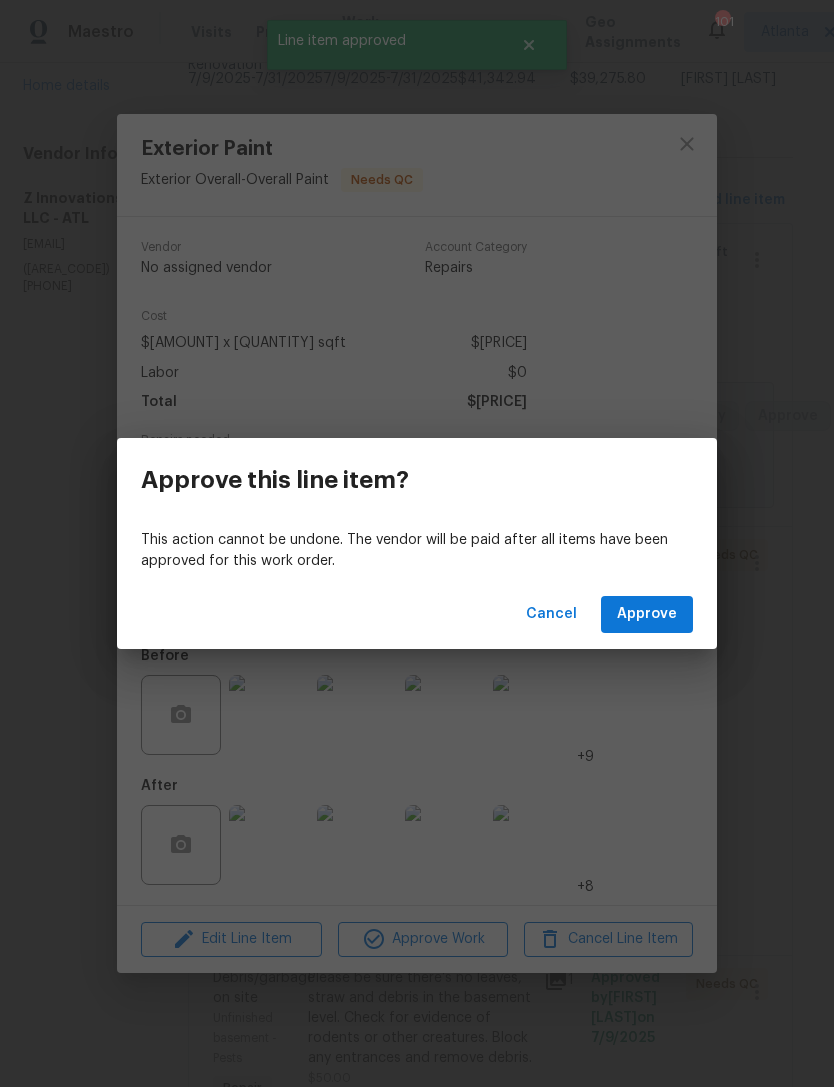 click on "Cancel Approve" at bounding box center (417, 614) 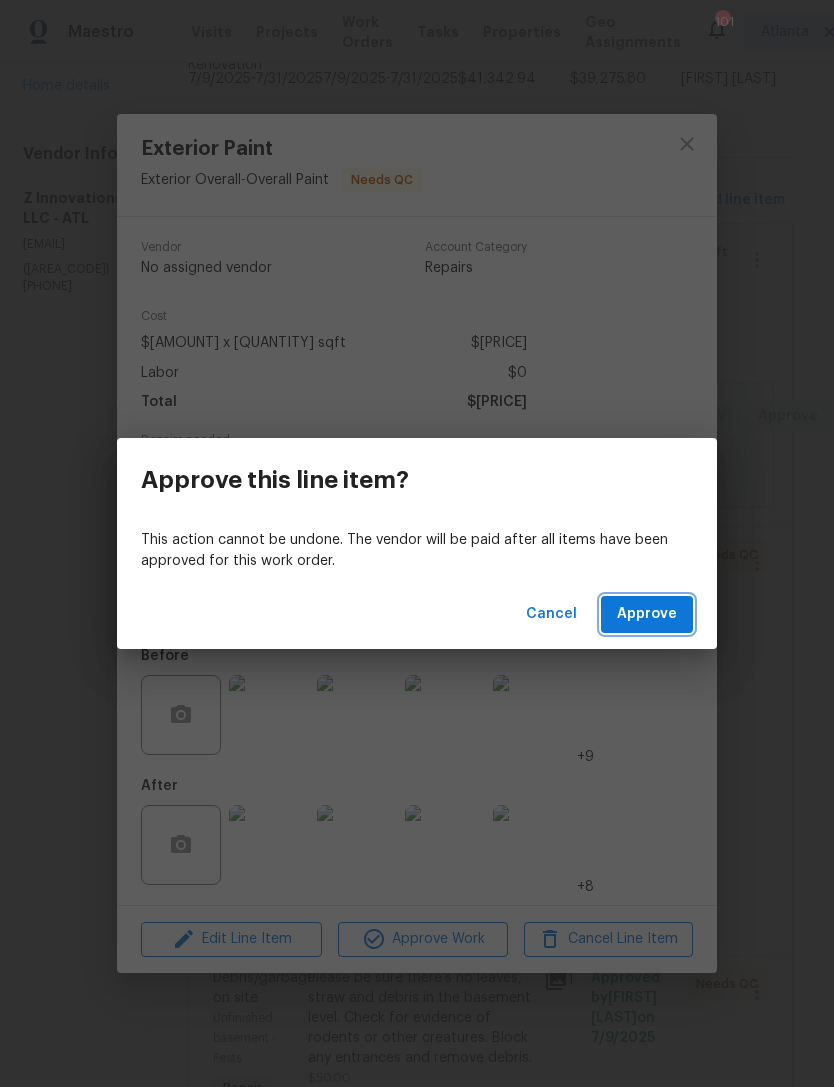 click on "Approve" at bounding box center [647, 614] 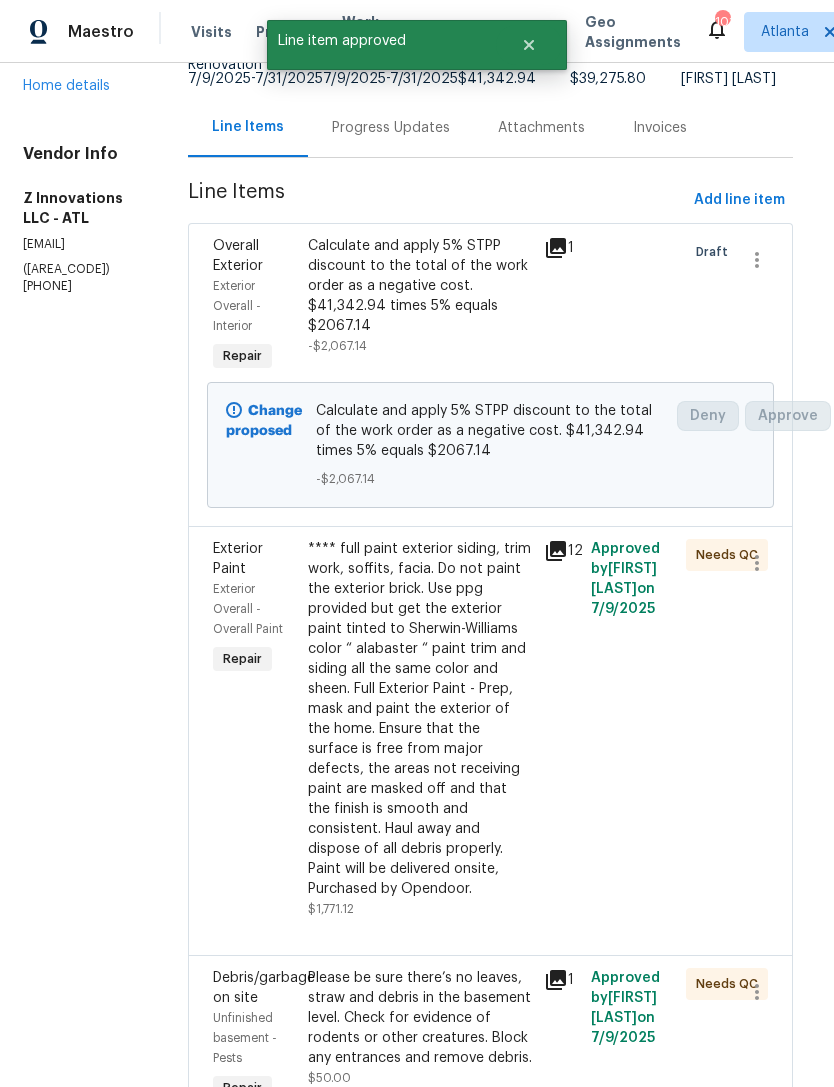 click on "**** full paint exterior siding, trim work, soffits, facia. Do not paint the exterior brick. Use ppg provided but get the exterior paint tinted to Sherwin-Williams color “ alabaster “ paint trim and siding all the same color and sheen. Full Exterior Paint - Prep, mask and paint the exterior of the home. Ensure that the surface is free from major defects, the areas not receiving paint are masked off and that the finish is smooth and consistent. Haul away and dispose of all debris properly. Paint will be delivered onsite, Purchased by Opendoor." at bounding box center (420, 719) 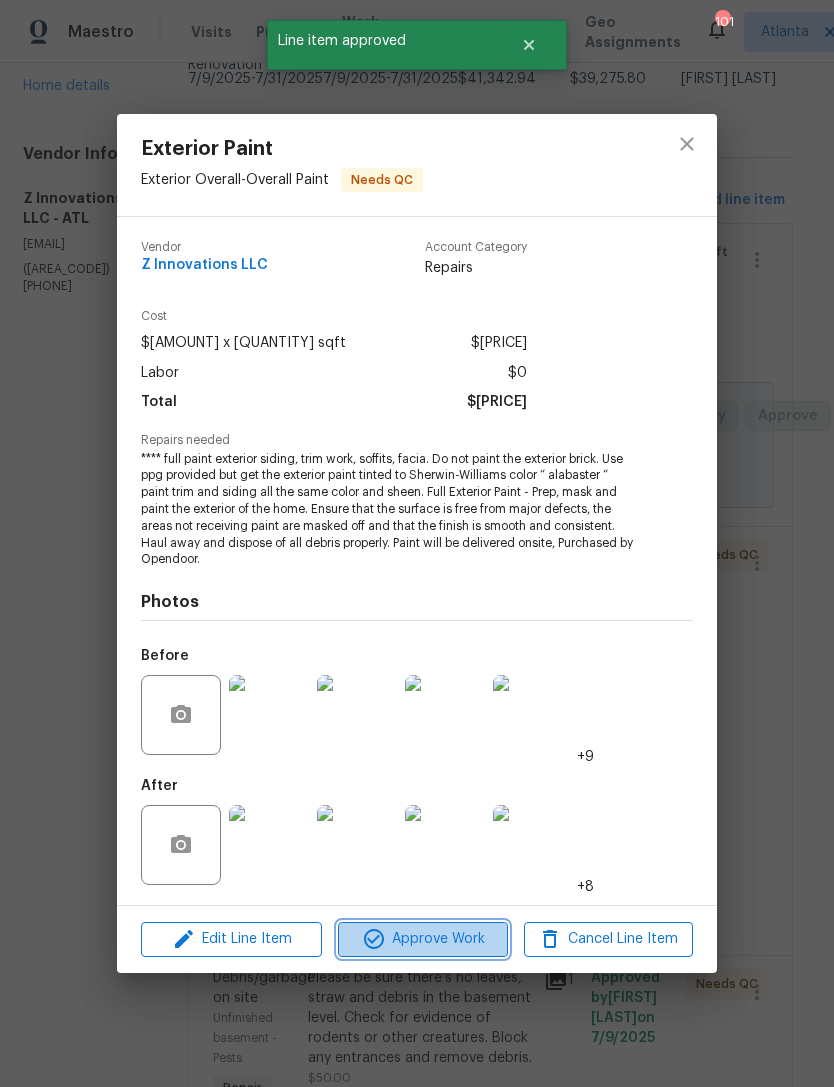 click on "Approve Work" at bounding box center [422, 939] 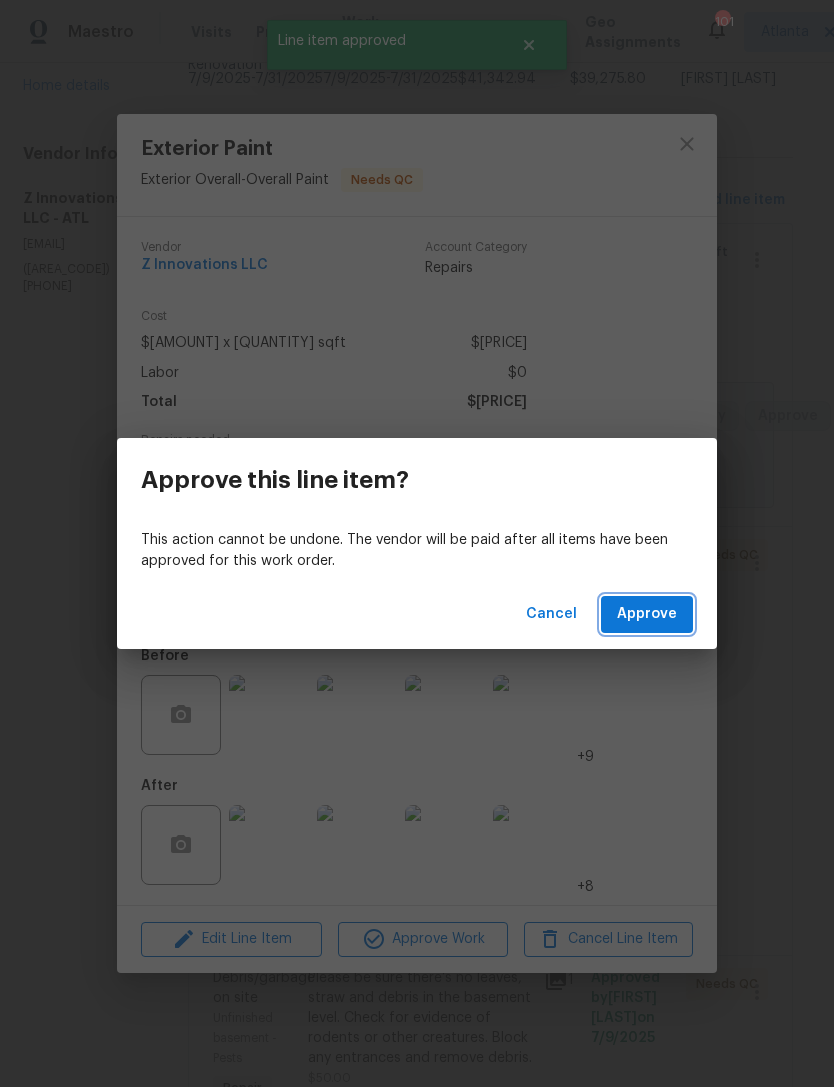 click on "Approve" at bounding box center (647, 614) 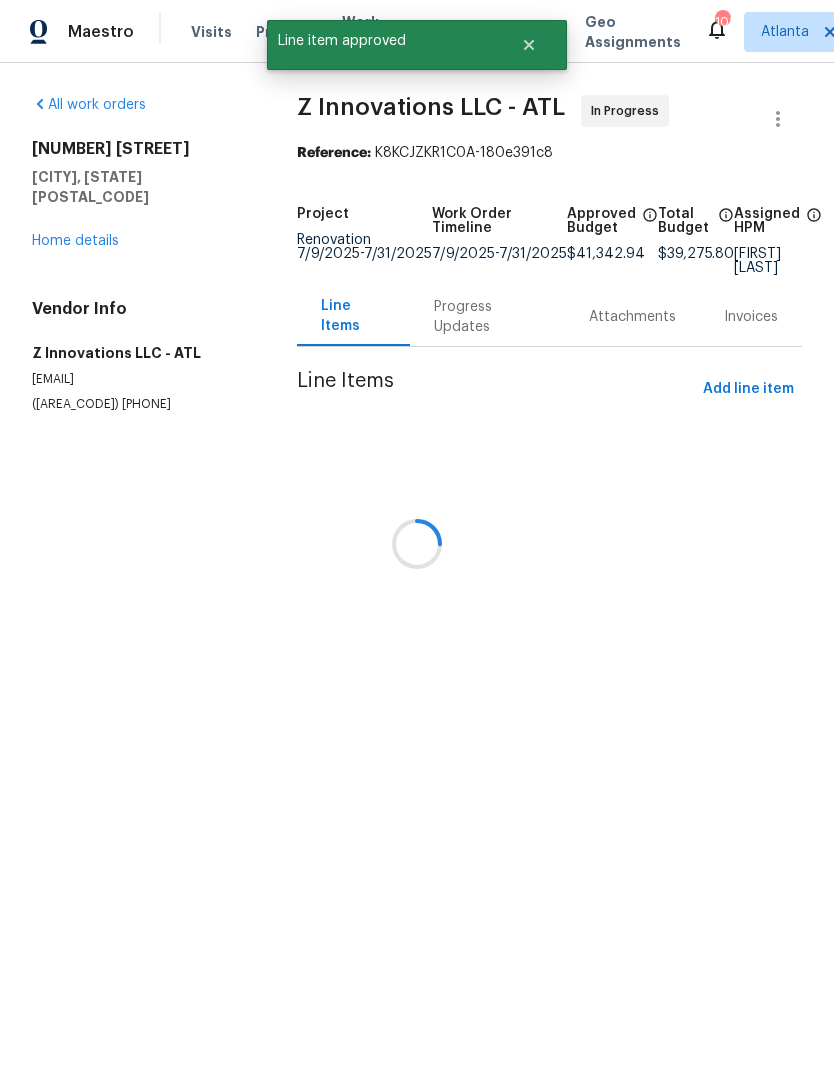 scroll, scrollTop: 0, scrollLeft: 0, axis: both 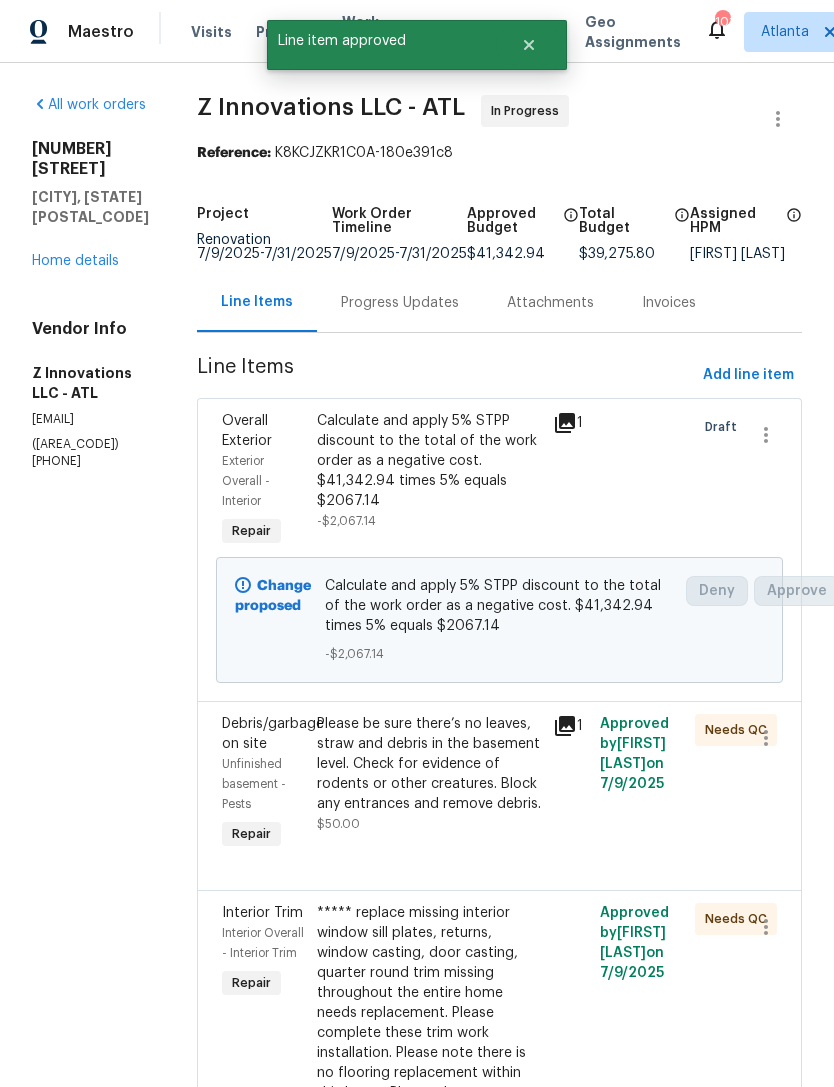 click on "Please be sure there’s no leaves, straw and debris in the basement level. Check for evidence of rodents or other creatures. Block any entrances and remove debris." at bounding box center [429, 764] 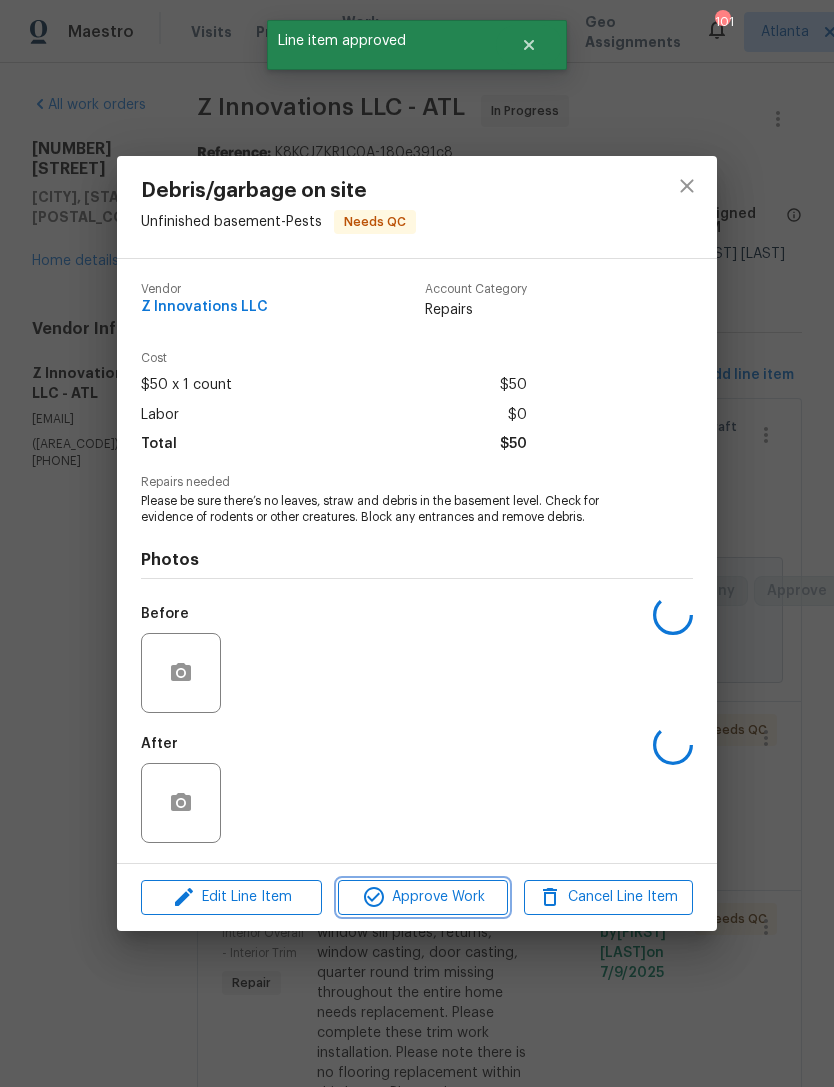 click on "Approve Work" at bounding box center [422, 897] 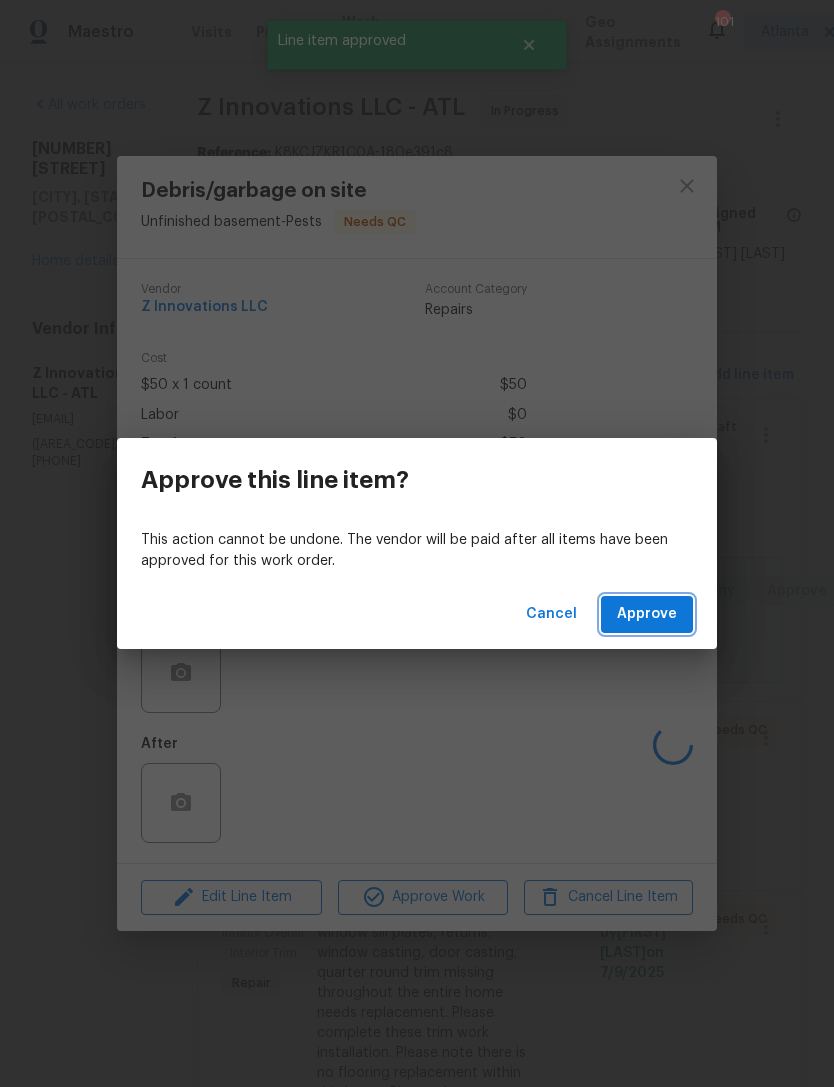 click on "Approve" at bounding box center [647, 614] 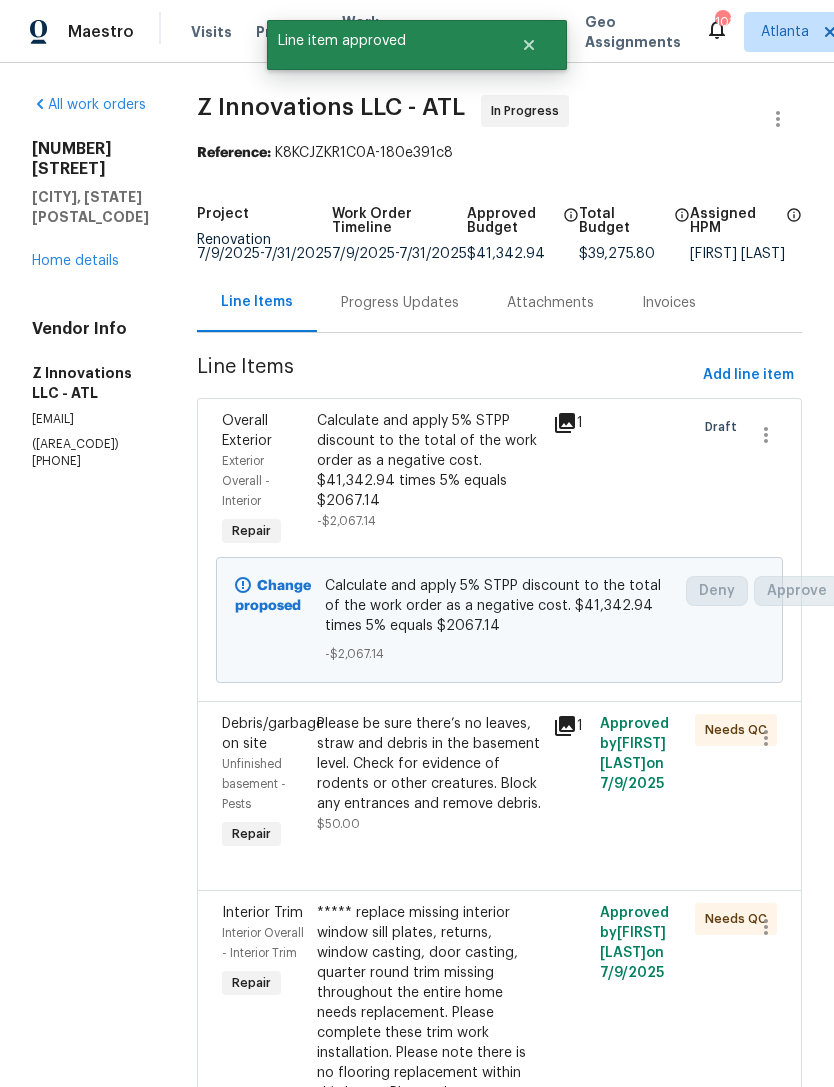 click on "Please be sure there’s no leaves, straw and debris in the basement level. Check for evidence of rodents or other creatures. Block any entrances and remove debris." at bounding box center (429, 764) 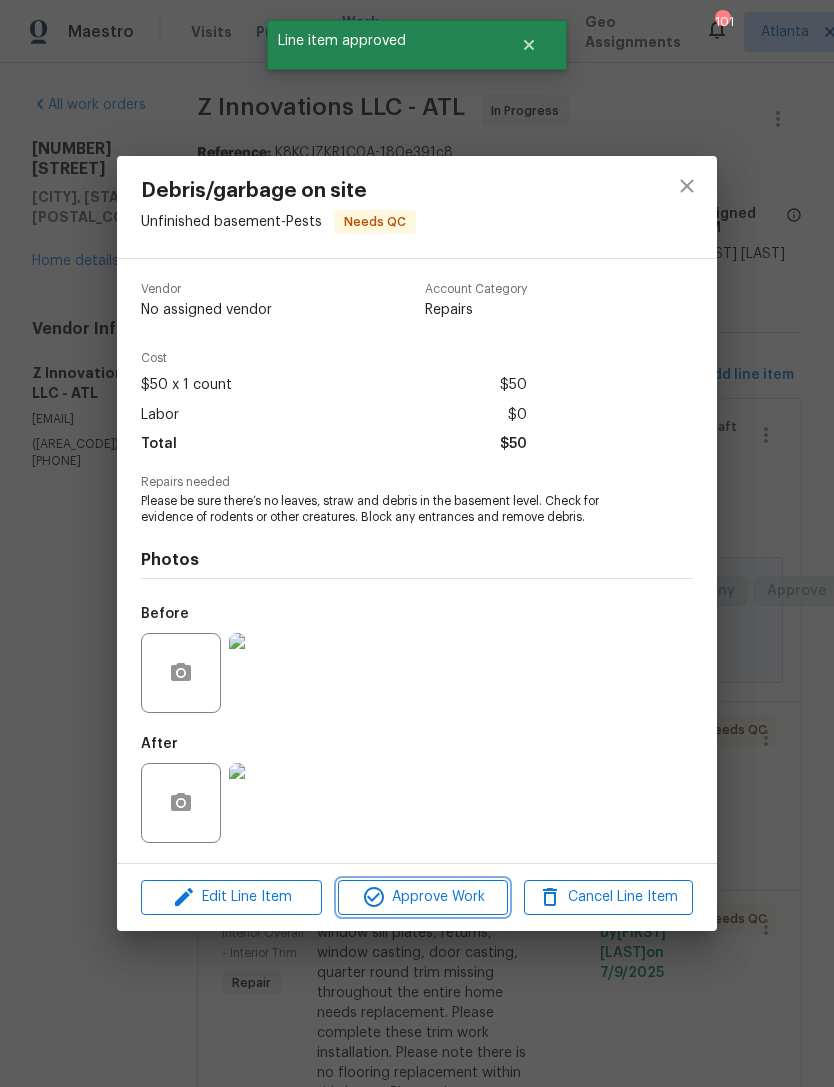 click on "Approve Work" at bounding box center (422, 897) 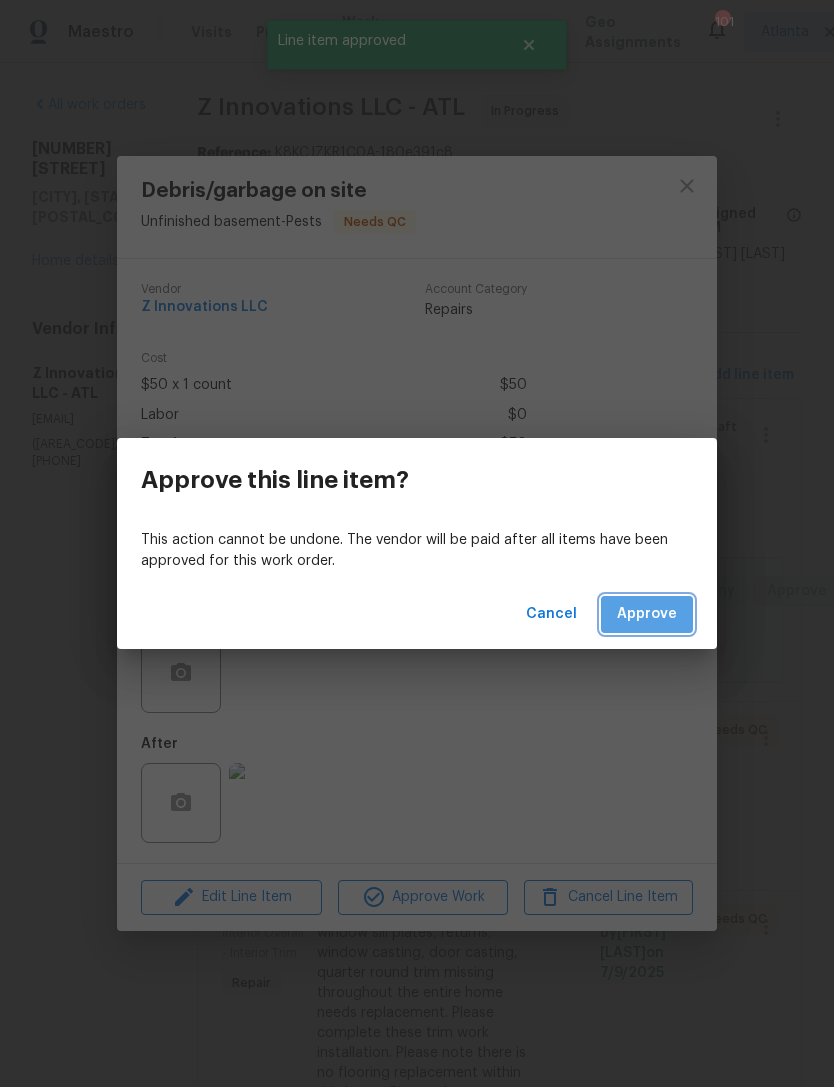 click on "Approve" at bounding box center [647, 614] 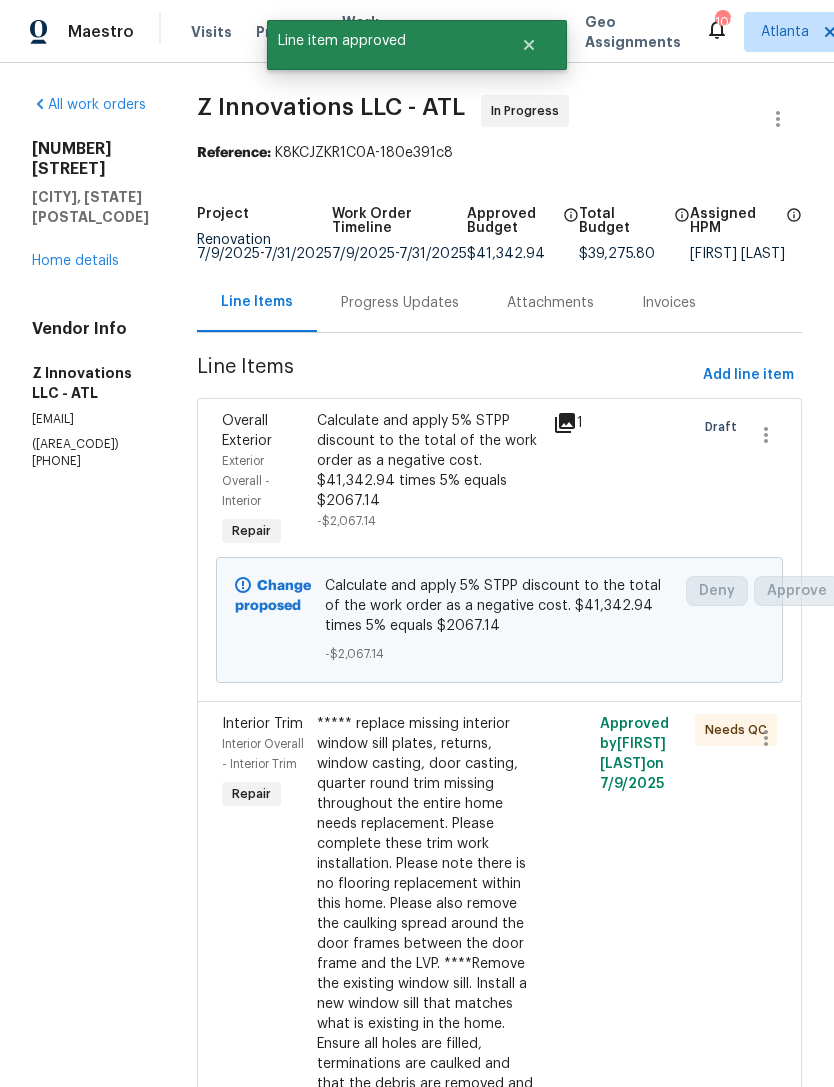 click on "***** replace missing interior window sill plates, returns, window casting, door casting, quarter round trim missing throughout the entire home needs replacement. Please complete these trim work installation. Please note there is no flooring replacement within this home. Please also remove the caulking spread around the door frames between the door frame and the LVP. ****Remove the existing window sill. Install a new window sill that matches what is existing in the home. Ensure all holes are filled, terminations are caulked and that the debris are removed and disposed of properly." at bounding box center (429, 914) 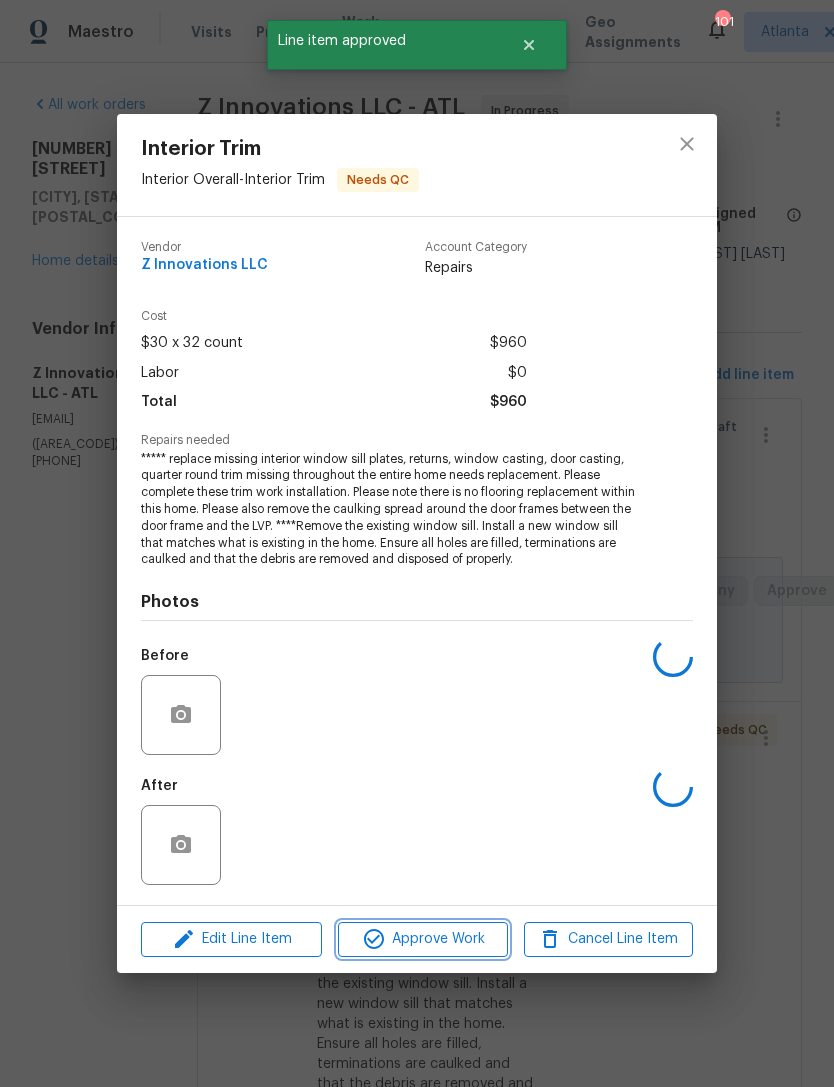 click on "Approve Work" at bounding box center [422, 939] 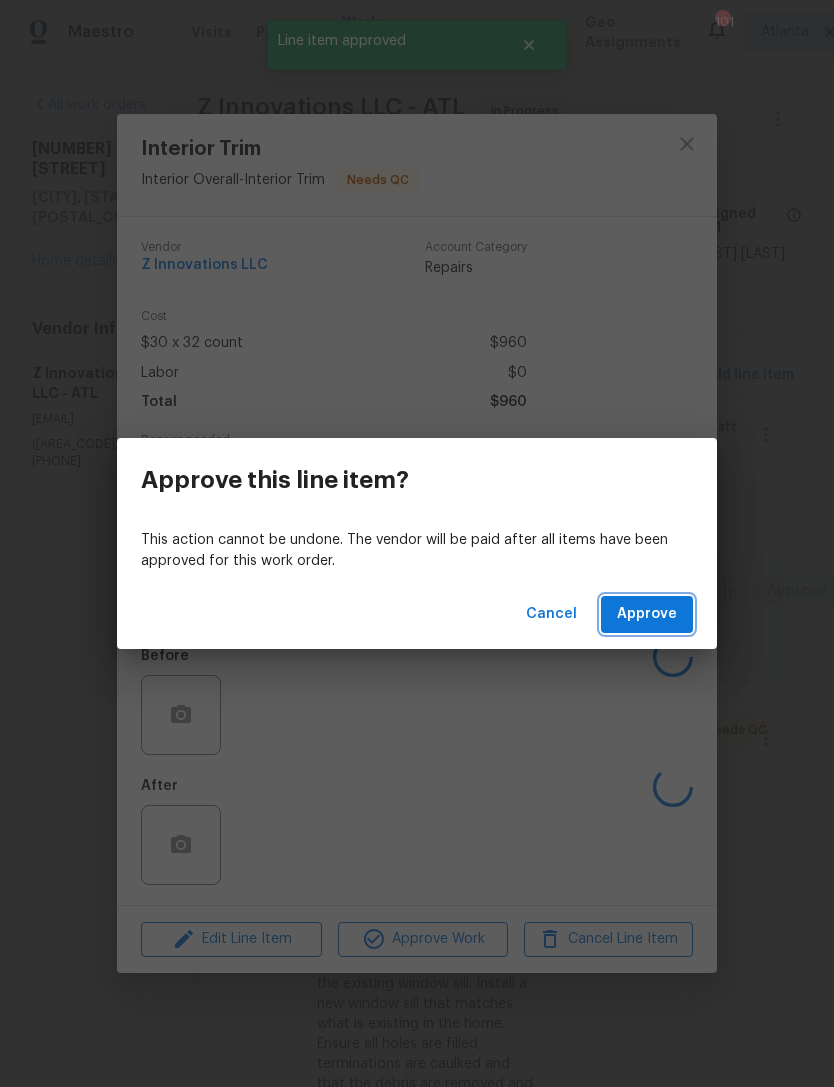 click on "Approve" at bounding box center [647, 614] 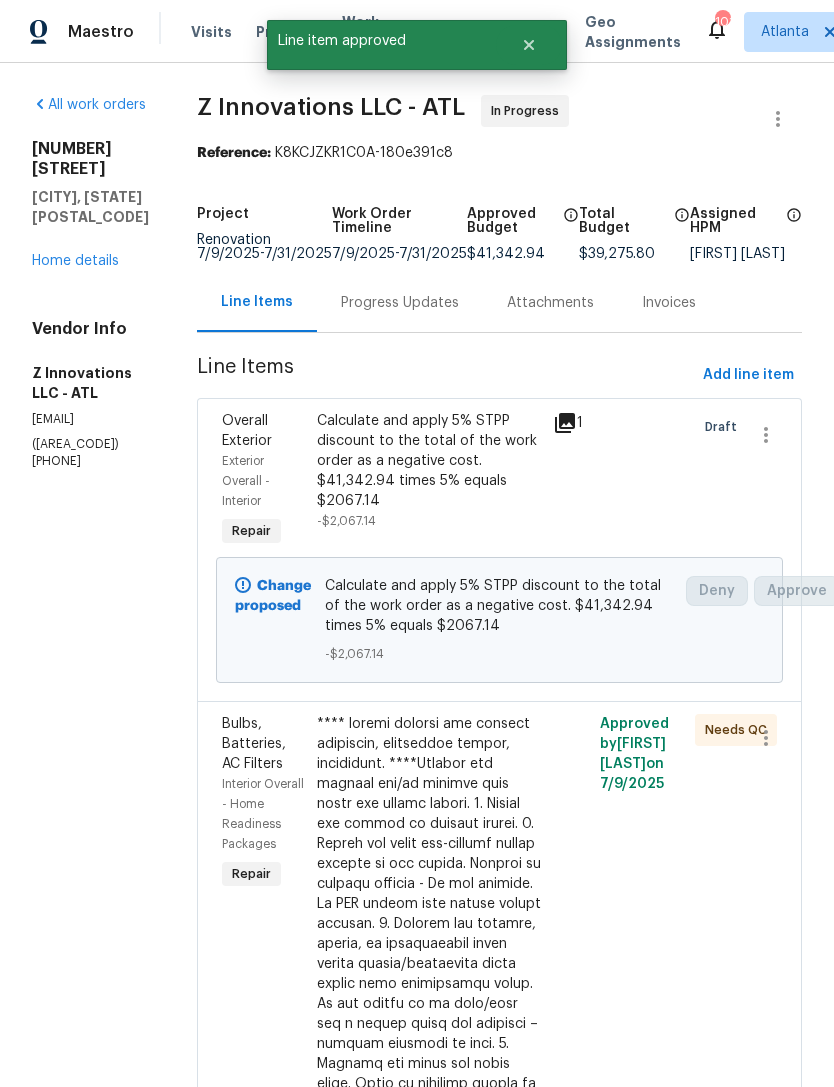 click at bounding box center [429, 1044] 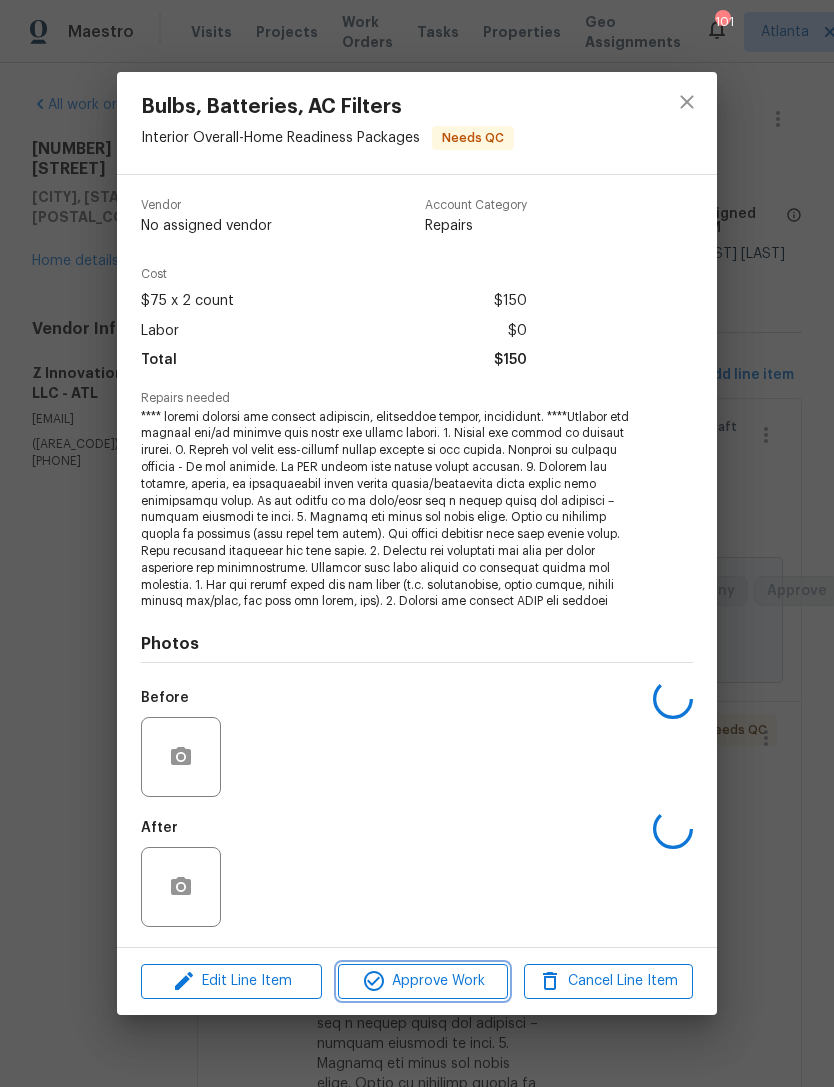 click on "Approve Work" at bounding box center [422, 981] 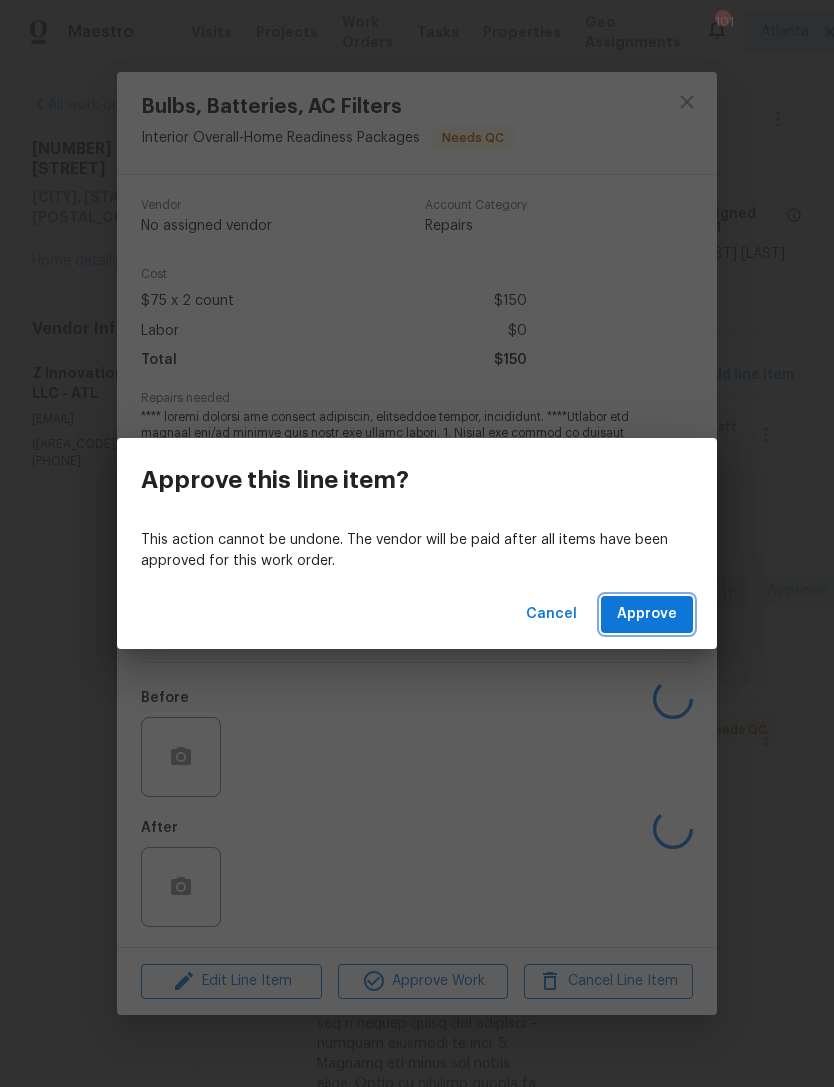 click on "Approve" at bounding box center (647, 614) 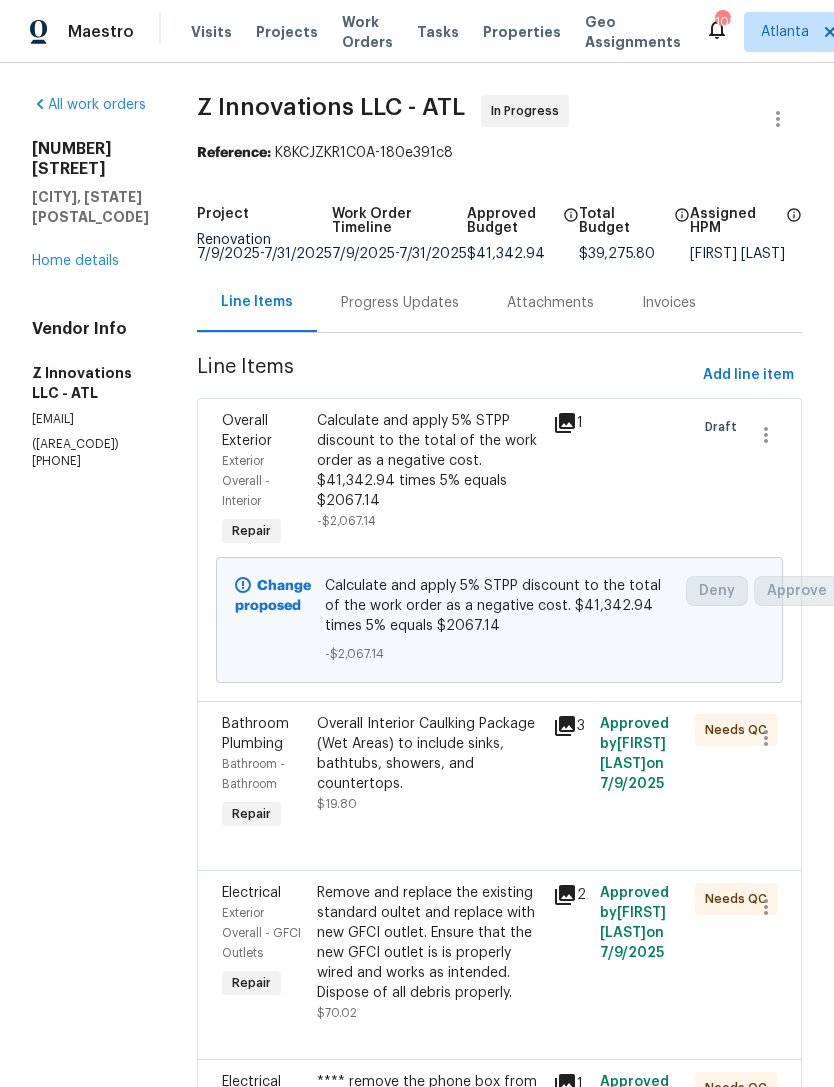 click on "Overall Interior Caulking Package (Wet Areas) to include sinks, bathtubs, showers, and countertops." at bounding box center [429, 754] 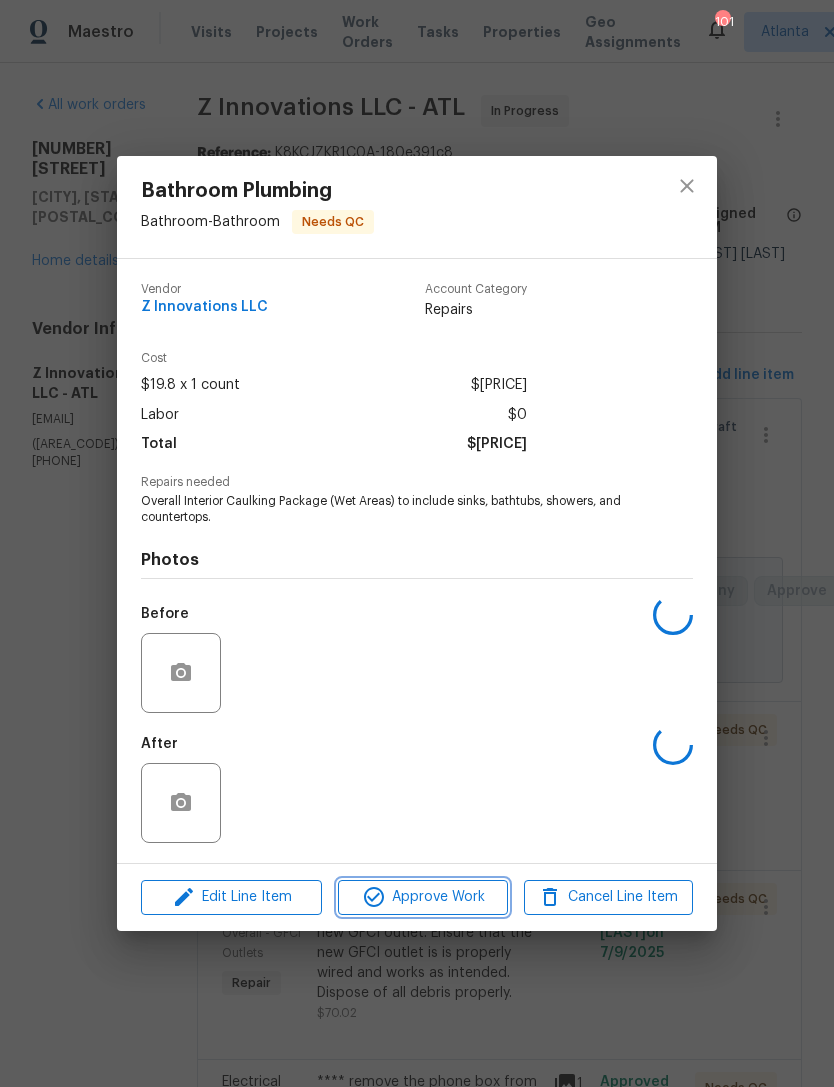 click on "Approve Work" at bounding box center (422, 897) 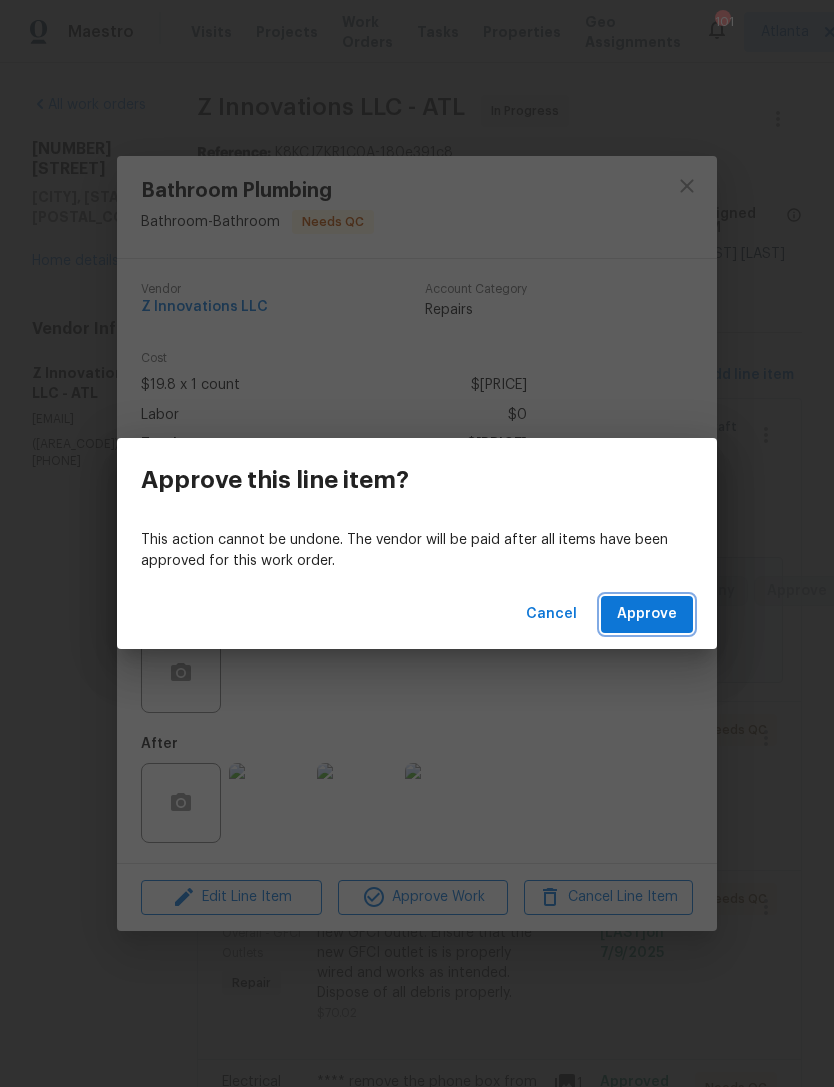 click on "Approve" at bounding box center (647, 614) 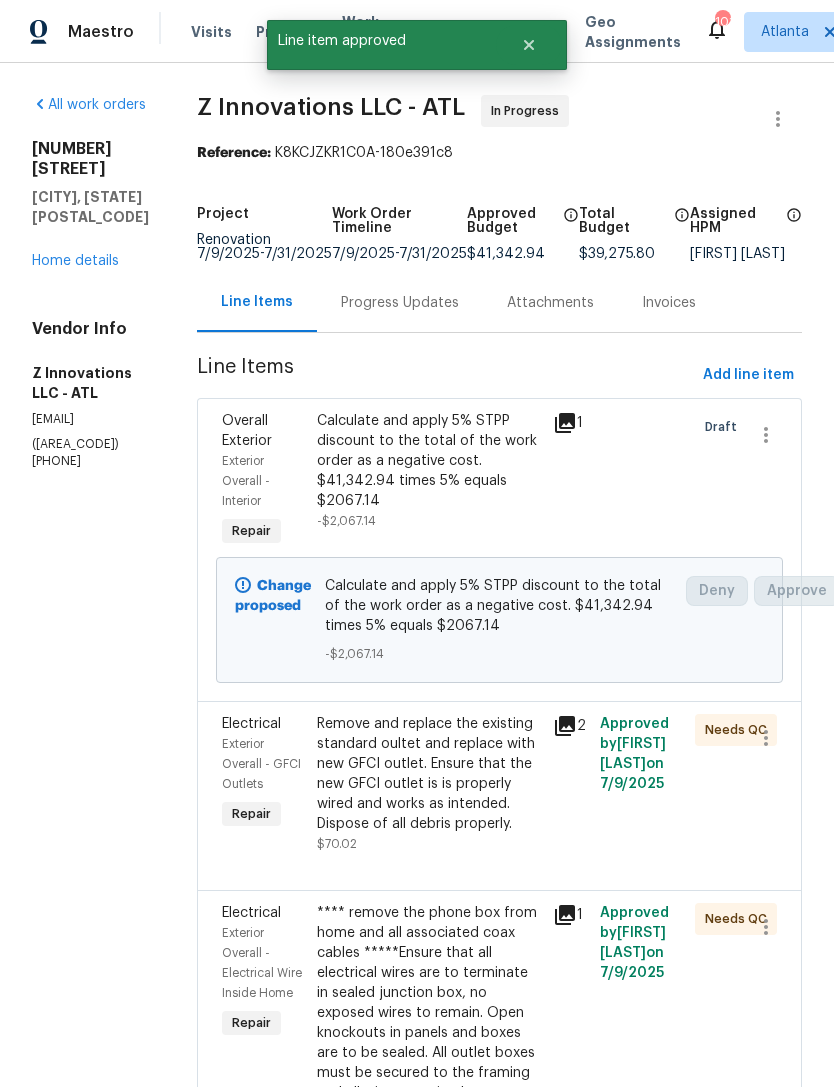 click on "Remove and replace the existing standard oultet and replace with new GFCI outlet. Ensure that the new GFCI outlet is is properly wired and works as intended. Dispose of all debris properly." at bounding box center [429, 774] 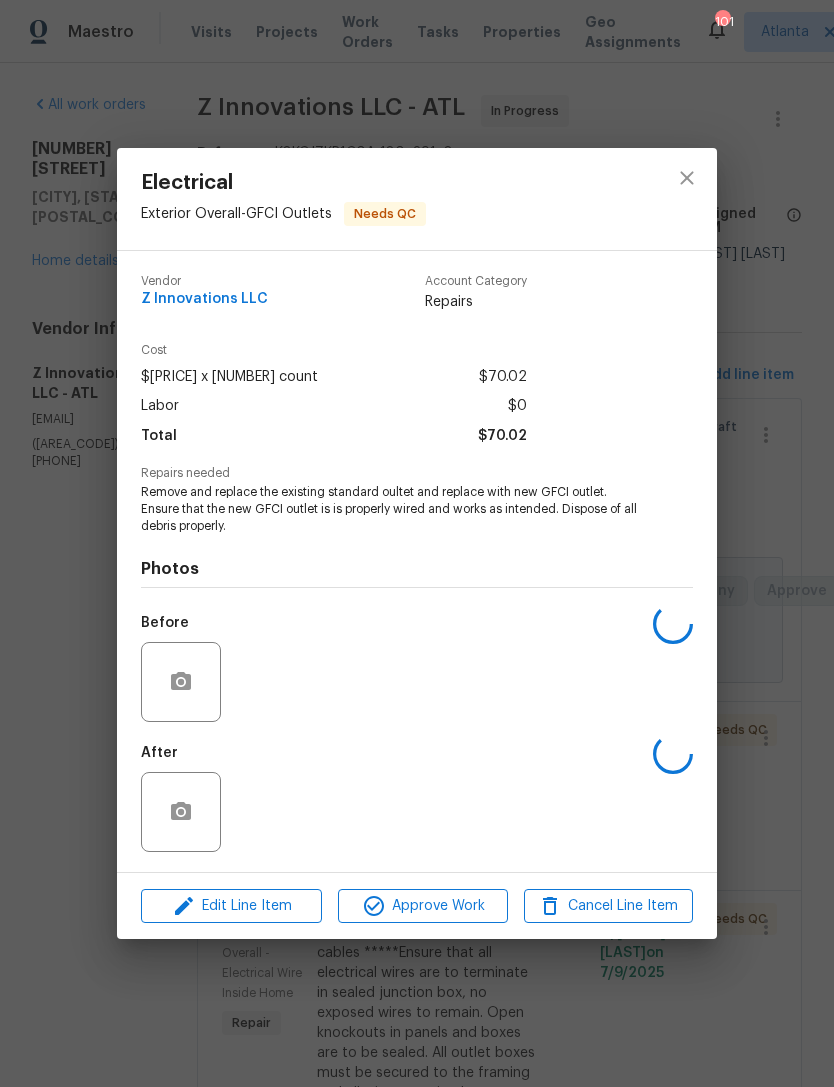 click on "Edit Line Item  Approve Work  Cancel Line Item" at bounding box center (417, 906) 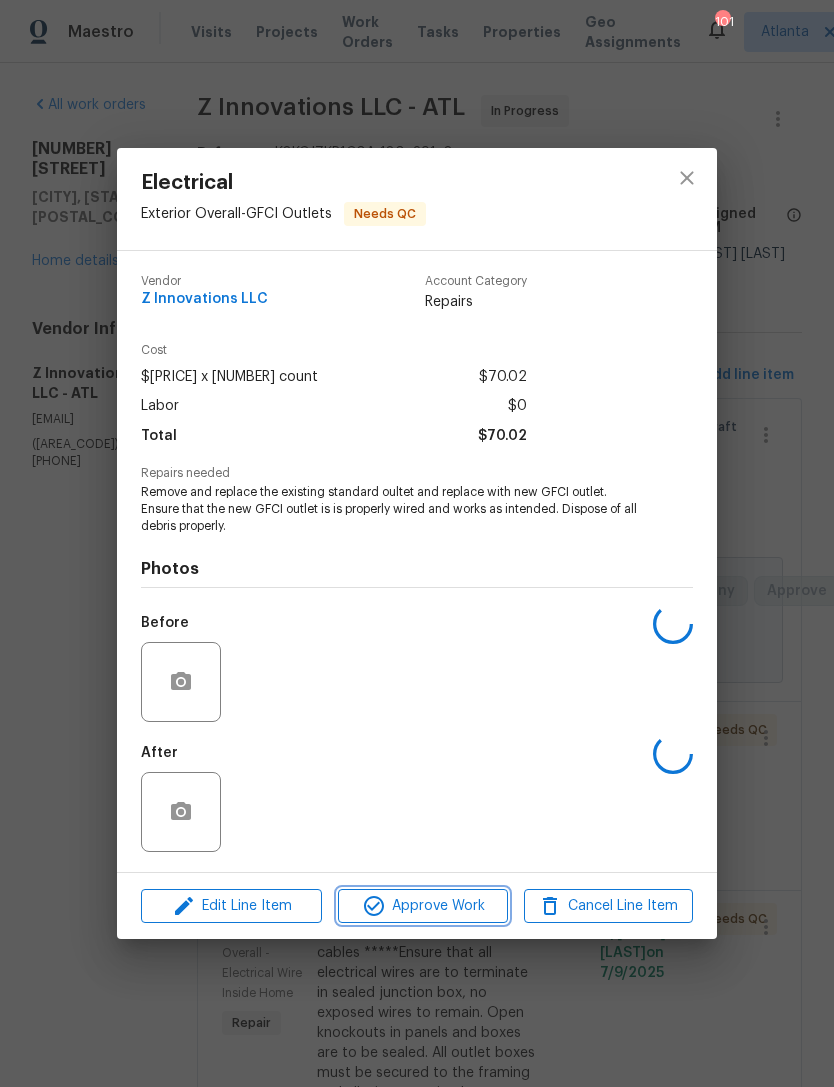 click on "Approve Work" at bounding box center (422, 906) 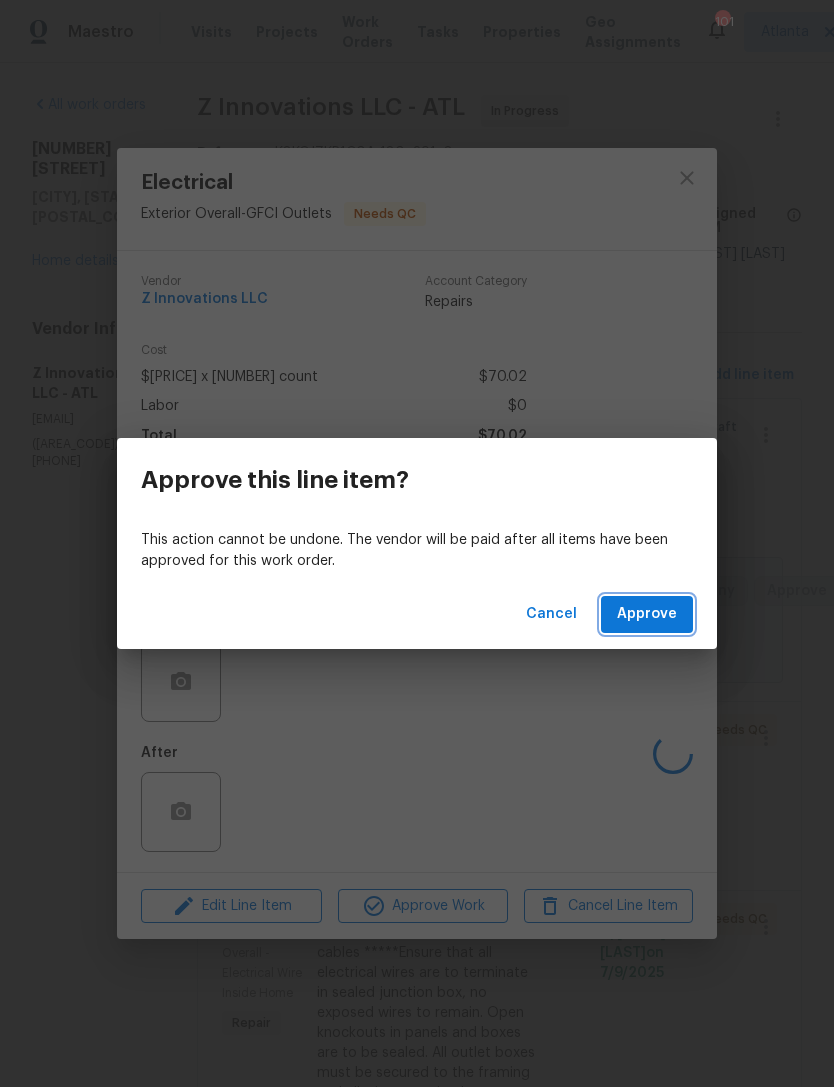 click on "Approve" at bounding box center (647, 614) 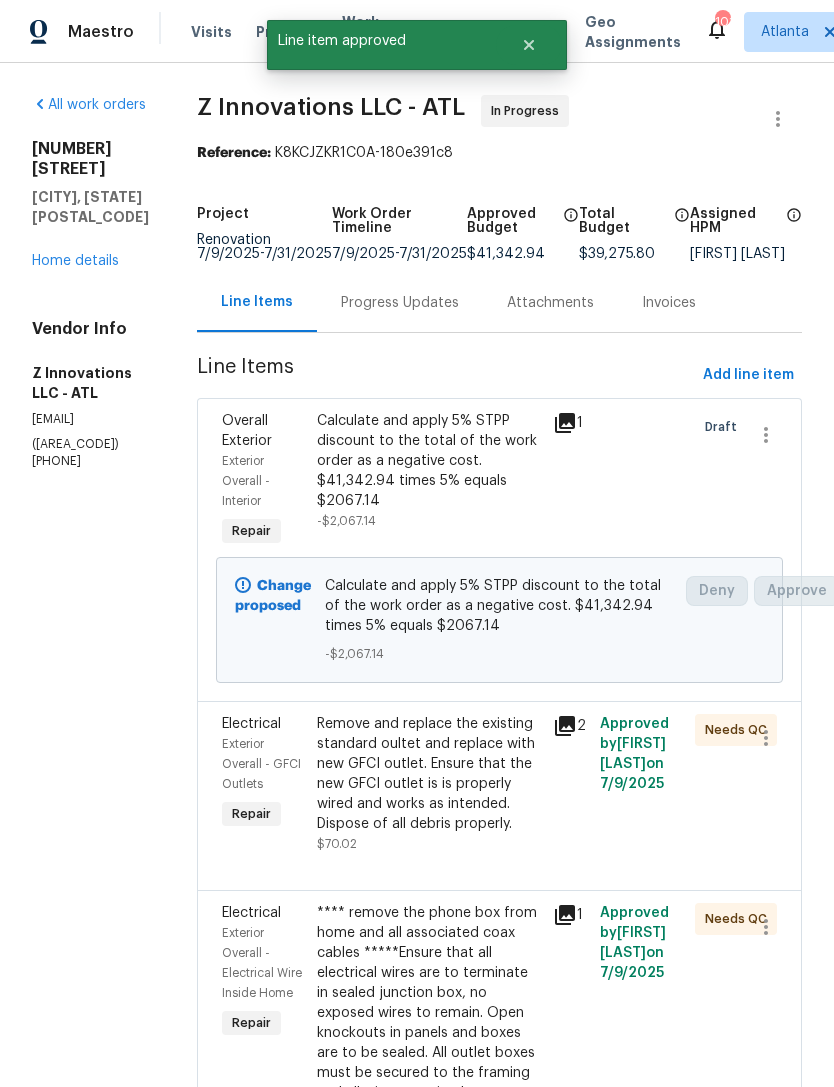 click on "Remove and replace the existing standard oultet and replace with new GFCI outlet. Ensure that the new GFCI outlet is is properly wired and works as intended. Dispose of all debris properly." at bounding box center (429, 774) 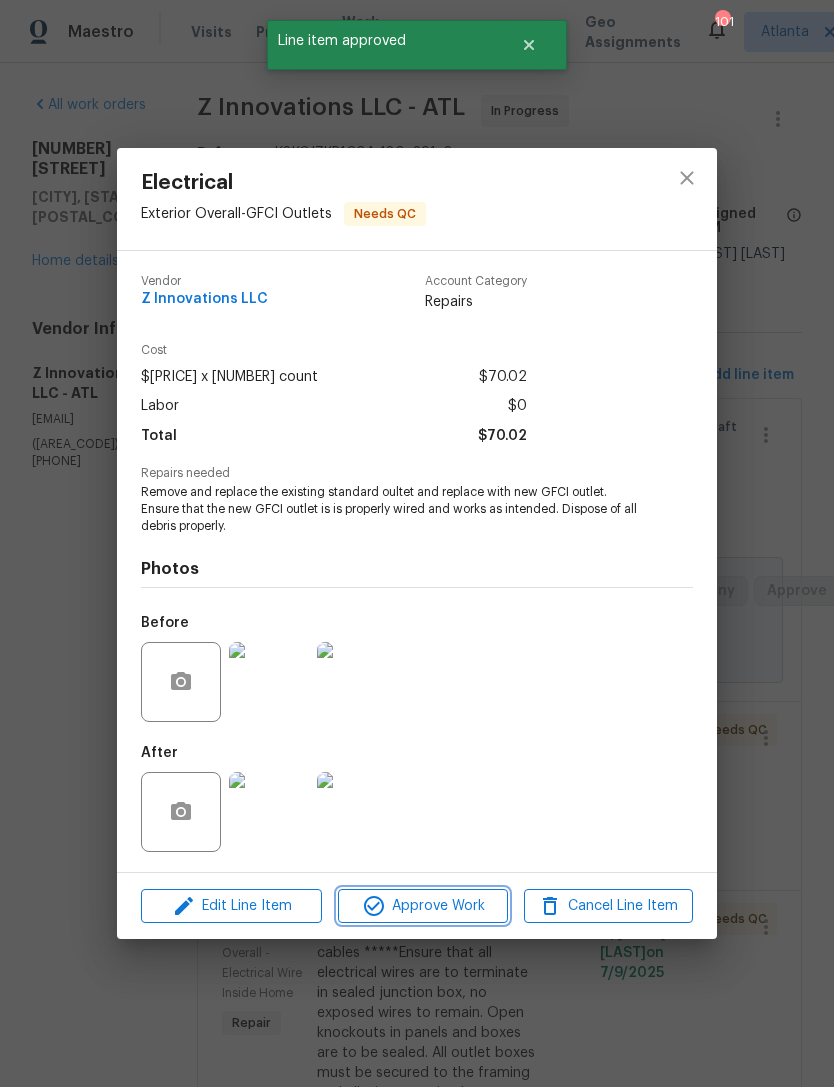 click on "Approve Work" at bounding box center [422, 906] 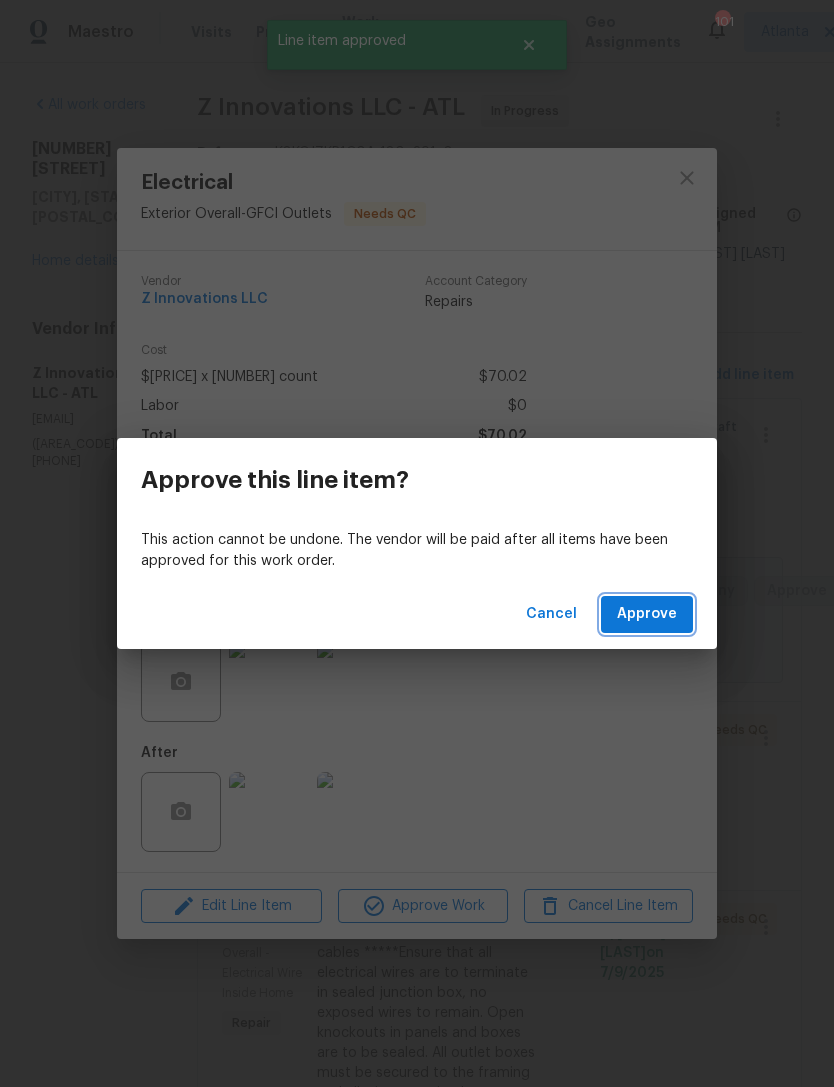 click on "Approve" at bounding box center (647, 614) 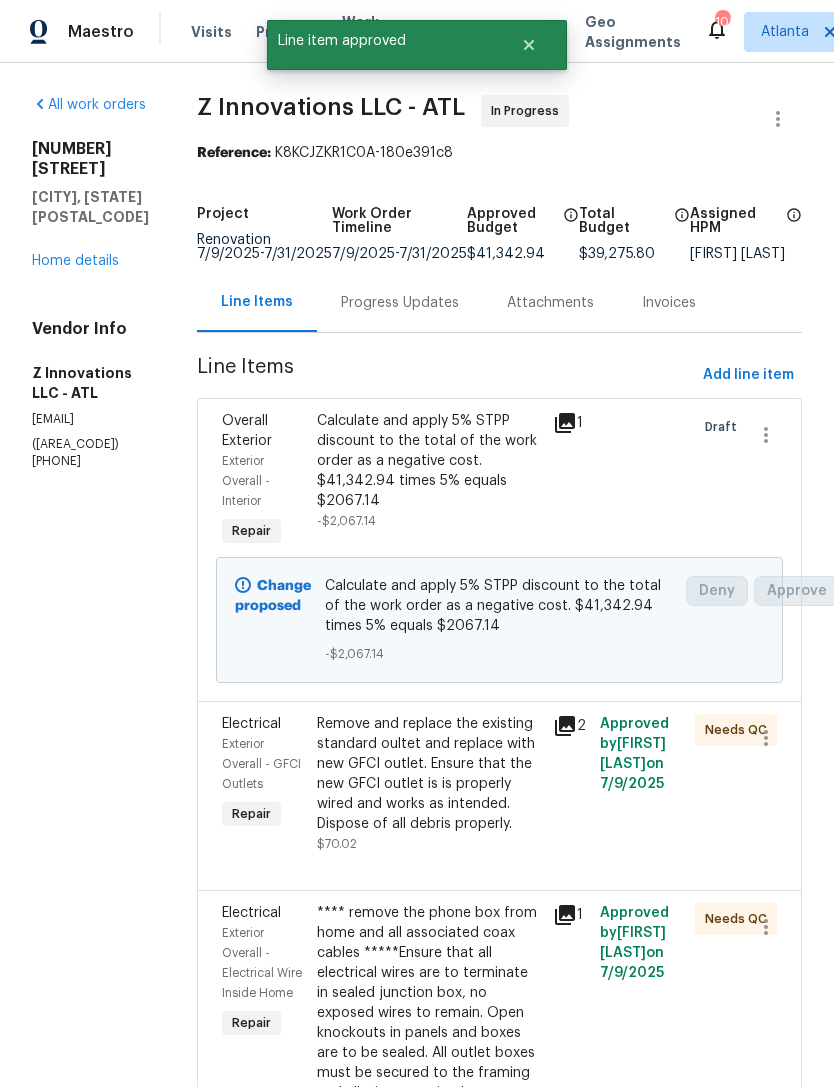 click on "Remove and replace the existing standard oultet and replace with new GFCI outlet. Ensure that the new GFCI outlet is is properly wired and works as intended. Dispose of all debris properly." at bounding box center [429, 774] 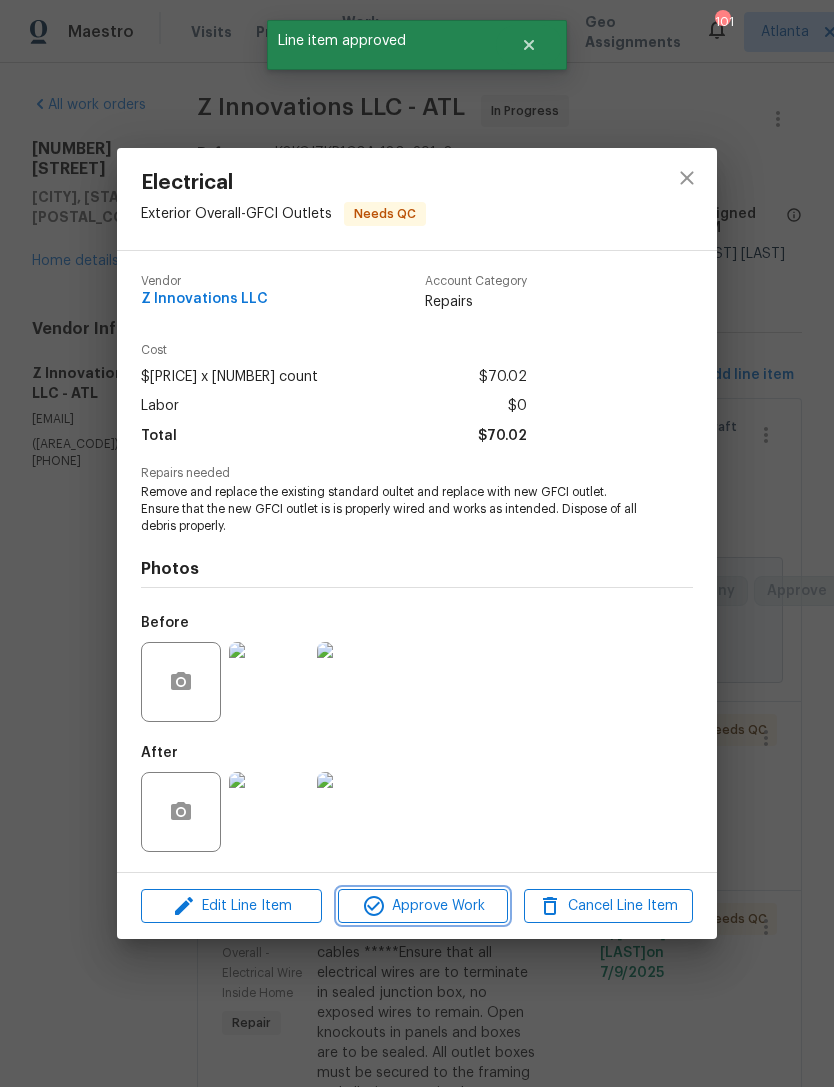 click on "Approve Work" at bounding box center (422, 906) 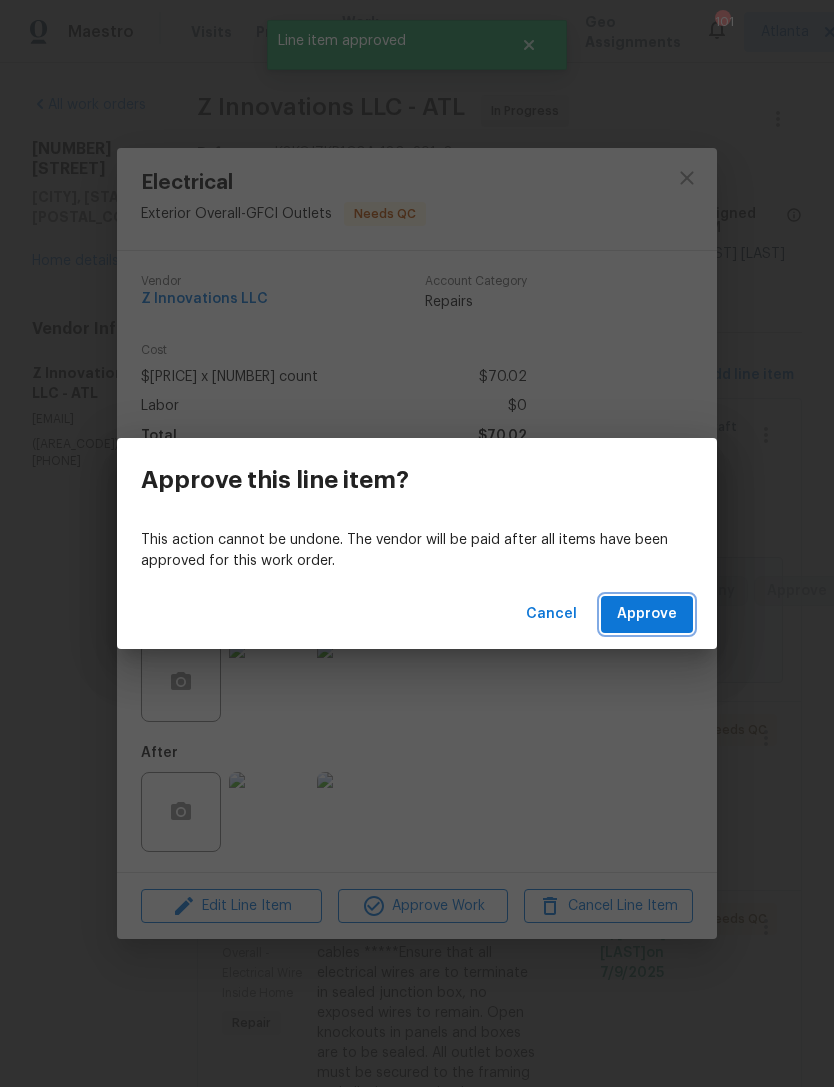 click on "Approve" at bounding box center (647, 614) 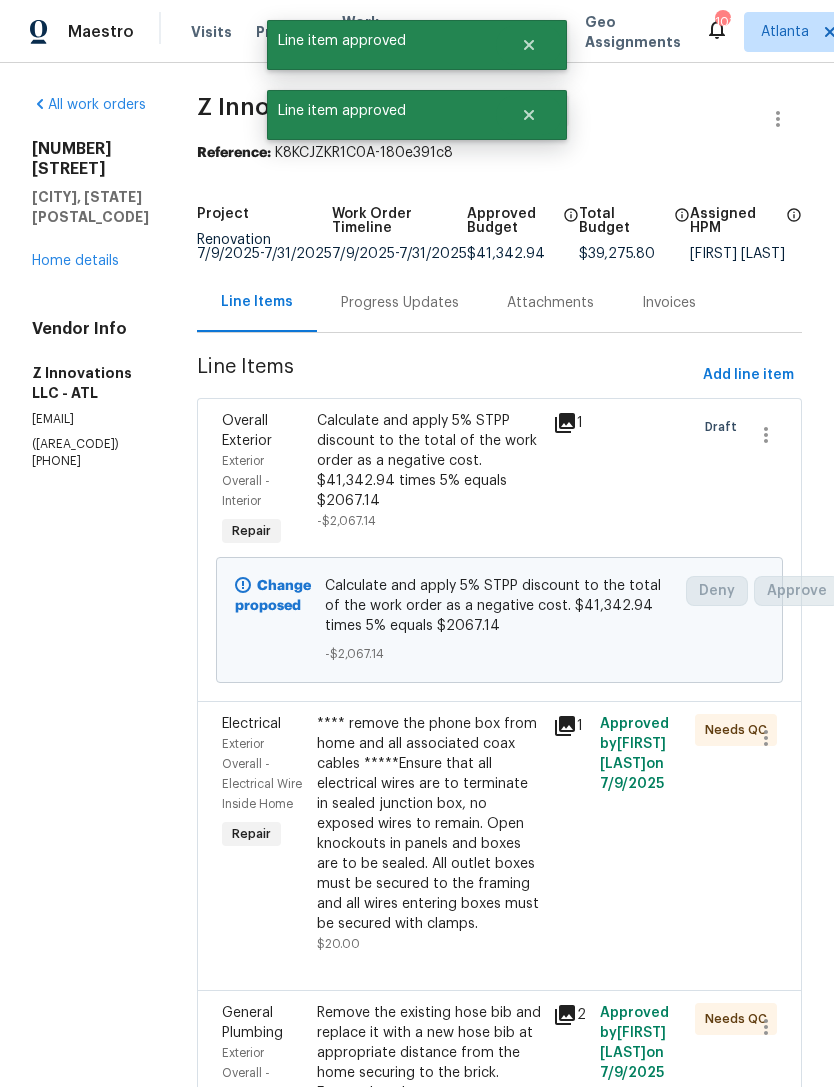 click on "**** remove the phone box from home and all associated coax cables *****Ensure that all electrical wires are to terminate in sealed junction box, no exposed wires to remain. Open knockouts in panels and boxes are to be sealed. All outlet boxes must be secured to the framing and all wires entering boxes must be secured with clamps." at bounding box center (429, 824) 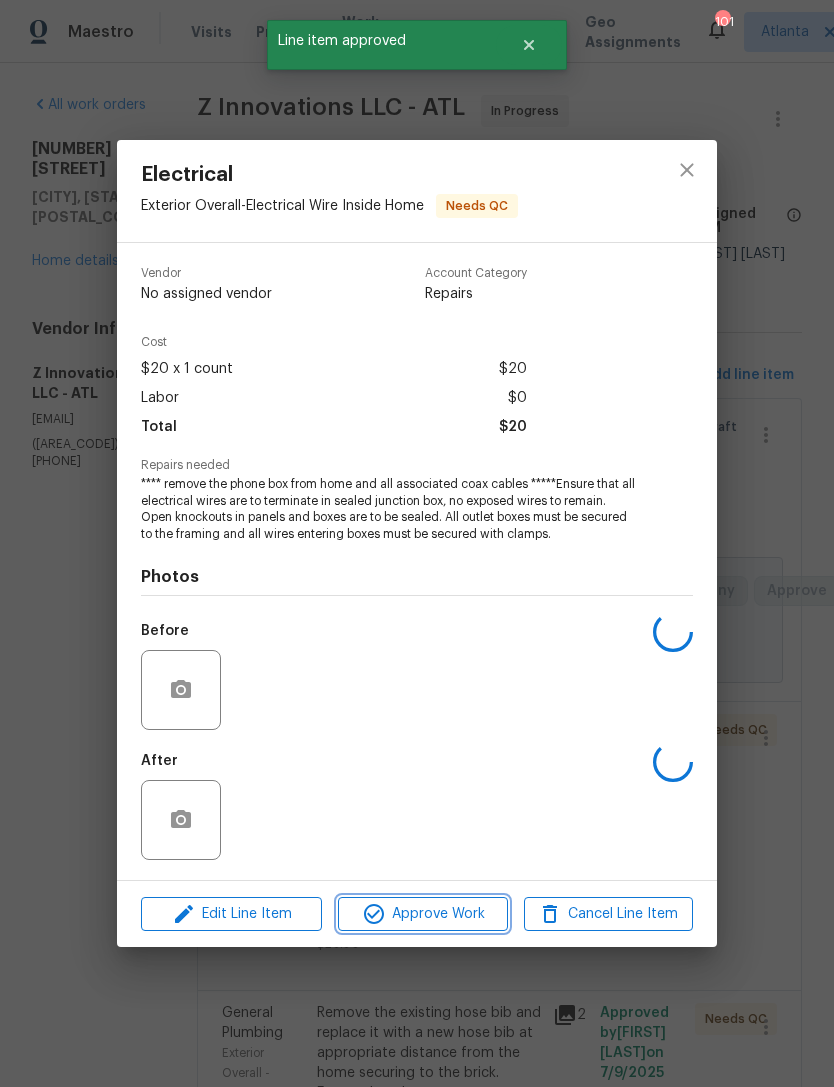 click on "Approve Work" at bounding box center [422, 914] 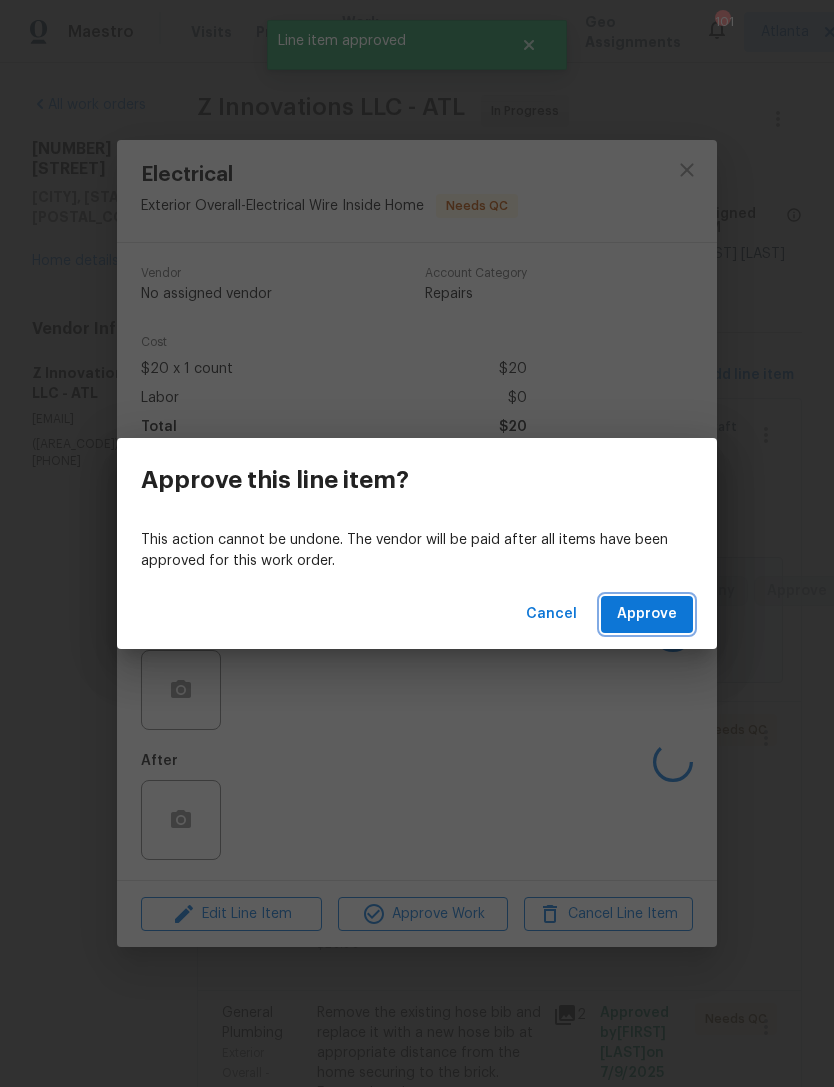 click on "Approve" at bounding box center [647, 614] 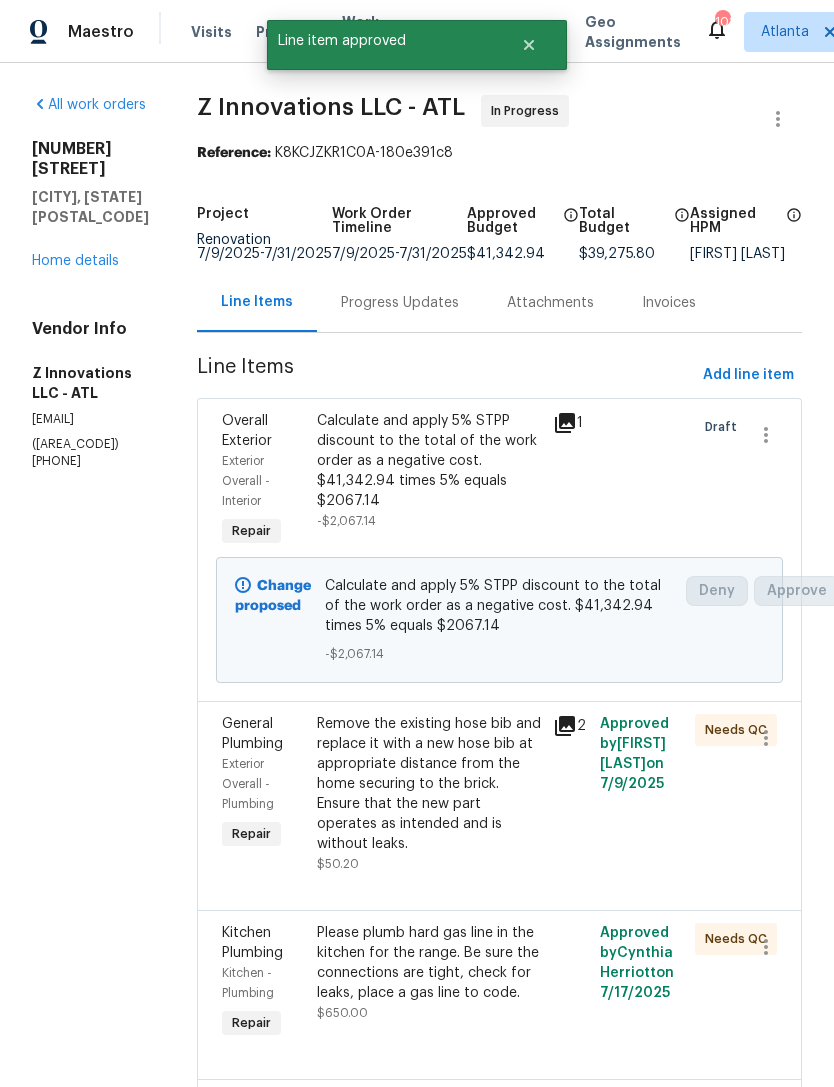 click on "Remove the existing hose bib and replace it with a new hose bib at appropriate distance from the home securing to the brick. Ensure that the new part operates as intended and is without leaks." at bounding box center (429, 784) 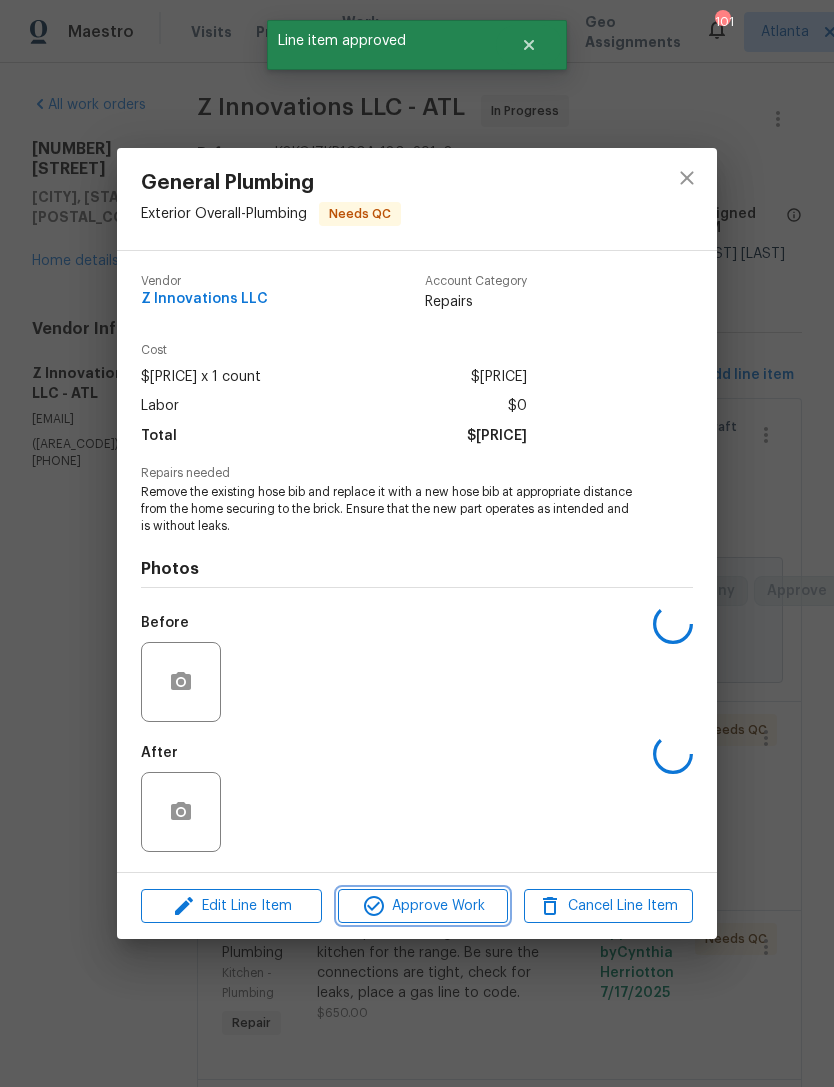 click on "Approve Work" at bounding box center [422, 906] 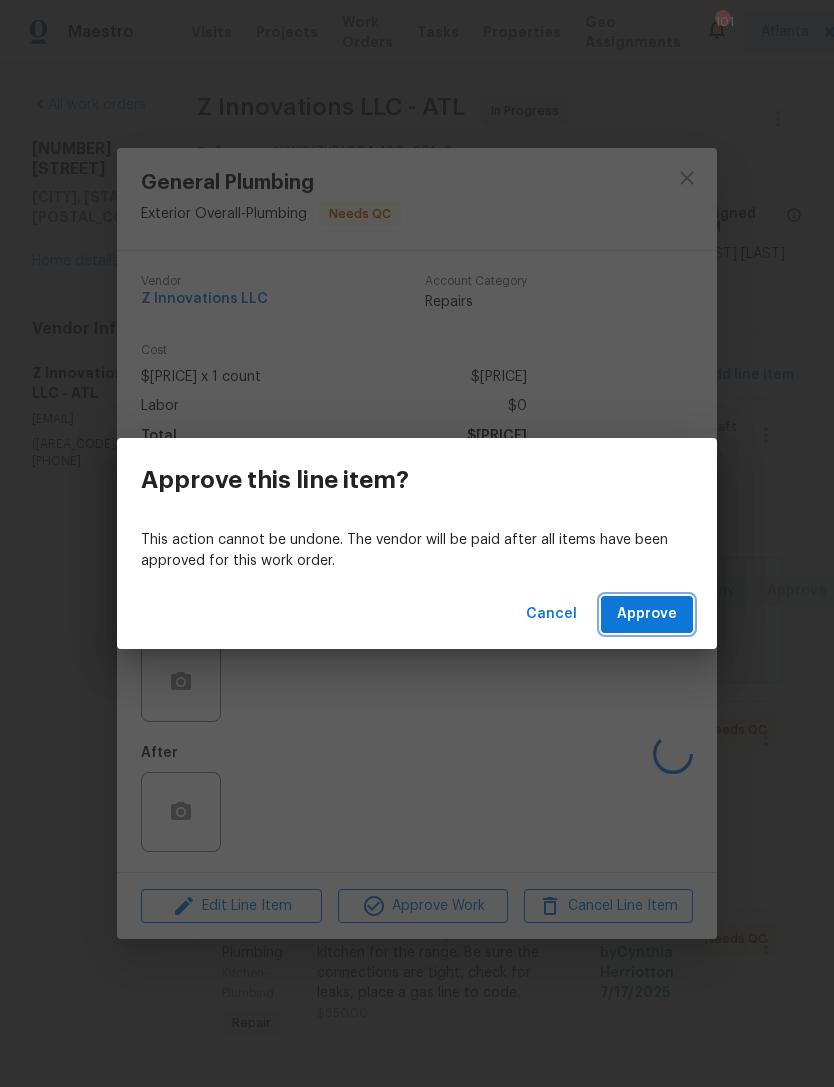 click on "Approve" at bounding box center [647, 614] 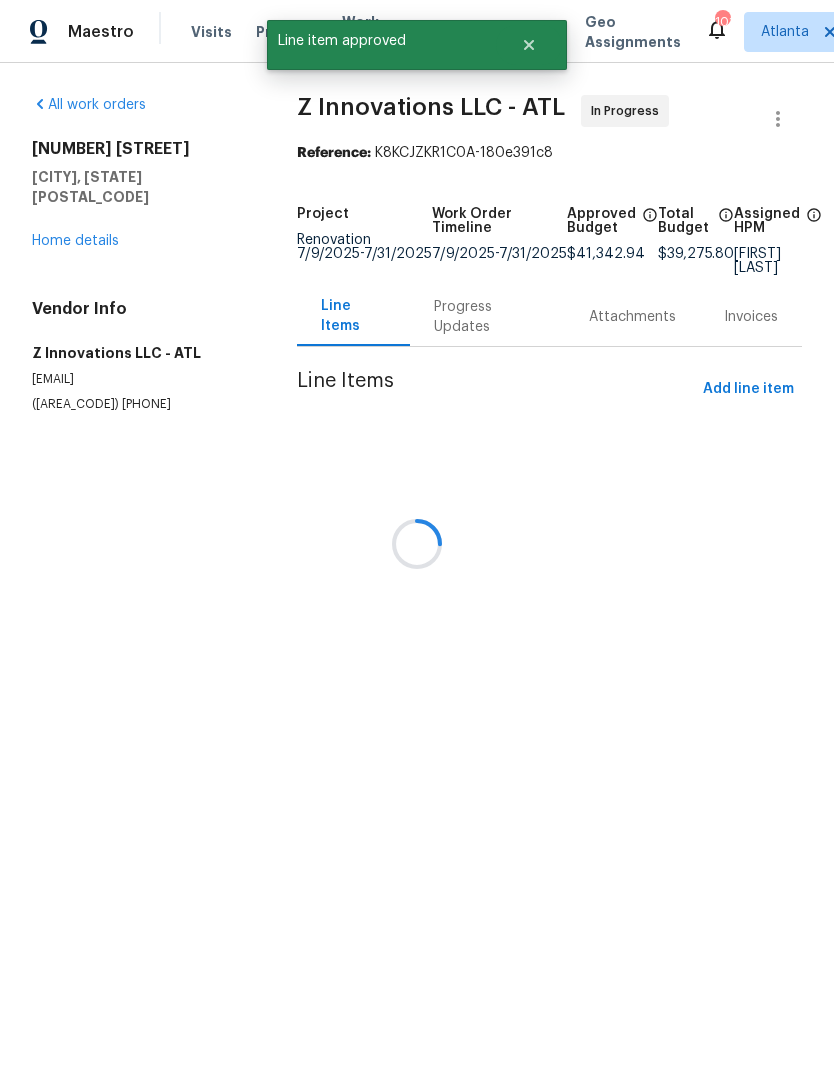 scroll, scrollTop: 402, scrollLeft: 28, axis: both 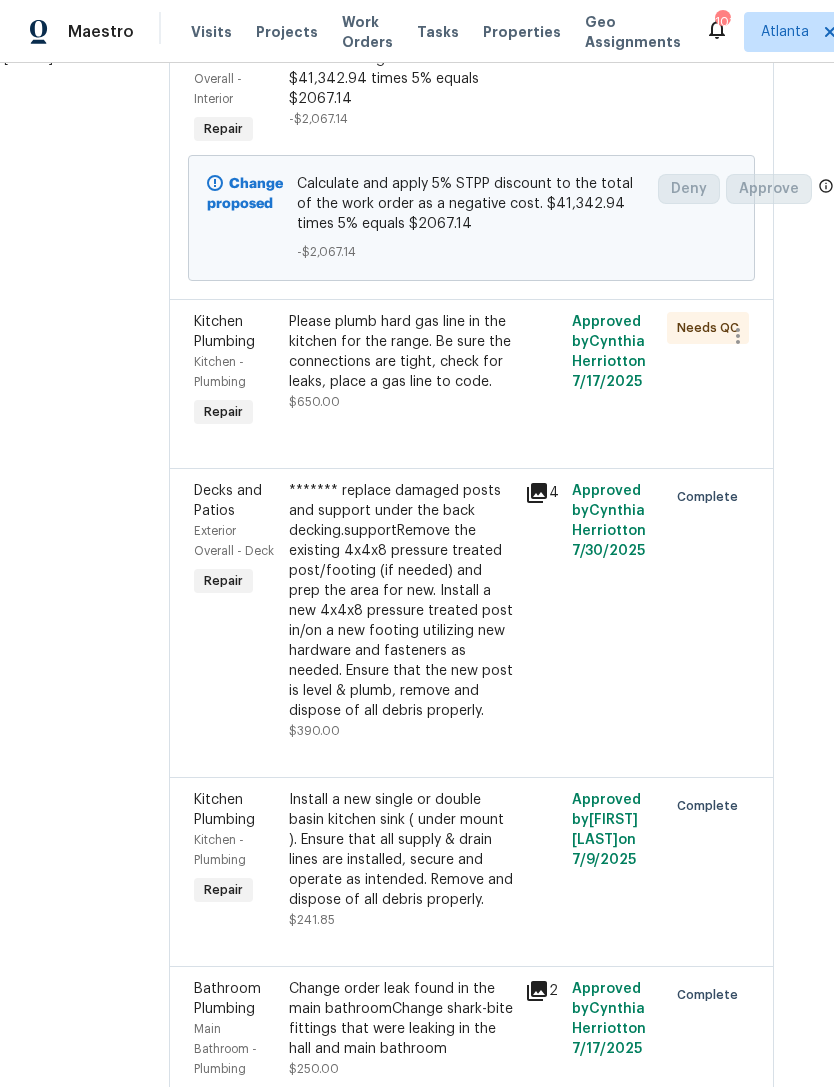 click on "Please plumb hard gas line in the kitchen for the range. Be sure the connections are tight, check for leaks, place a gas line to code." at bounding box center (401, 352) 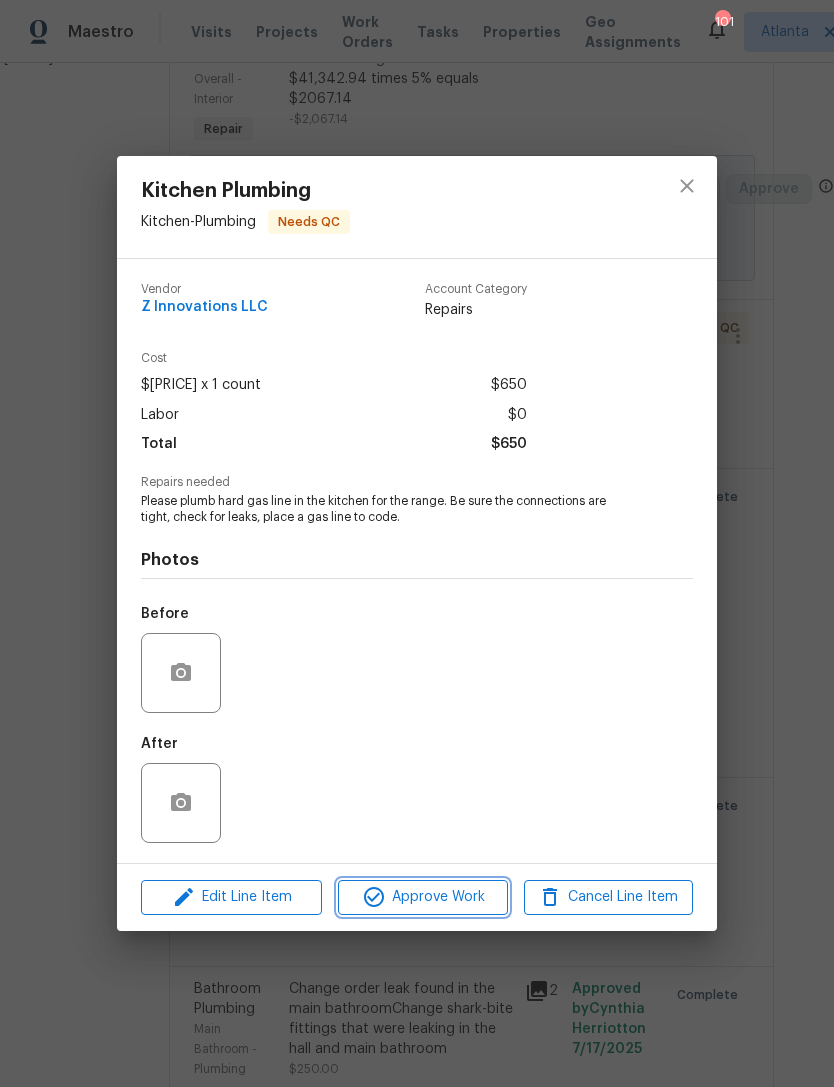 click on "Approve Work" at bounding box center [422, 897] 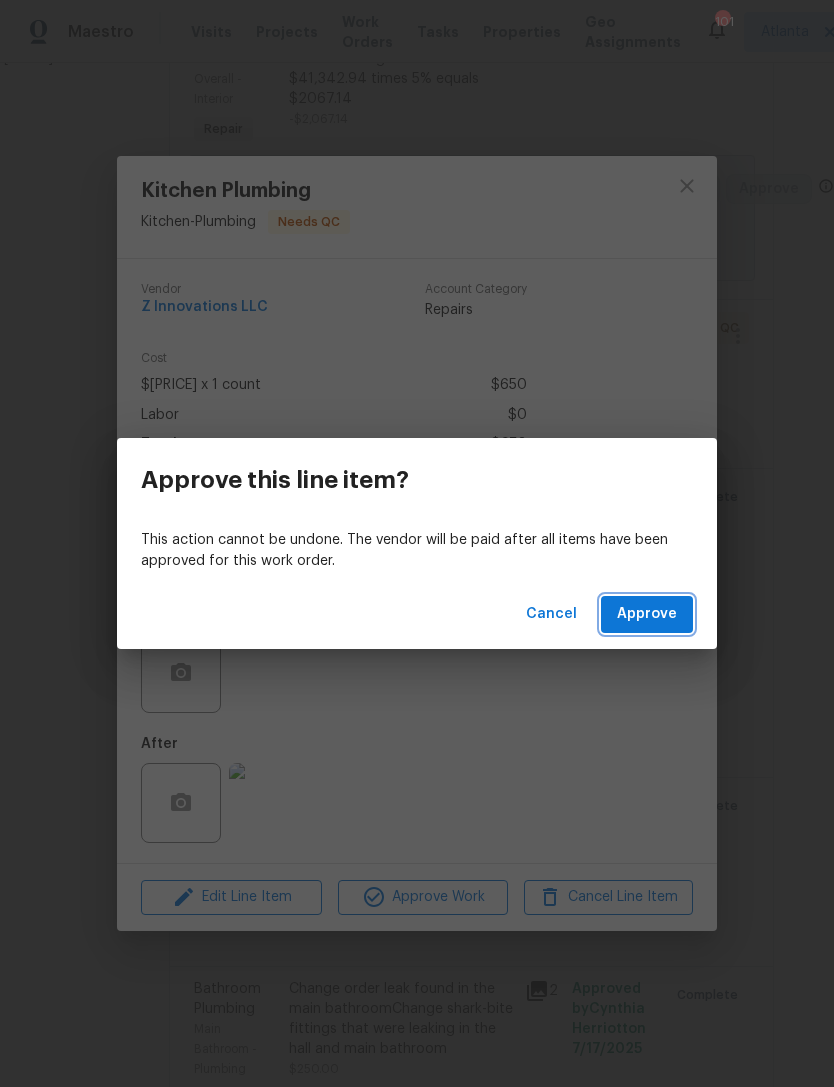 click on "Approve" at bounding box center (647, 614) 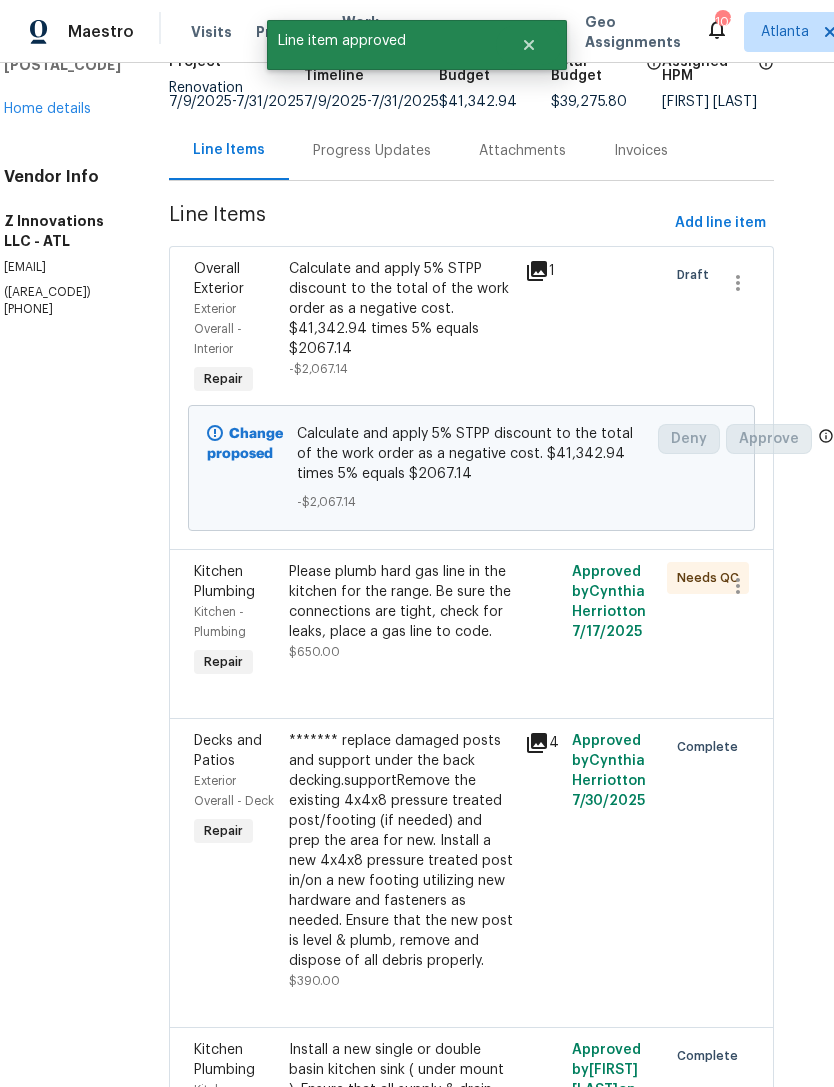 scroll, scrollTop: 152, scrollLeft: 28, axis: both 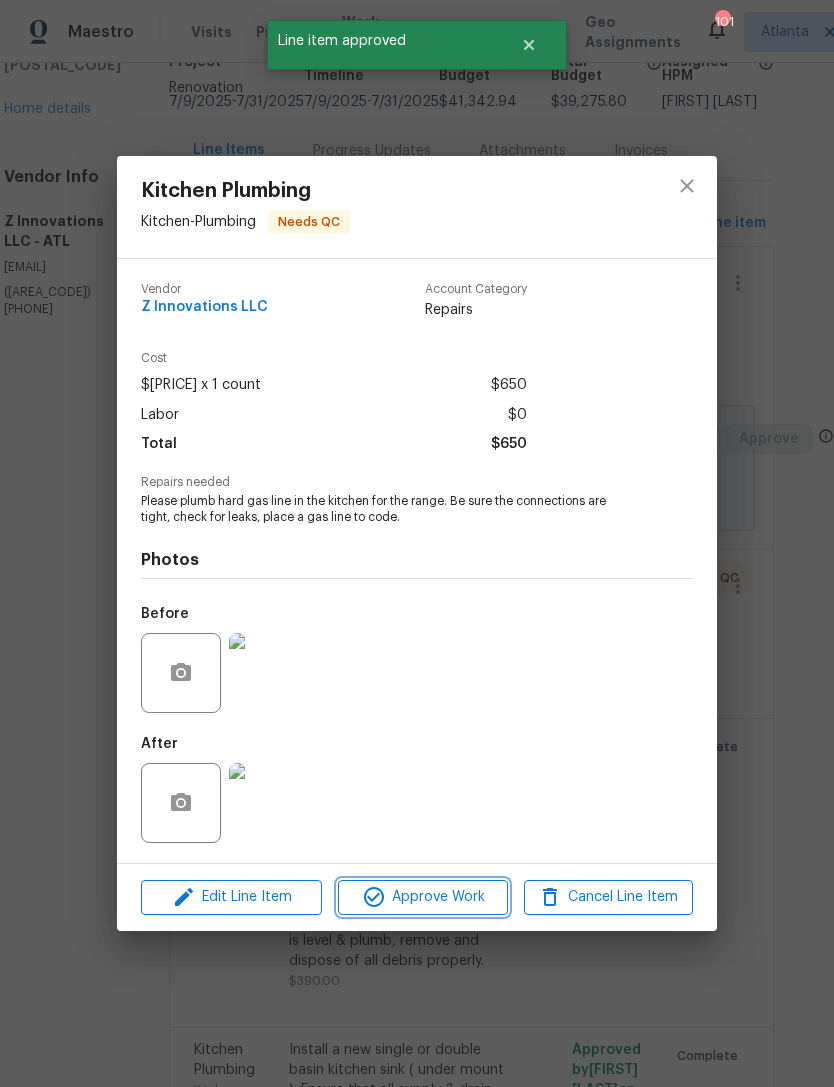 click on "Approve Work" at bounding box center [422, 897] 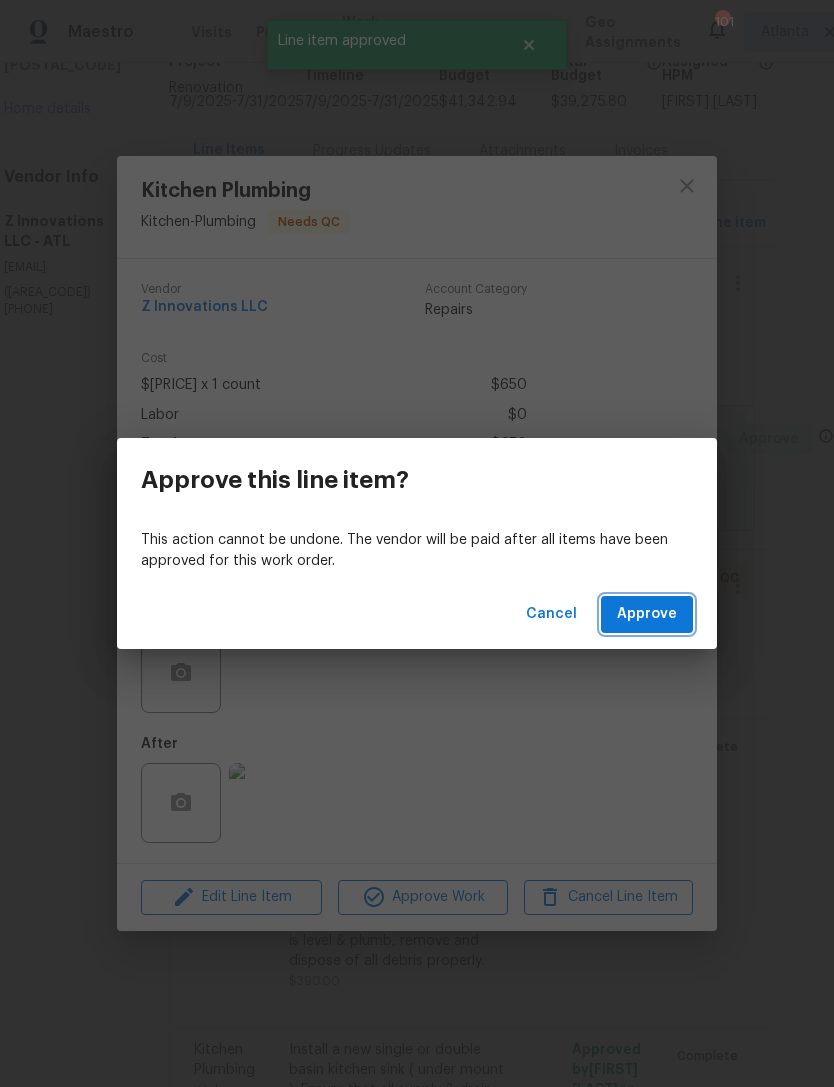 click on "Approve" at bounding box center [647, 614] 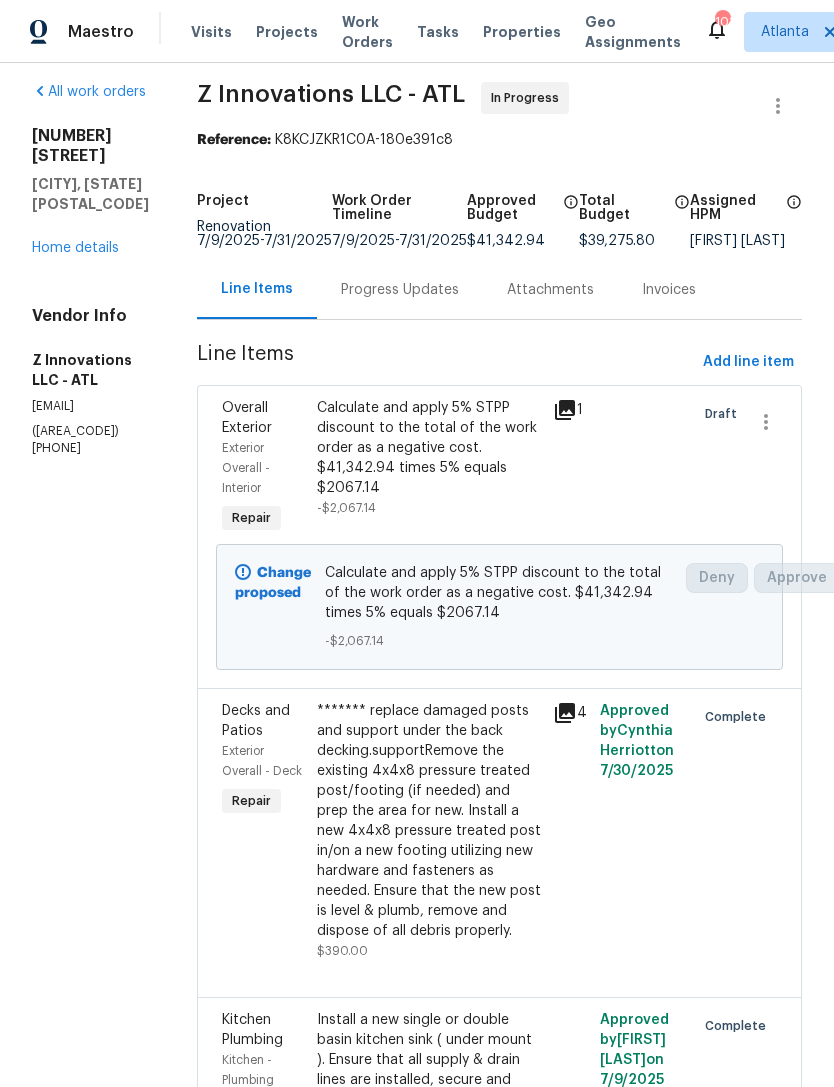 scroll, scrollTop: 14, scrollLeft: 0, axis: vertical 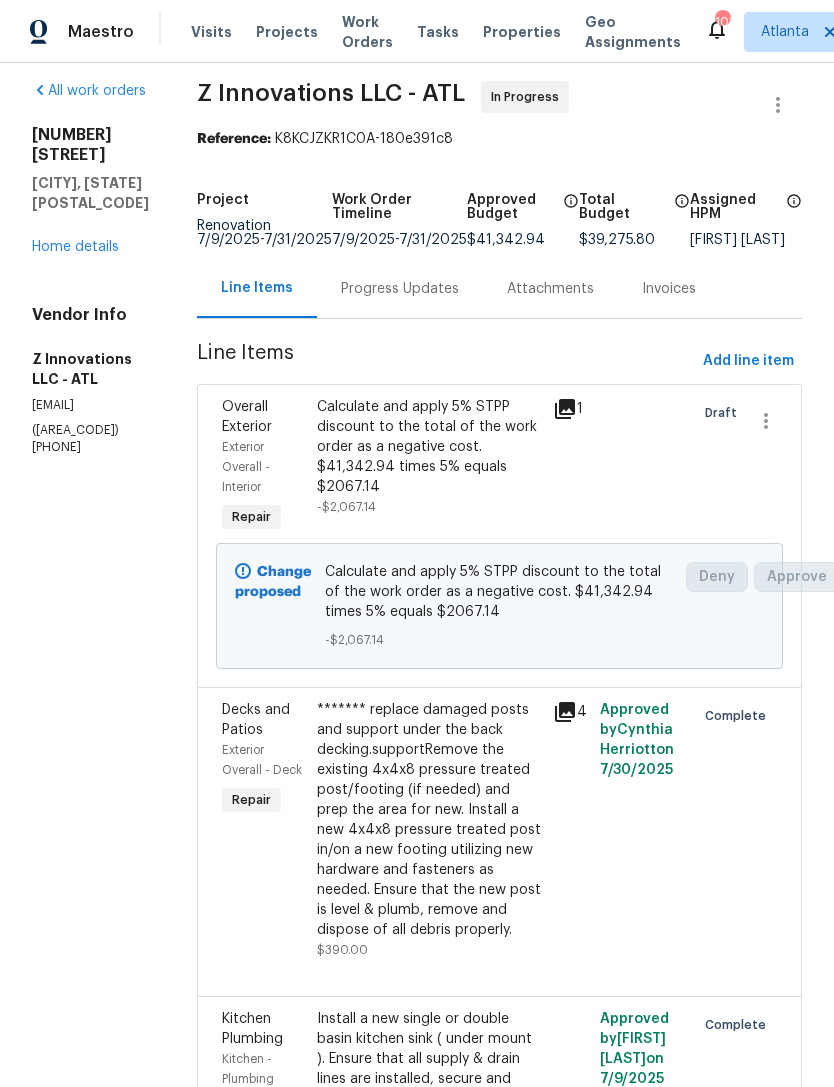 click on "Home details" at bounding box center [75, 247] 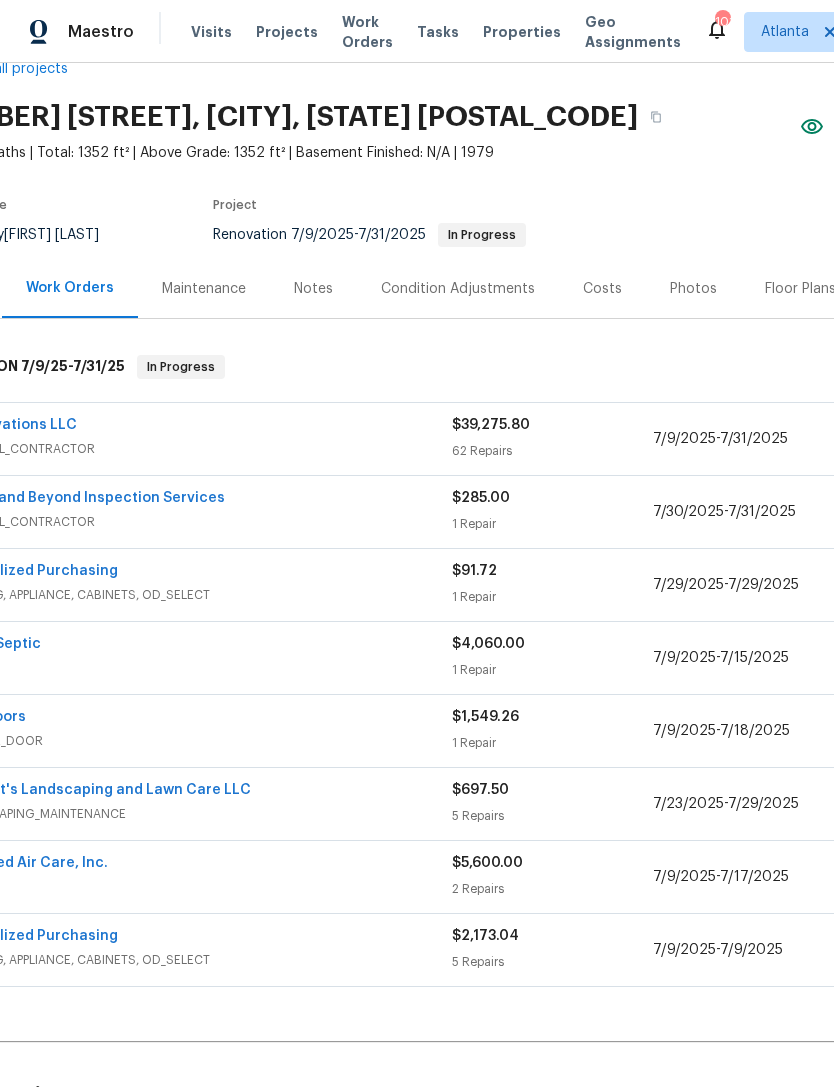 scroll, scrollTop: 51, scrollLeft: 72, axis: both 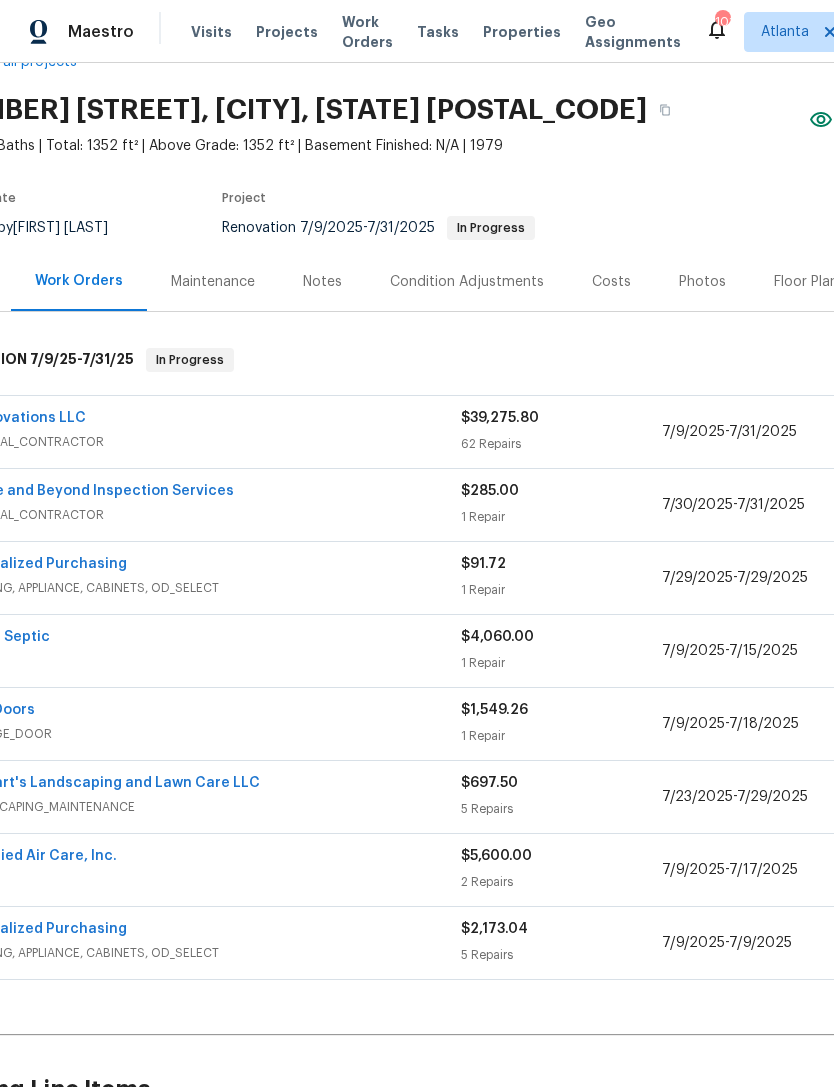 click on "Z Innovations LLC" at bounding box center (22, 418) 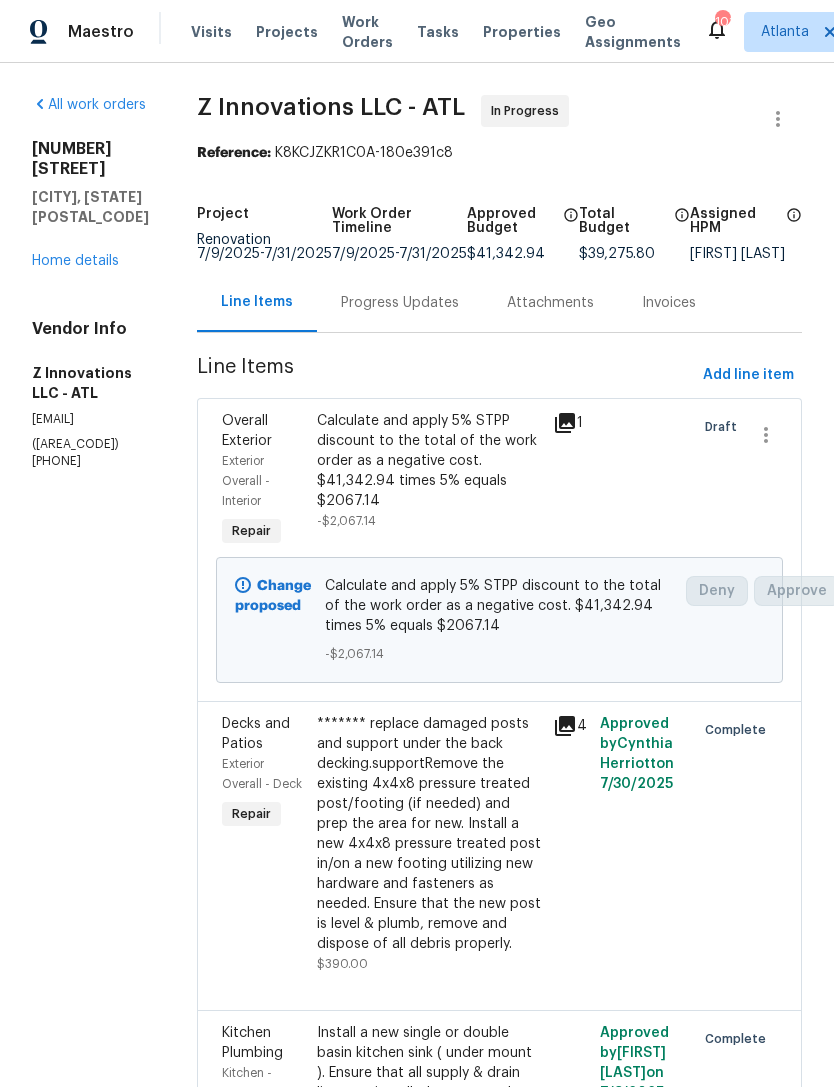 scroll, scrollTop: 0, scrollLeft: 0, axis: both 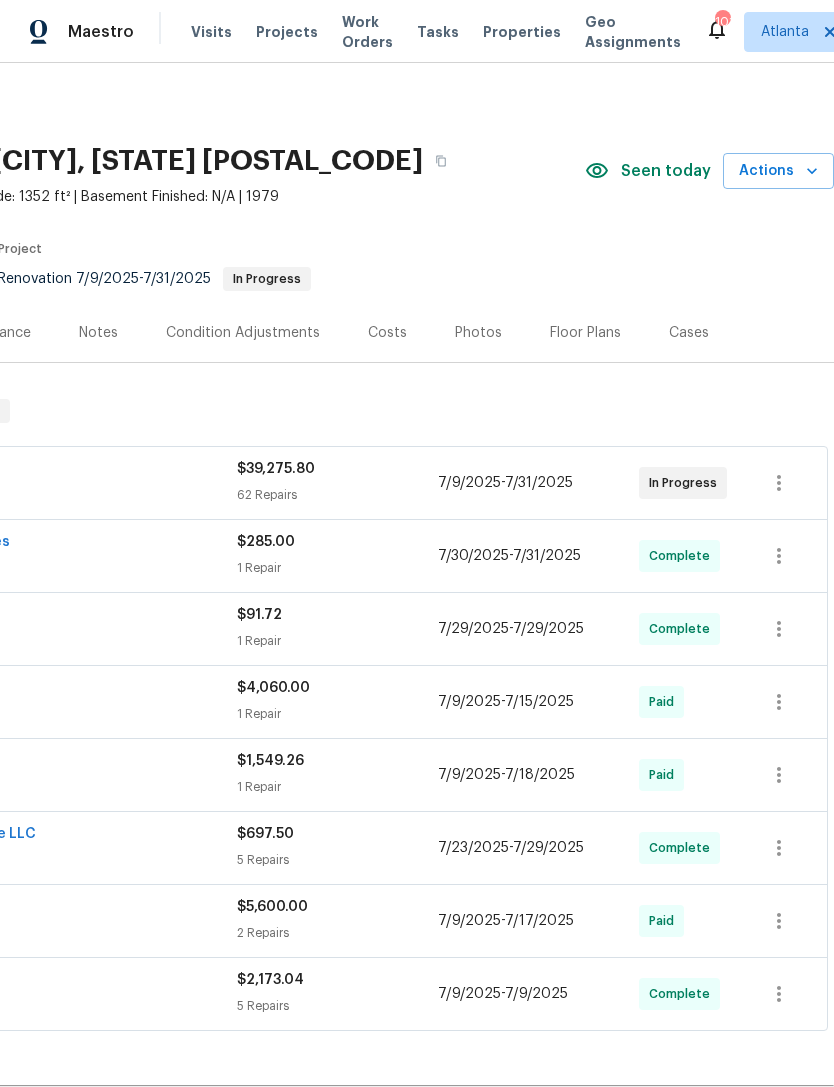 click on "Actions" at bounding box center [778, 171] 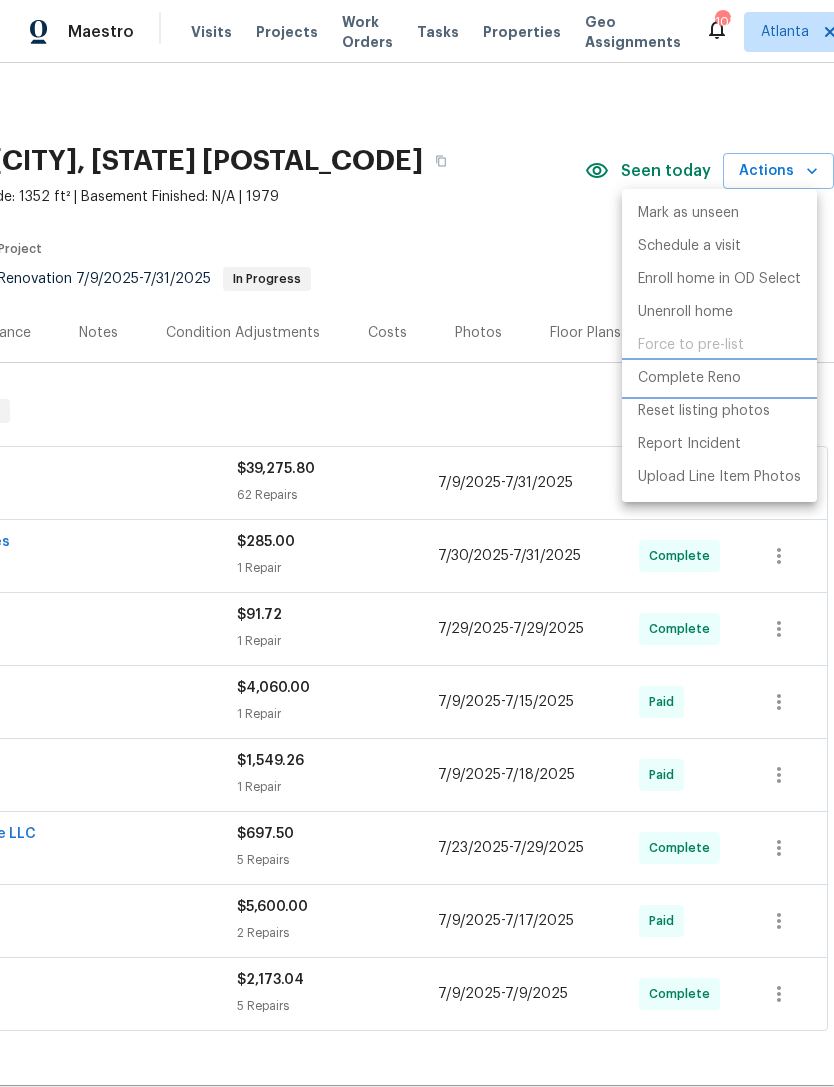 click on "Complete Reno" at bounding box center (689, 378) 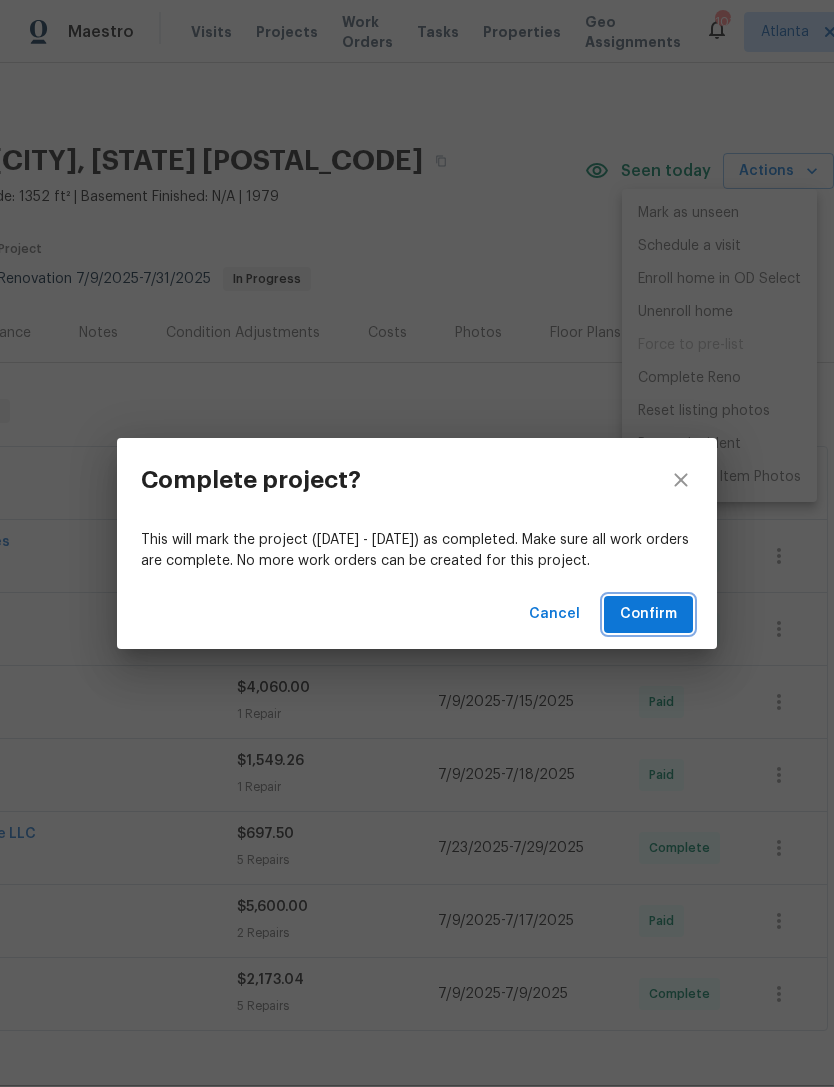 click on "Confirm" at bounding box center (648, 614) 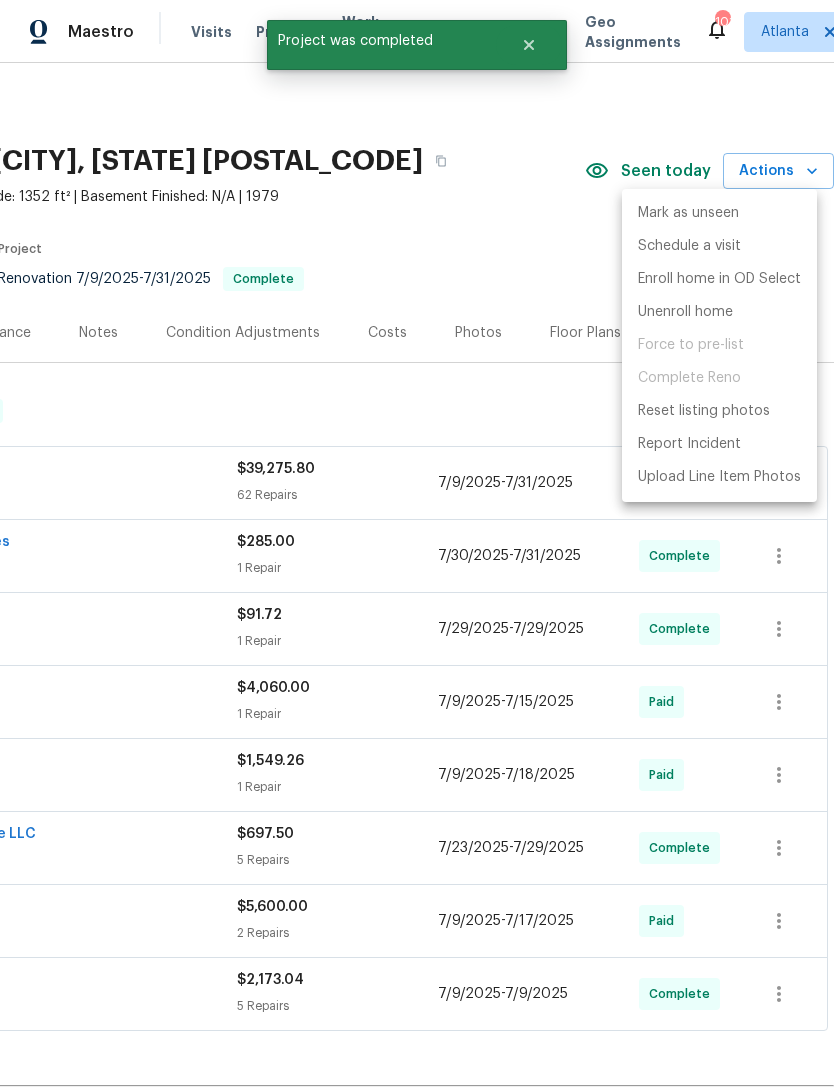 click at bounding box center (417, 543) 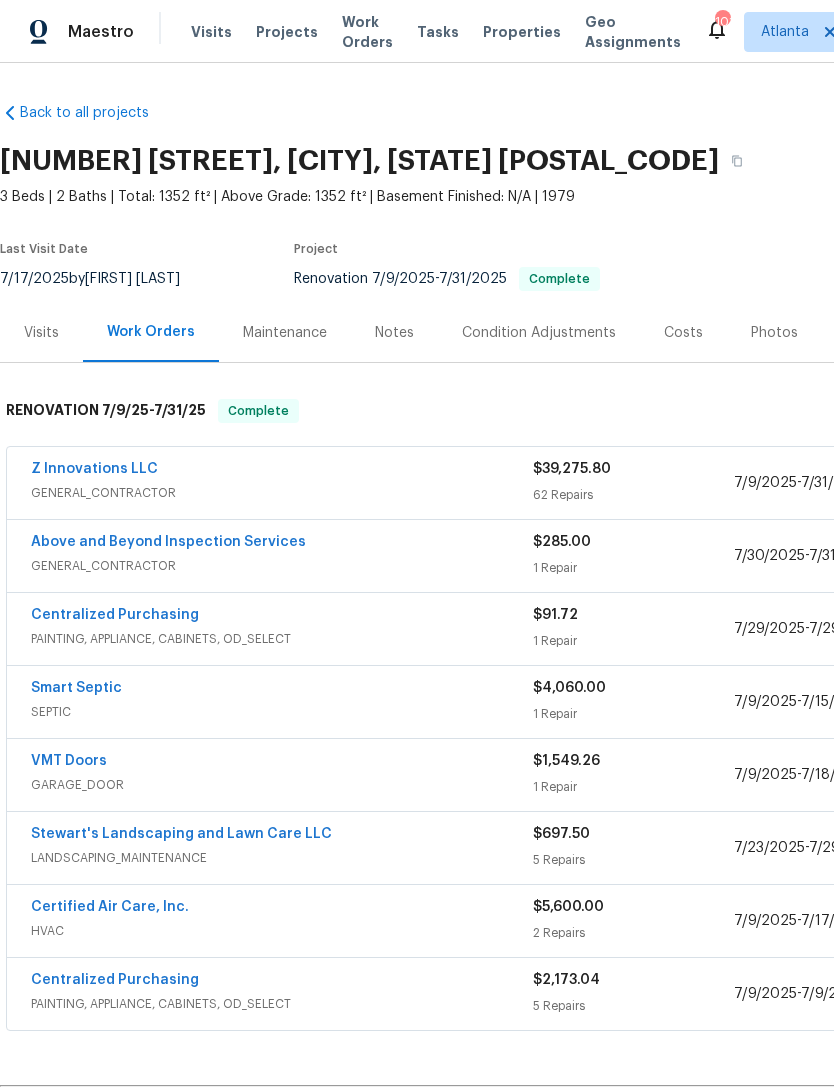 scroll, scrollTop: 0, scrollLeft: 0, axis: both 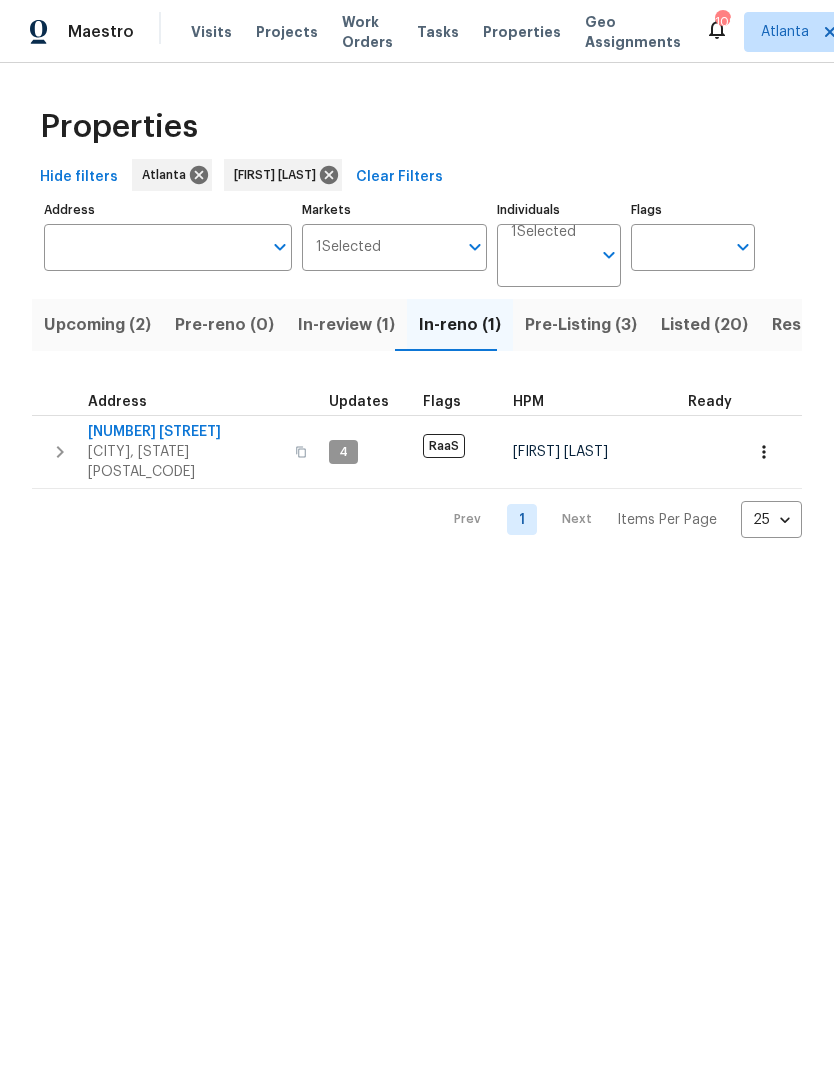 click on "Pre-Listing (3)" at bounding box center (581, 325) 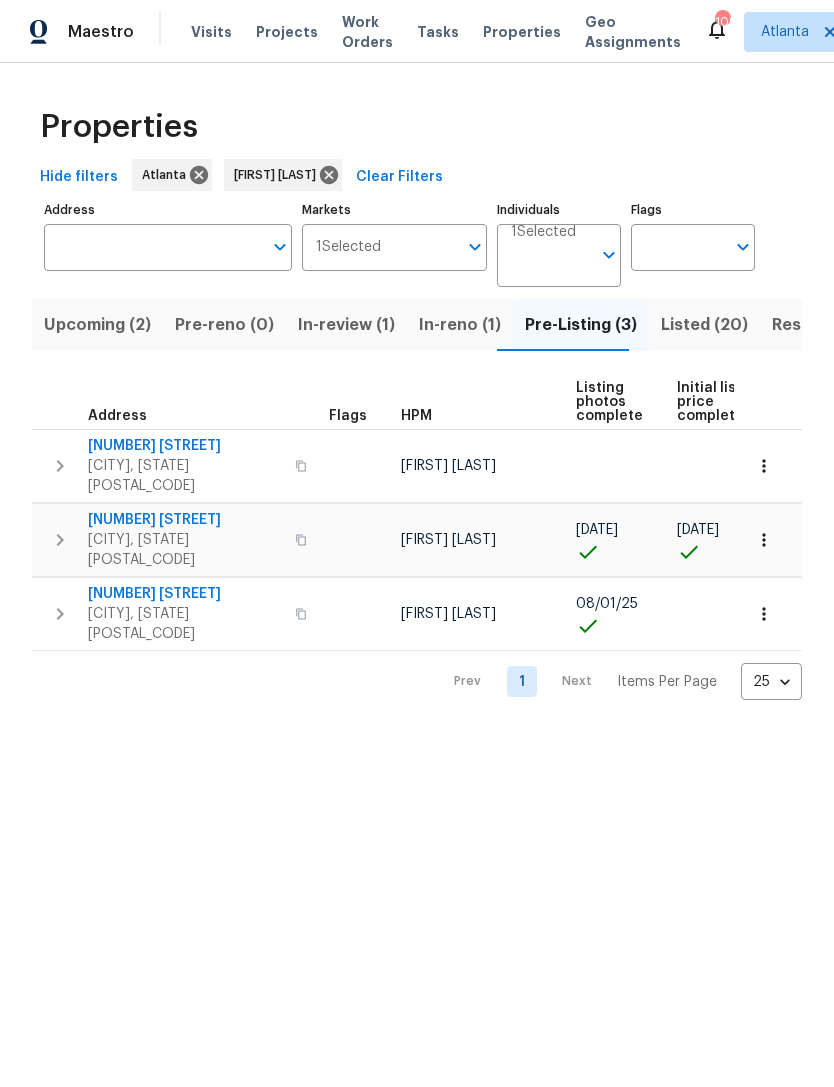 click at bounding box center [60, 466] 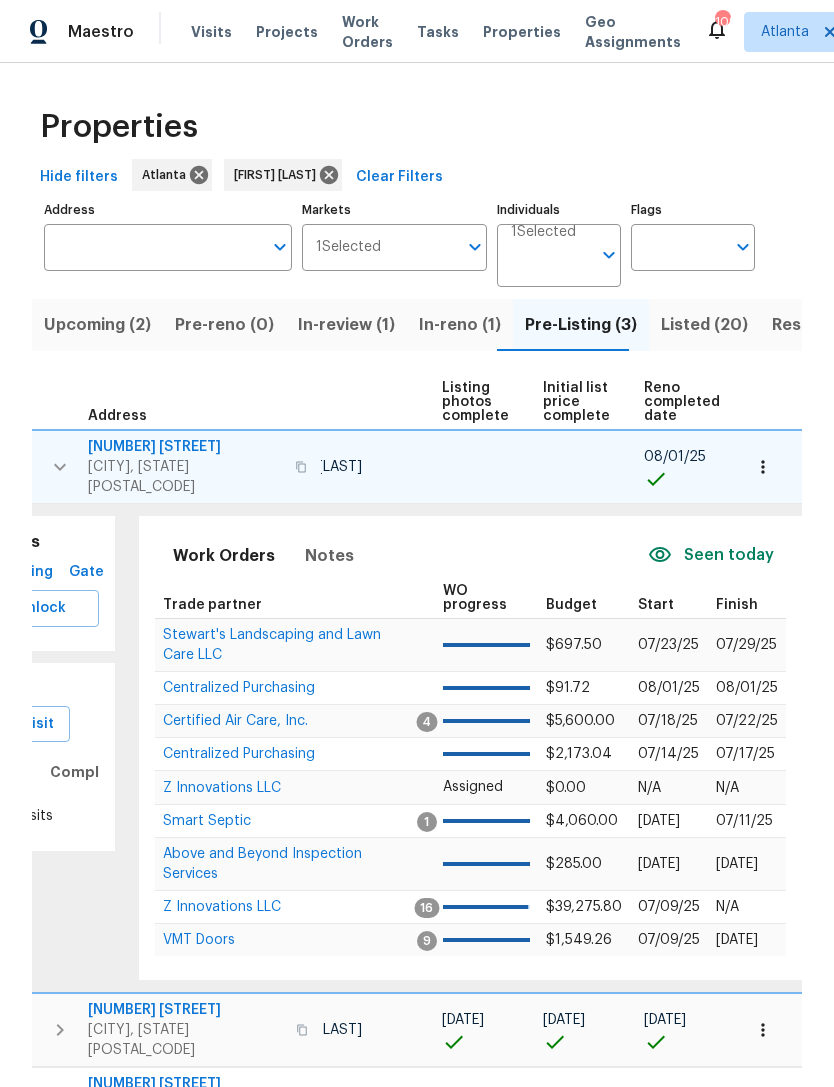 scroll, scrollTop: 0, scrollLeft: 135, axis: horizontal 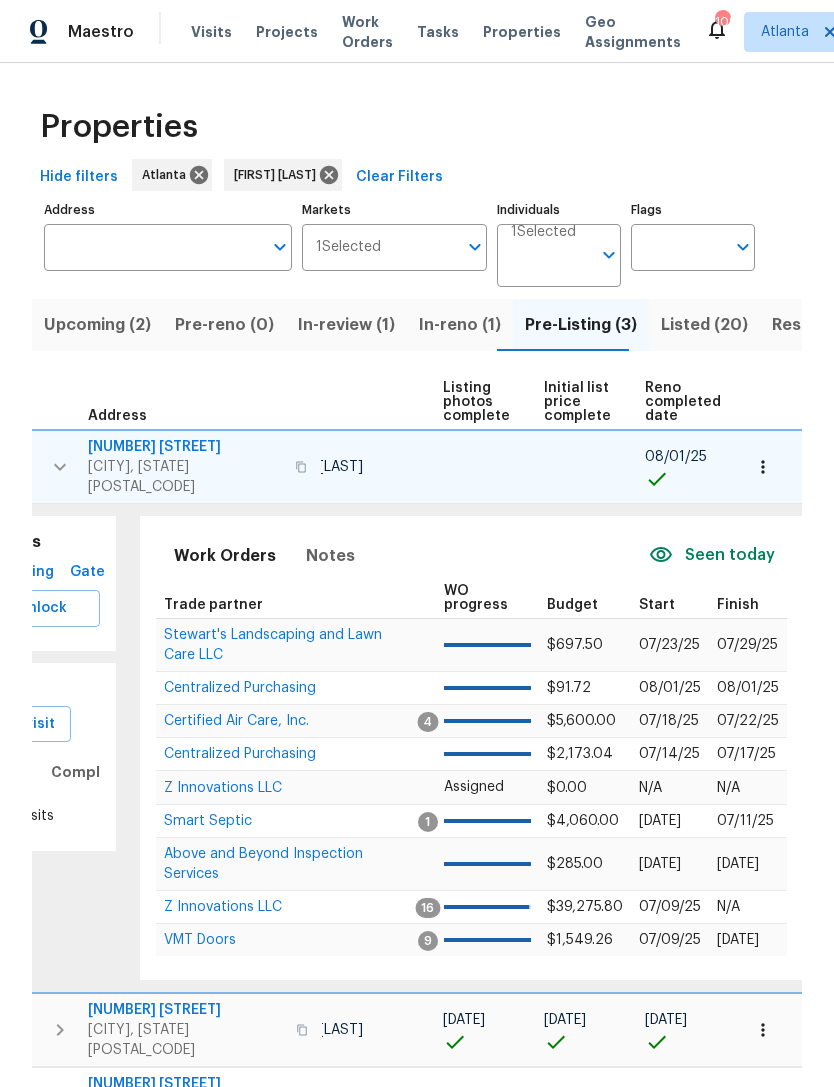 click at bounding box center (763, 467) 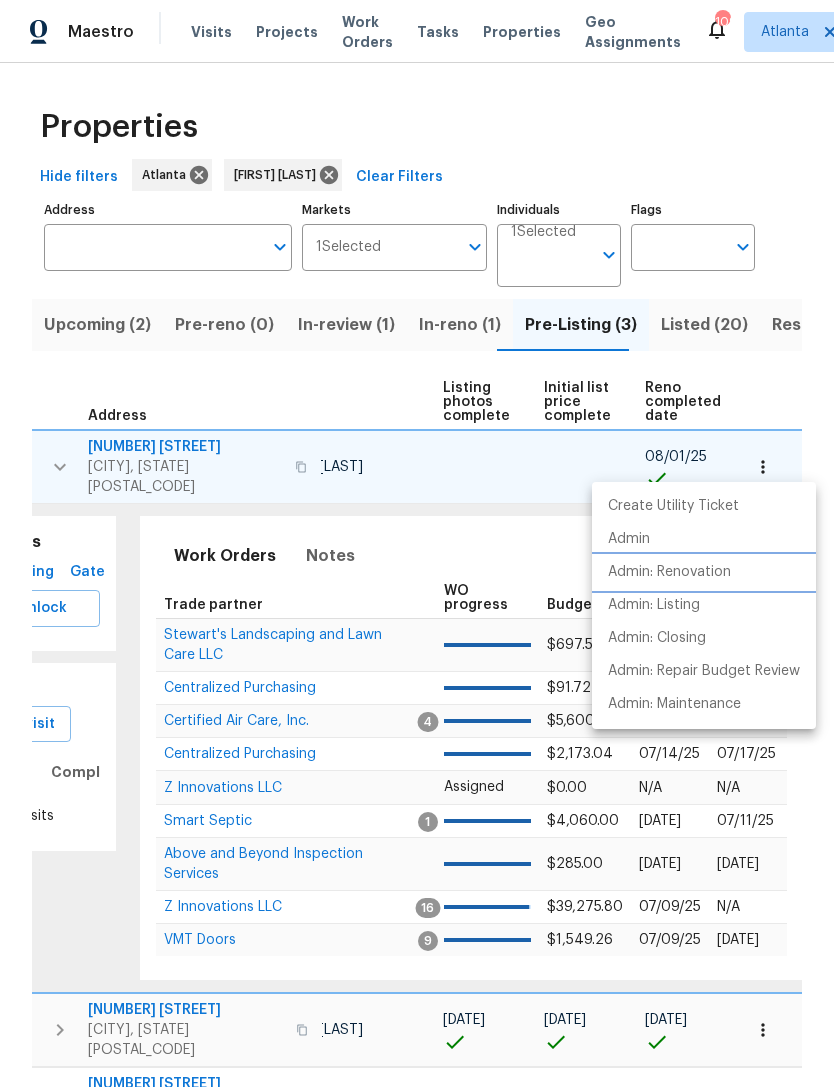 click on "Admin: Renovation" at bounding box center (704, 572) 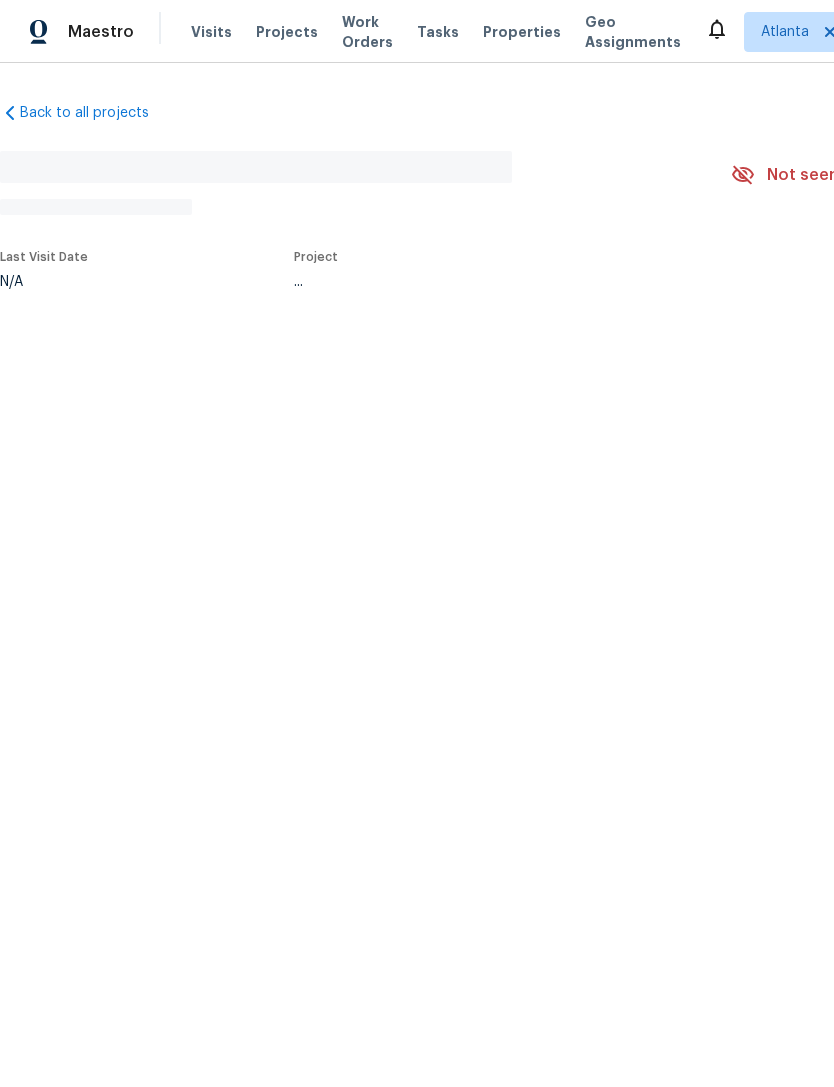 scroll, scrollTop: 0, scrollLeft: 0, axis: both 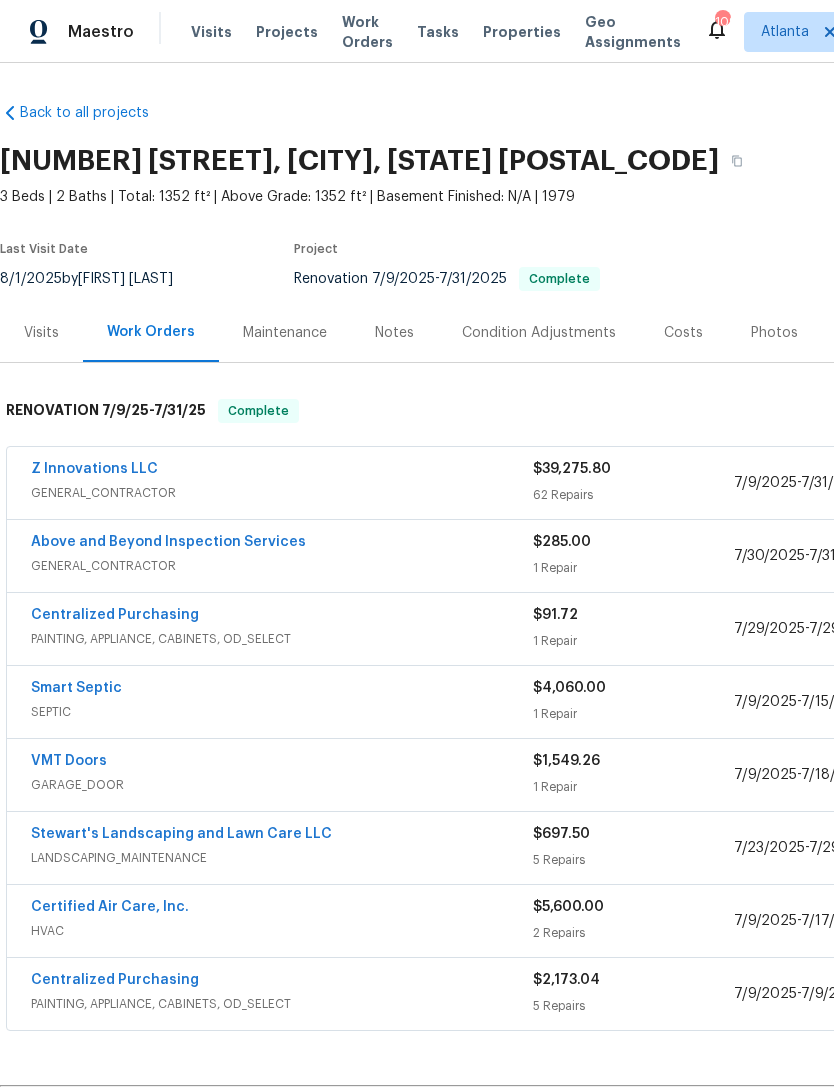 click on "Photos" at bounding box center (774, 333) 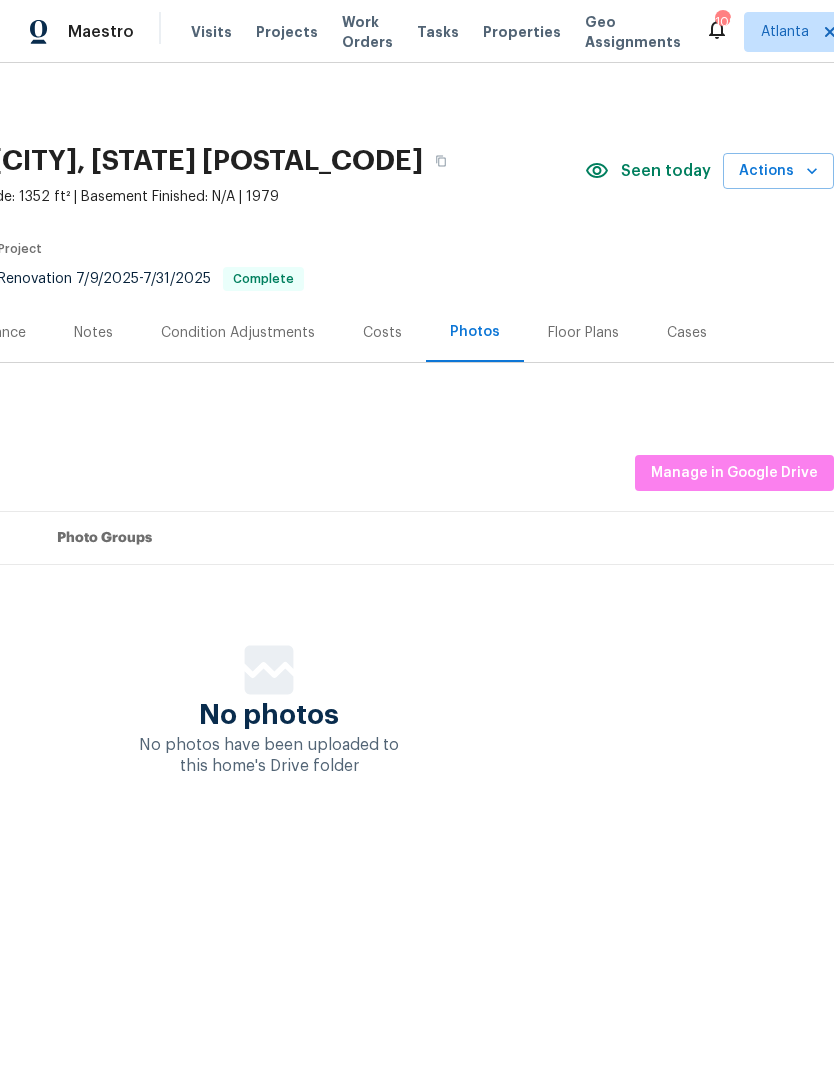 scroll, scrollTop: 0, scrollLeft: 296, axis: horizontal 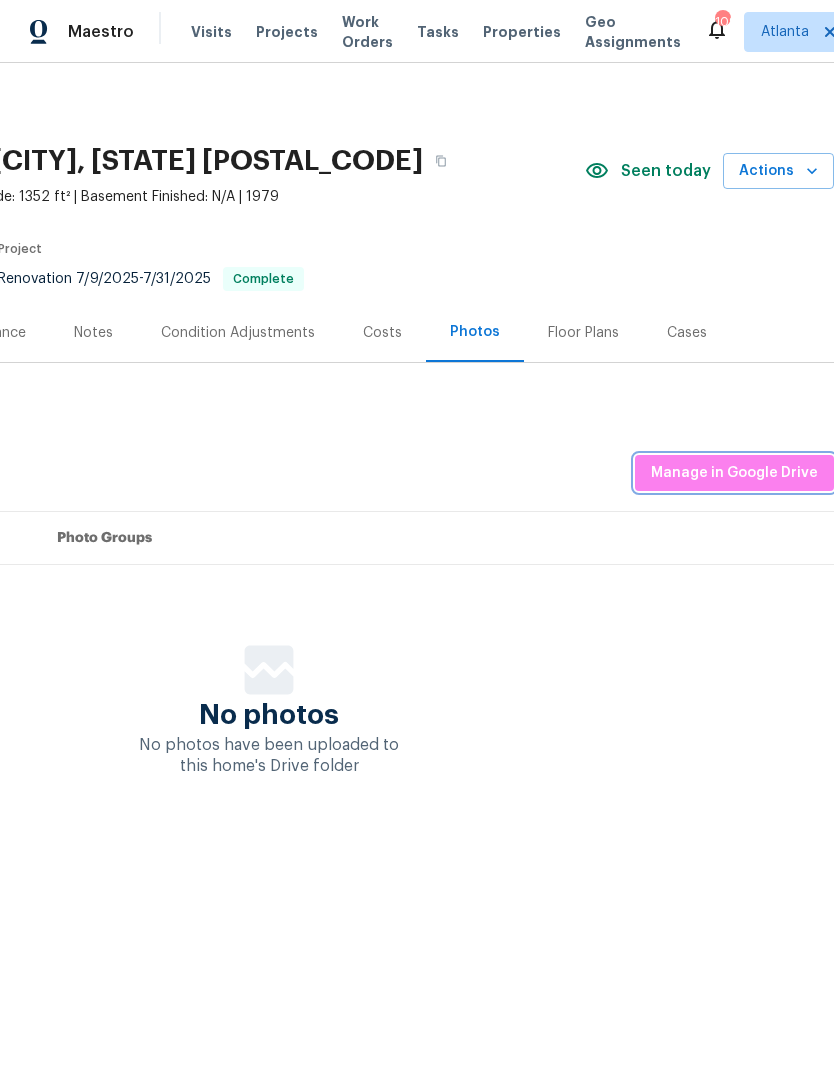 click on "Manage in Google Drive" at bounding box center (734, 473) 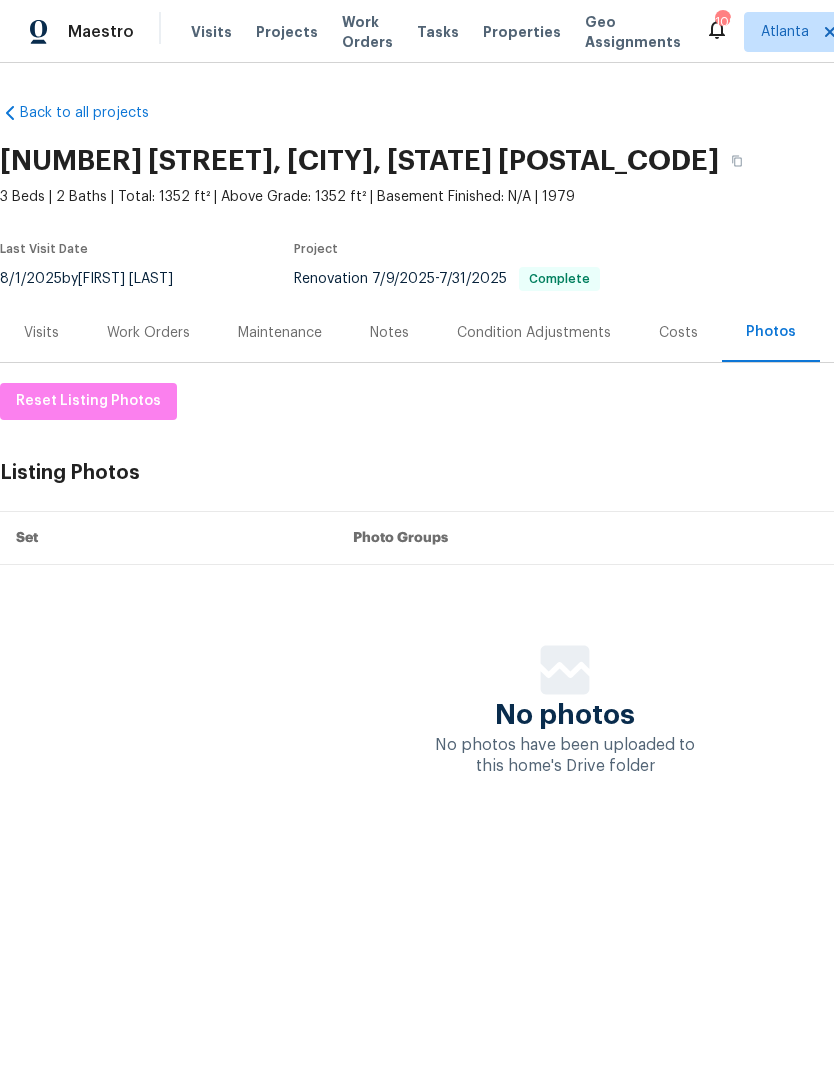 scroll, scrollTop: 0, scrollLeft: -1, axis: horizontal 